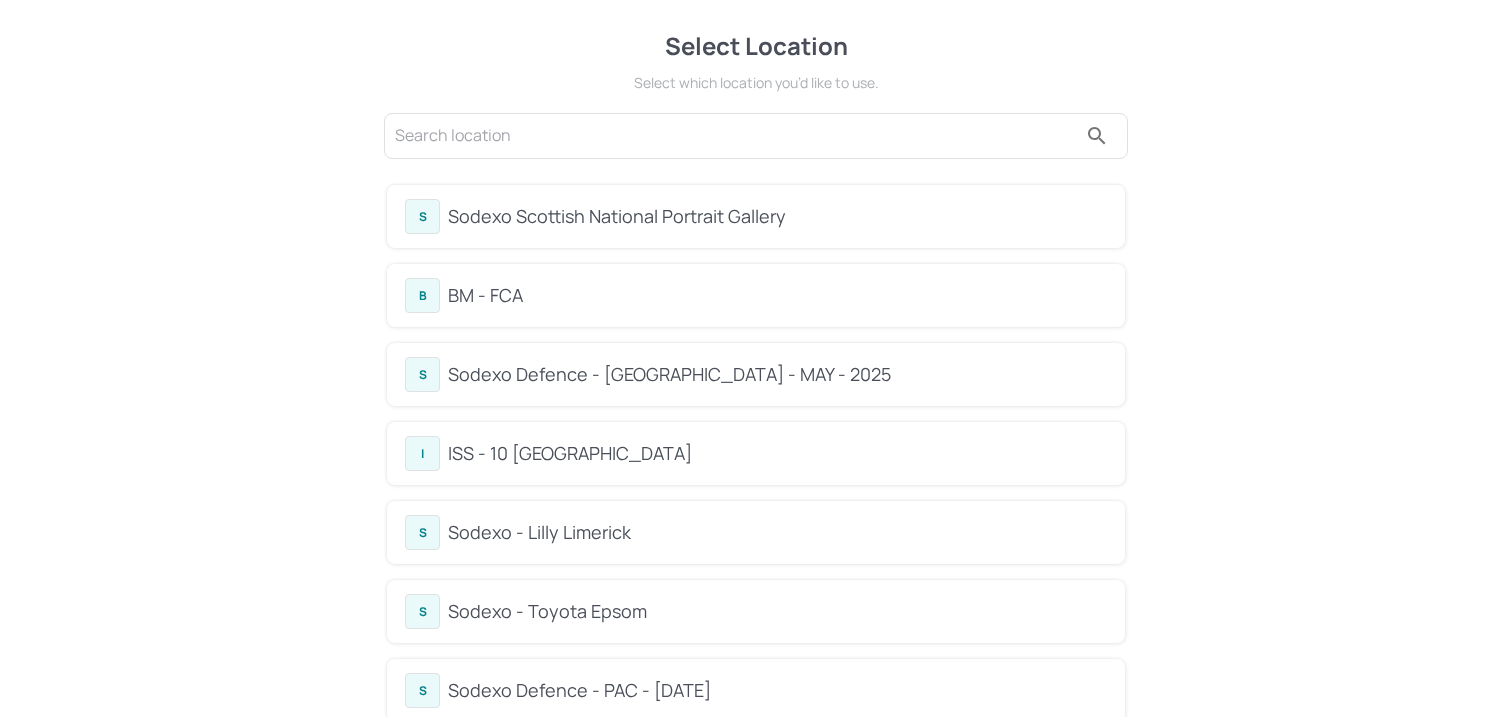 scroll, scrollTop: 0, scrollLeft: 0, axis: both 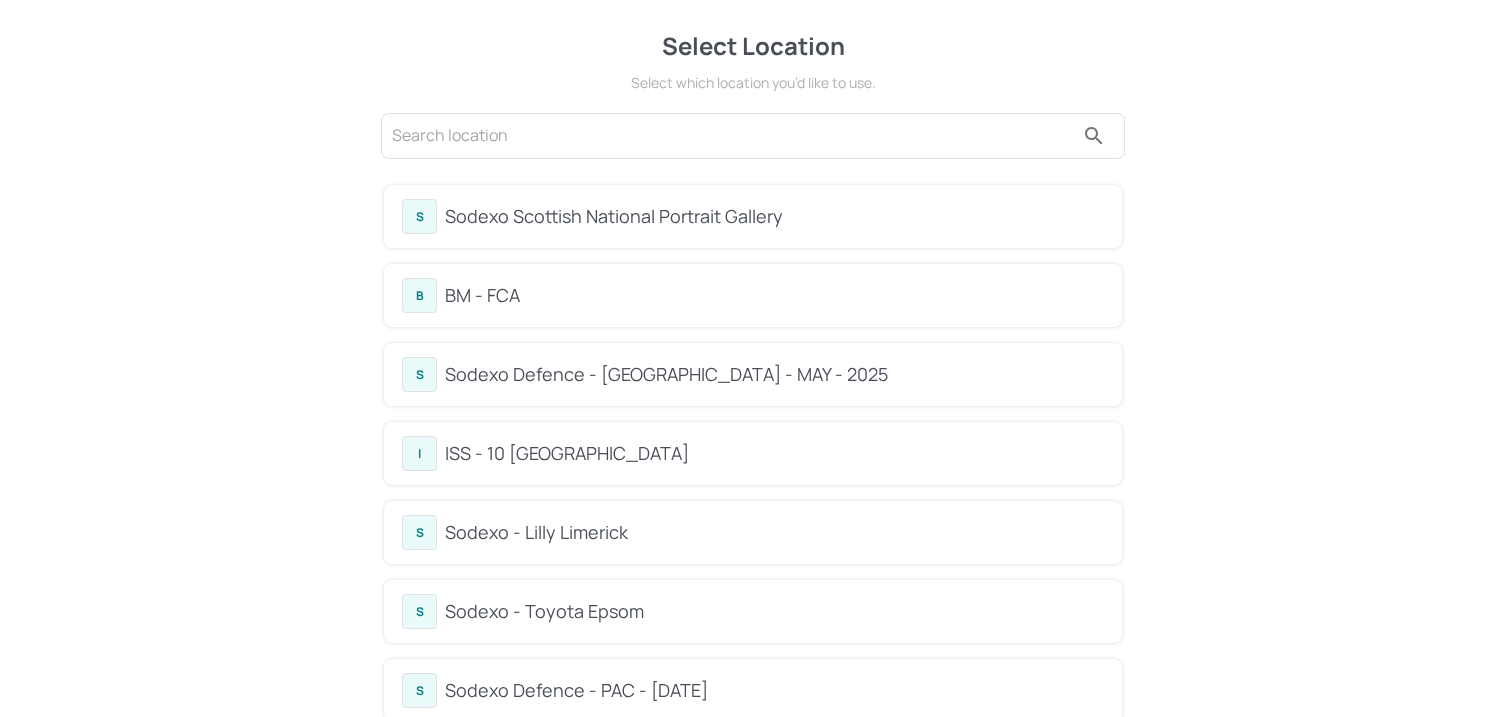 click on "BM - FCA" at bounding box center (774, 295) 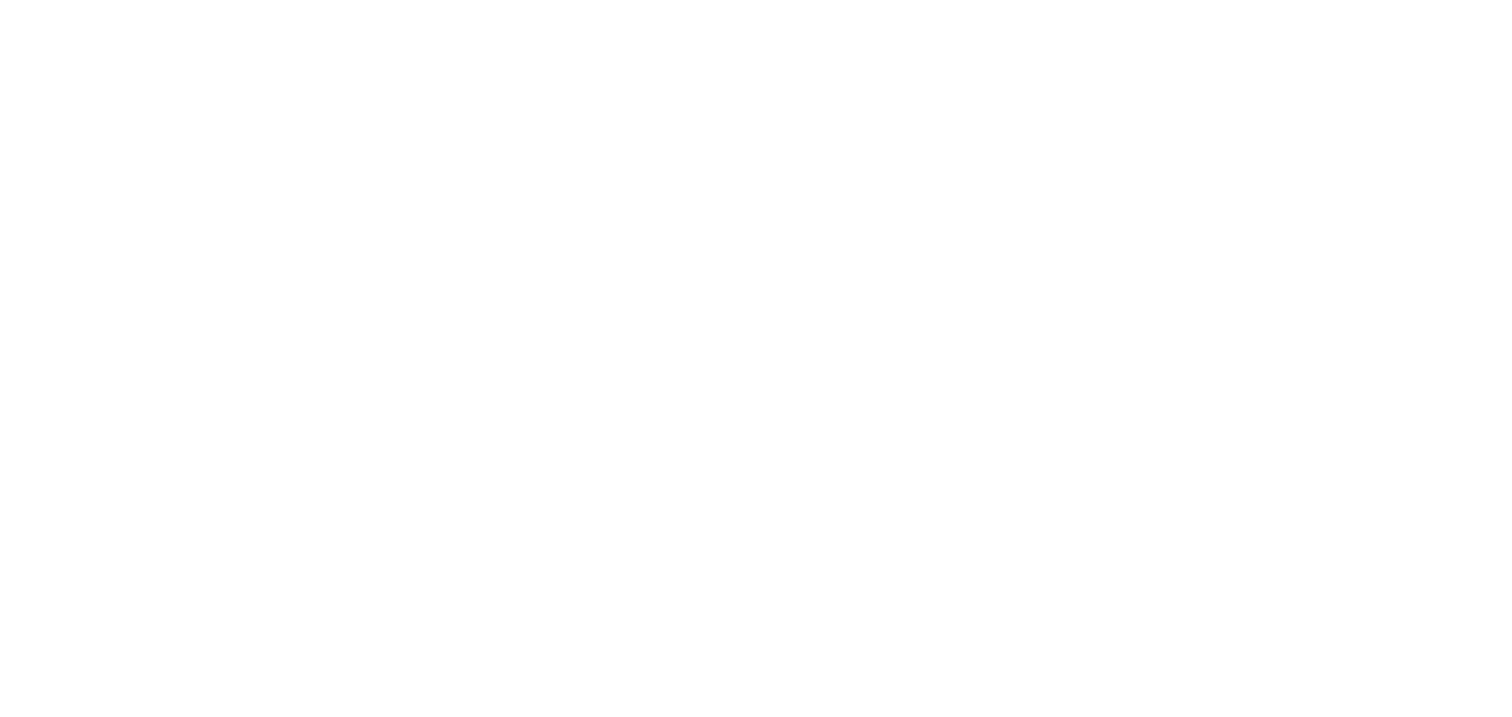 scroll, scrollTop: 0, scrollLeft: 0, axis: both 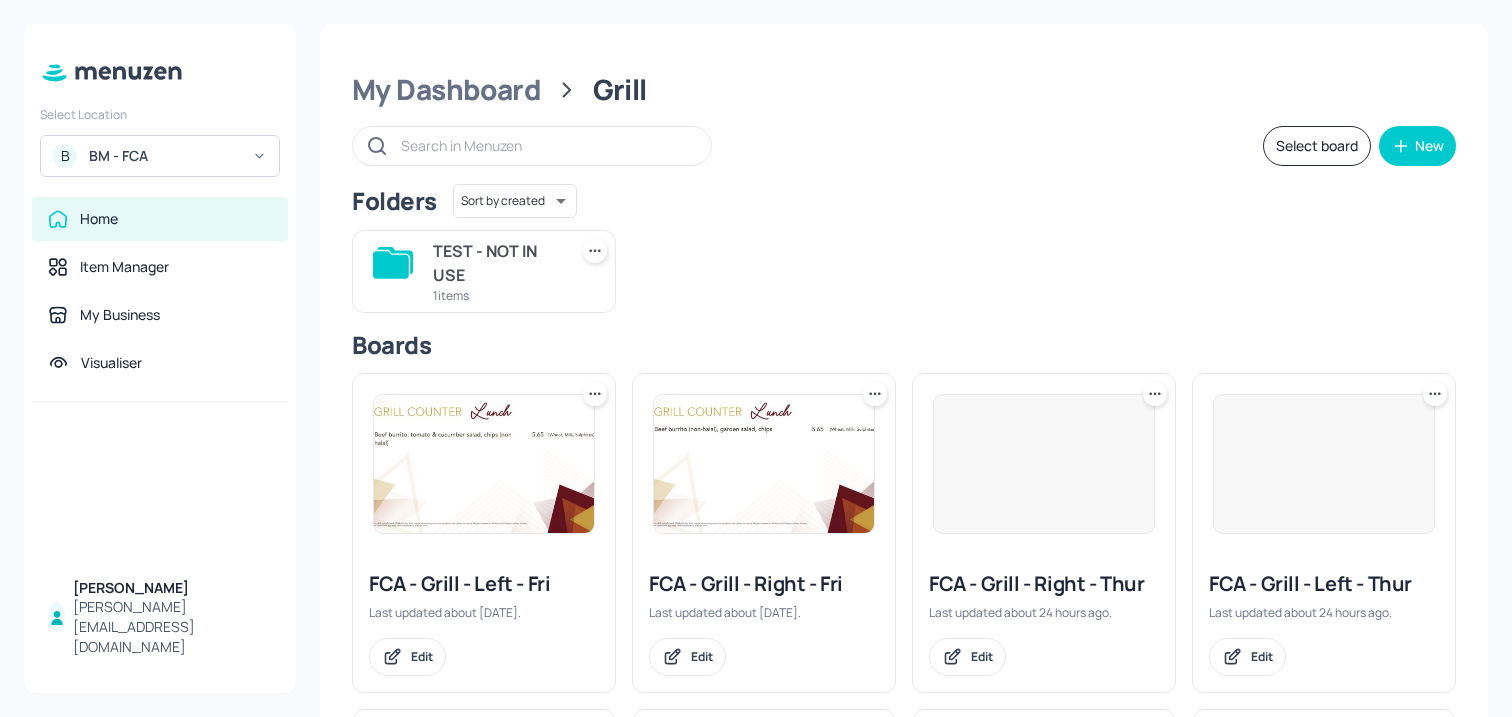 click on "My Dashboard Grill Select board New Folders Sort by created id ​ TEST - NOT IN USE 1  items Boards FCA - Grill - Left - Fri  Last updated about 1 month ago. Edit FCA - Grill - Right - Fri Last updated about 1 month ago. Edit FCA - Grill - Right - Thur  Last updated about 24 hours ago. Edit FCA - Grill - Left - Thur Last updated about 24 hours ago. Edit FCA - Grill - Left - Wed Last updated 2 days ago. Edit FCA - Grill - Right - Wed Last updated 2 days ago. Edit FCA - Grill - Left - Tues Last updated 3 days ago. Edit FCA - Grill - Right - Tues Last updated 17 days ago. Edit FCA - Grill - Left - Mon Last updated about 1 month ago. Edit FCA - Grill - Right - Mon  Created 7 months ago. Edit" at bounding box center (904, 717) 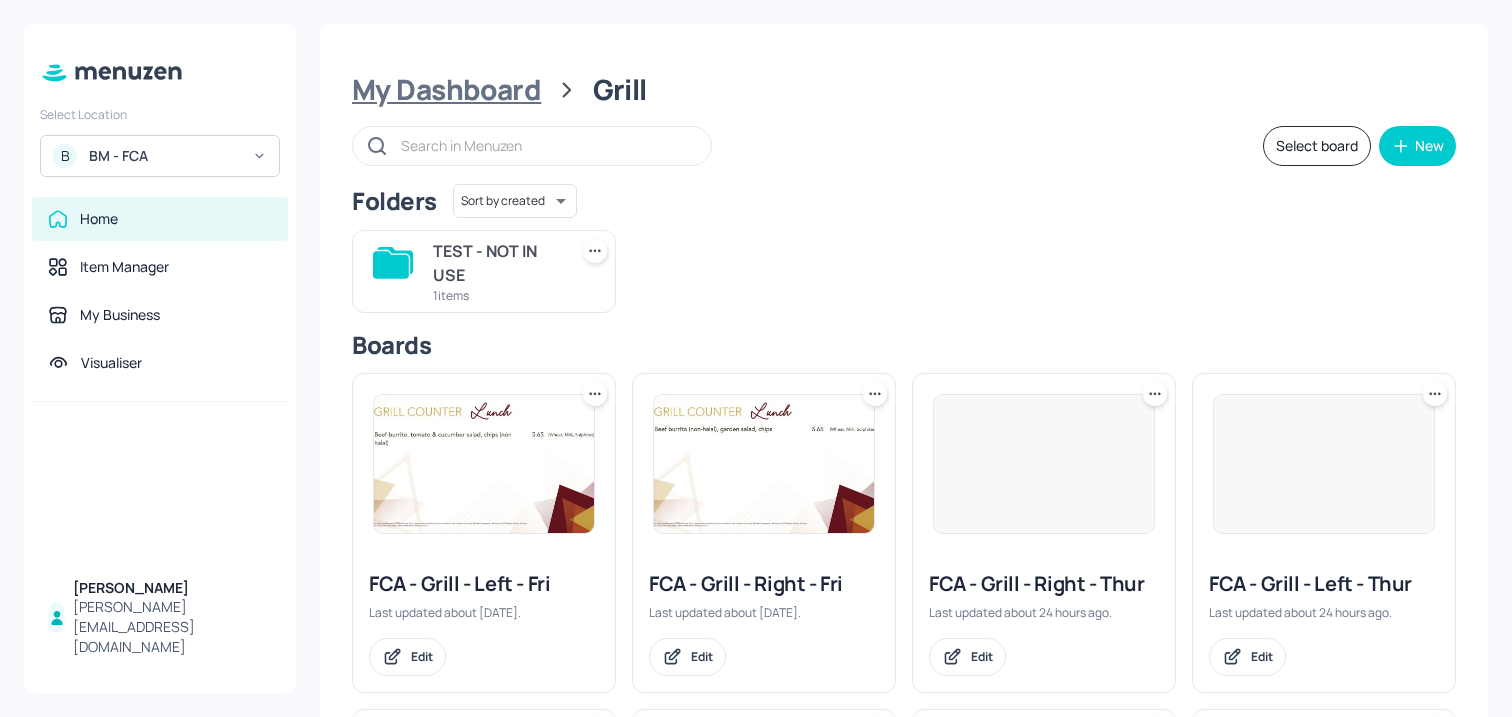 click on "My Dashboard" at bounding box center (446, 90) 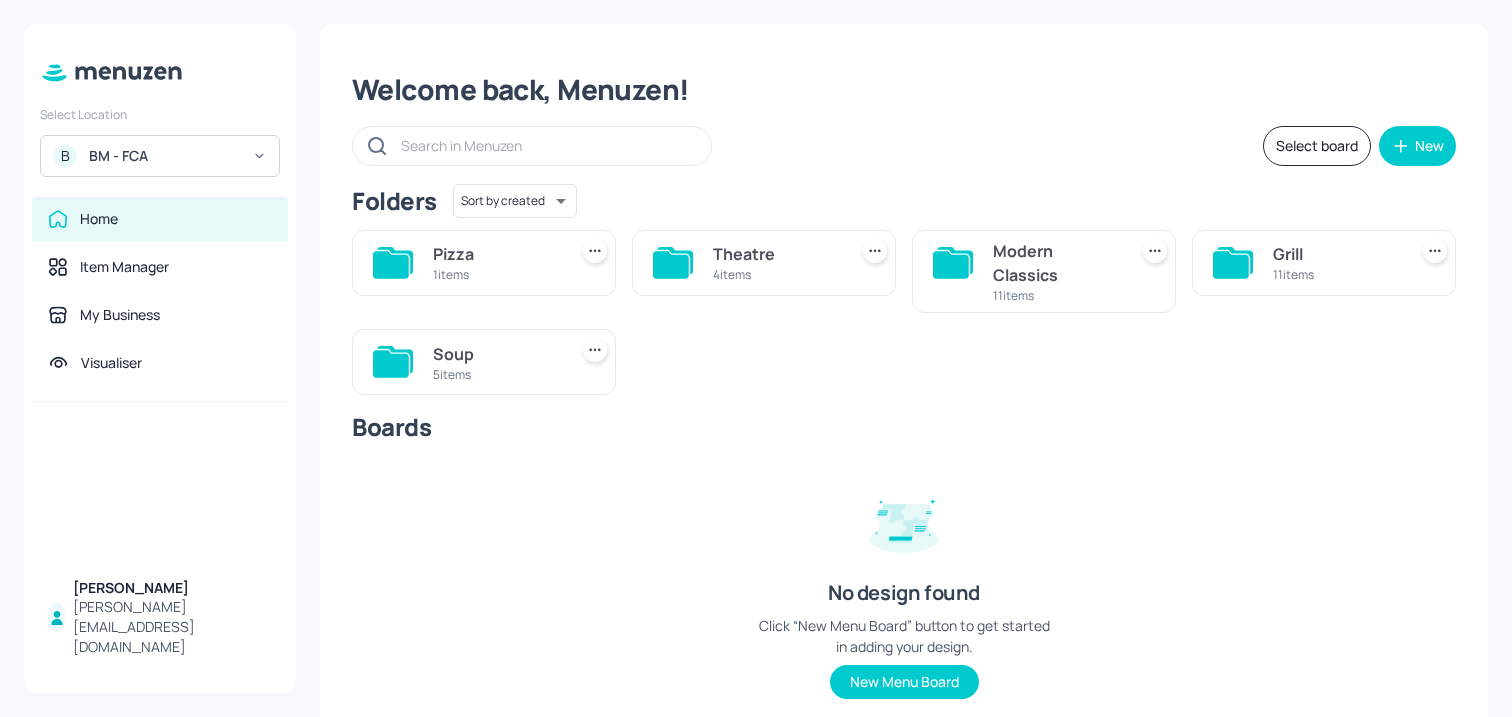 click on "5  items" at bounding box center (496, 374) 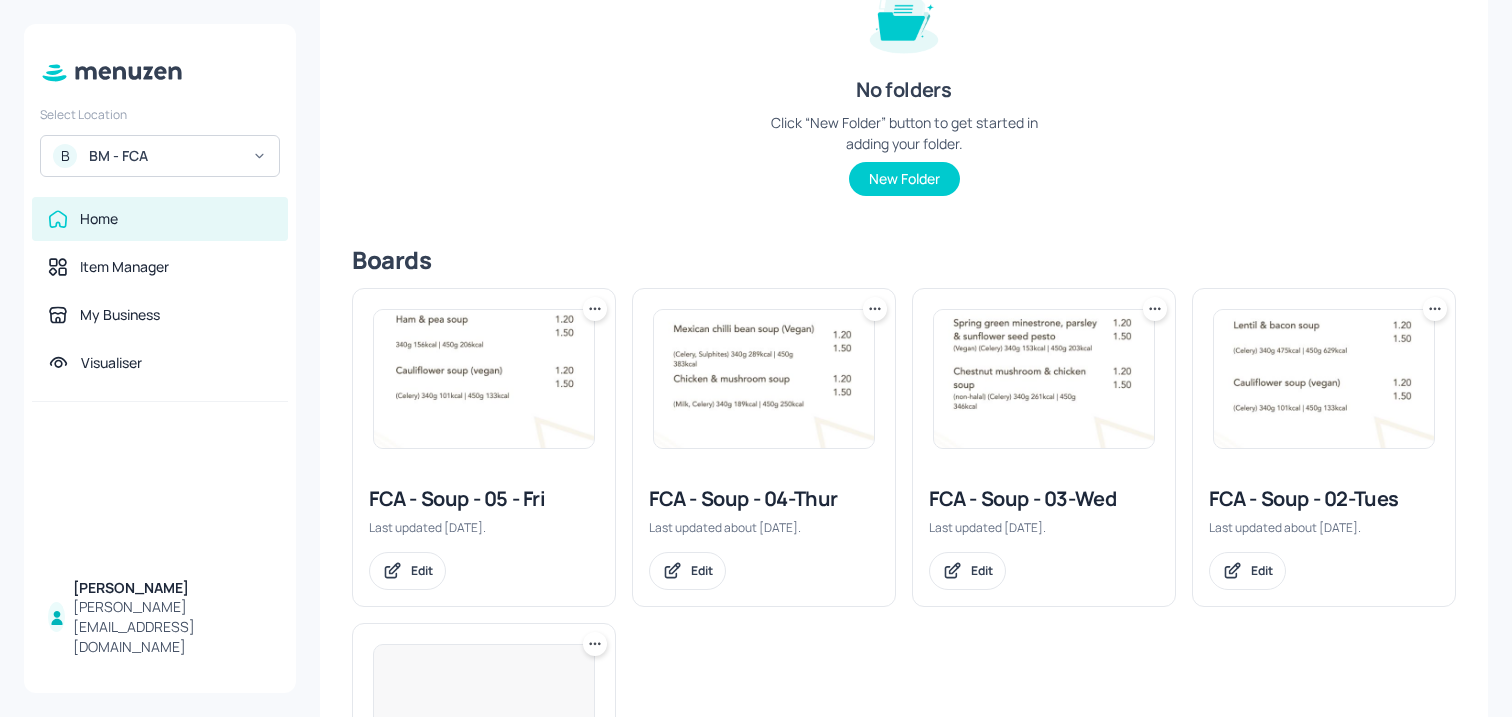 scroll, scrollTop: 408, scrollLeft: 0, axis: vertical 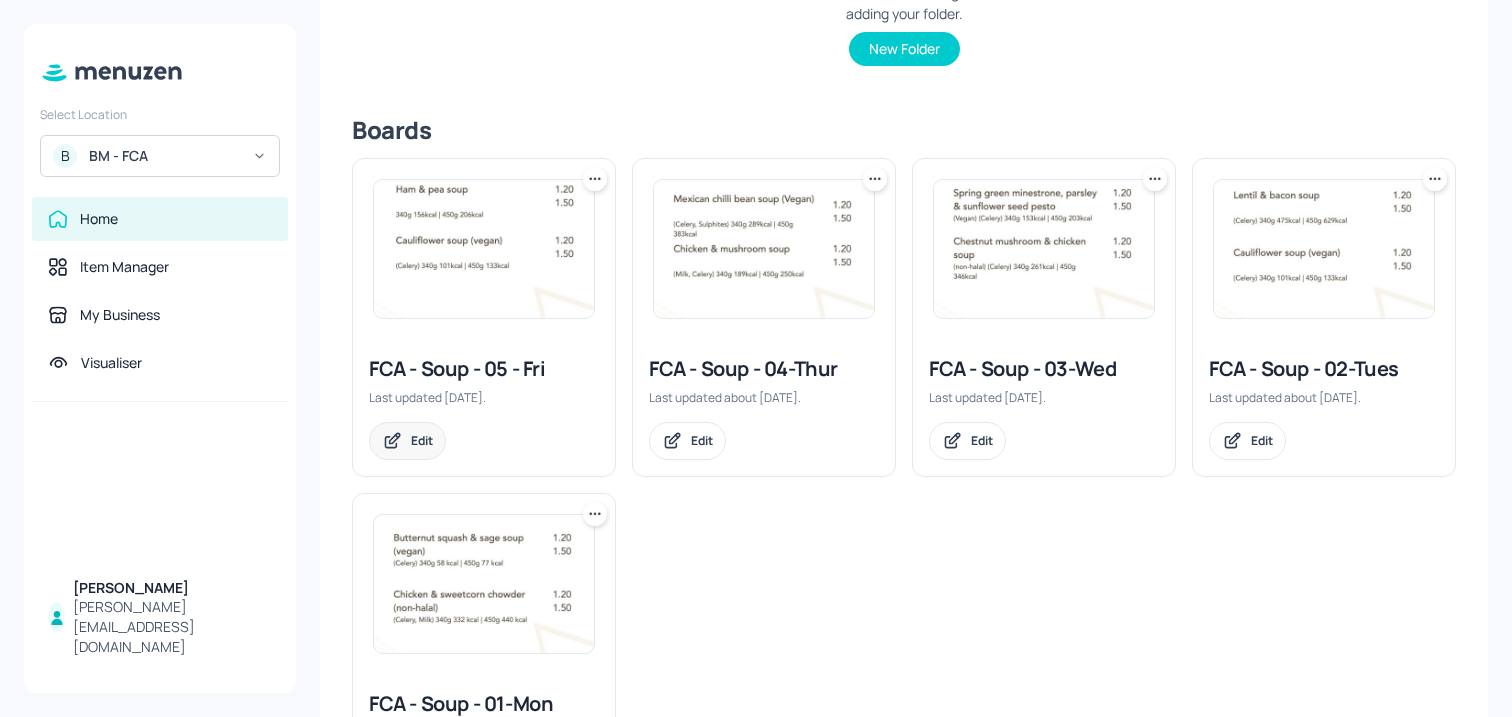 click on "Edit" at bounding box center [407, 441] 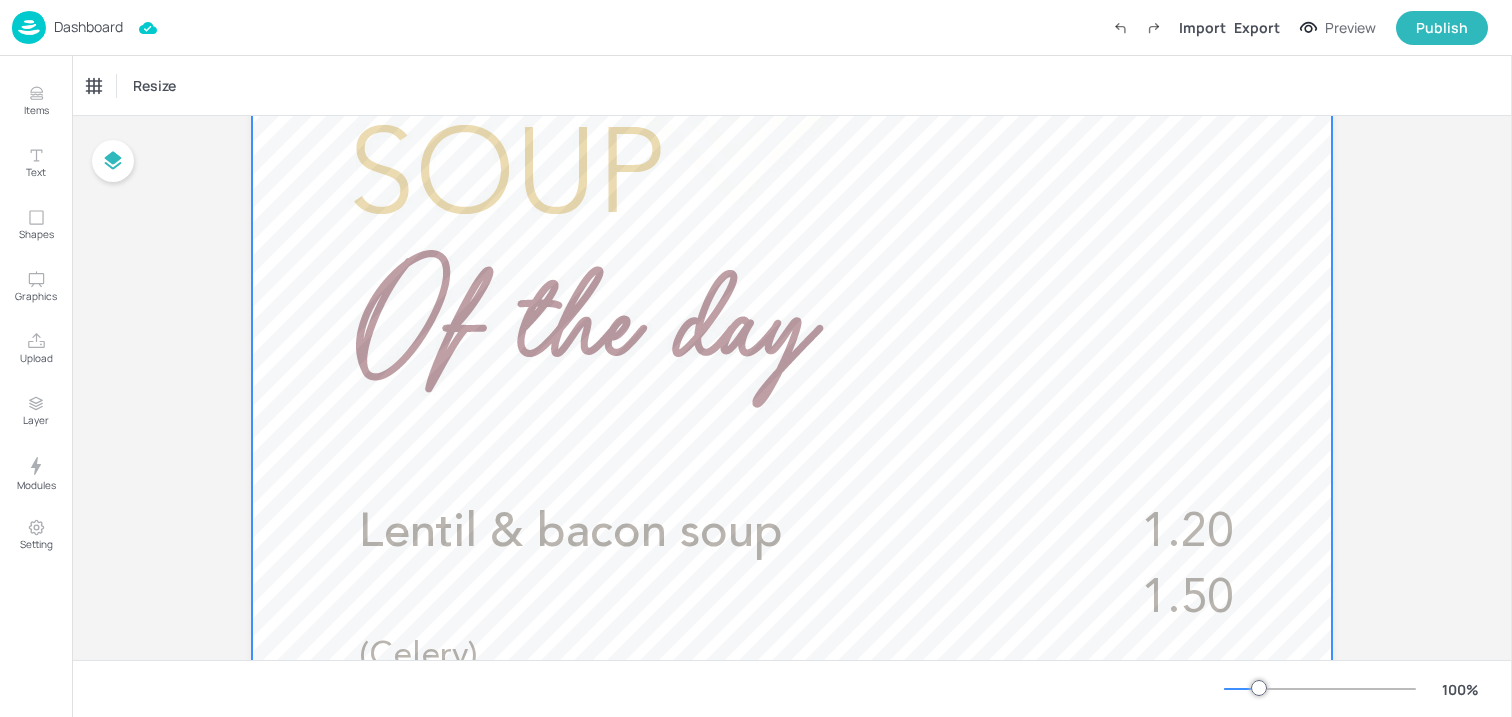 scroll, scrollTop: 453, scrollLeft: 0, axis: vertical 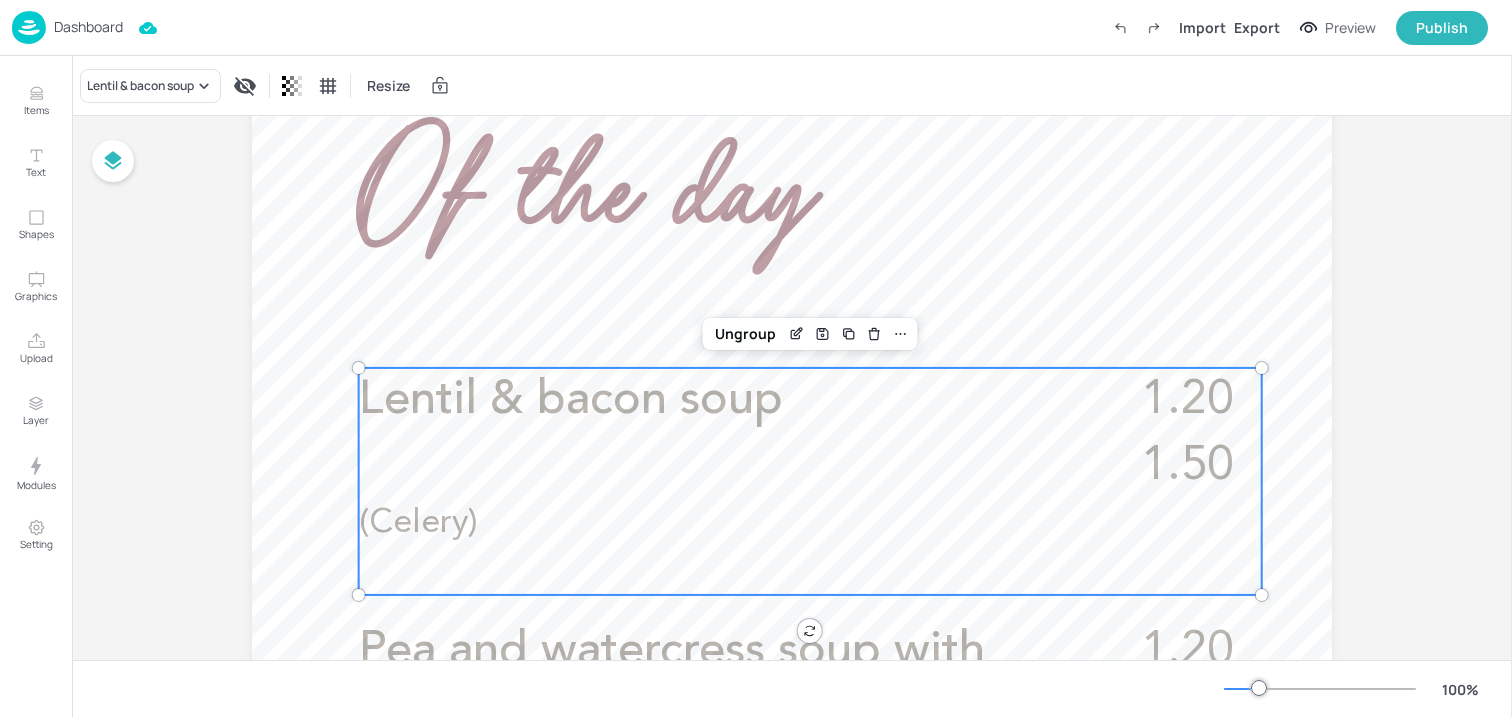 click on "Lentil & bacon soup" at bounding box center (571, 400) 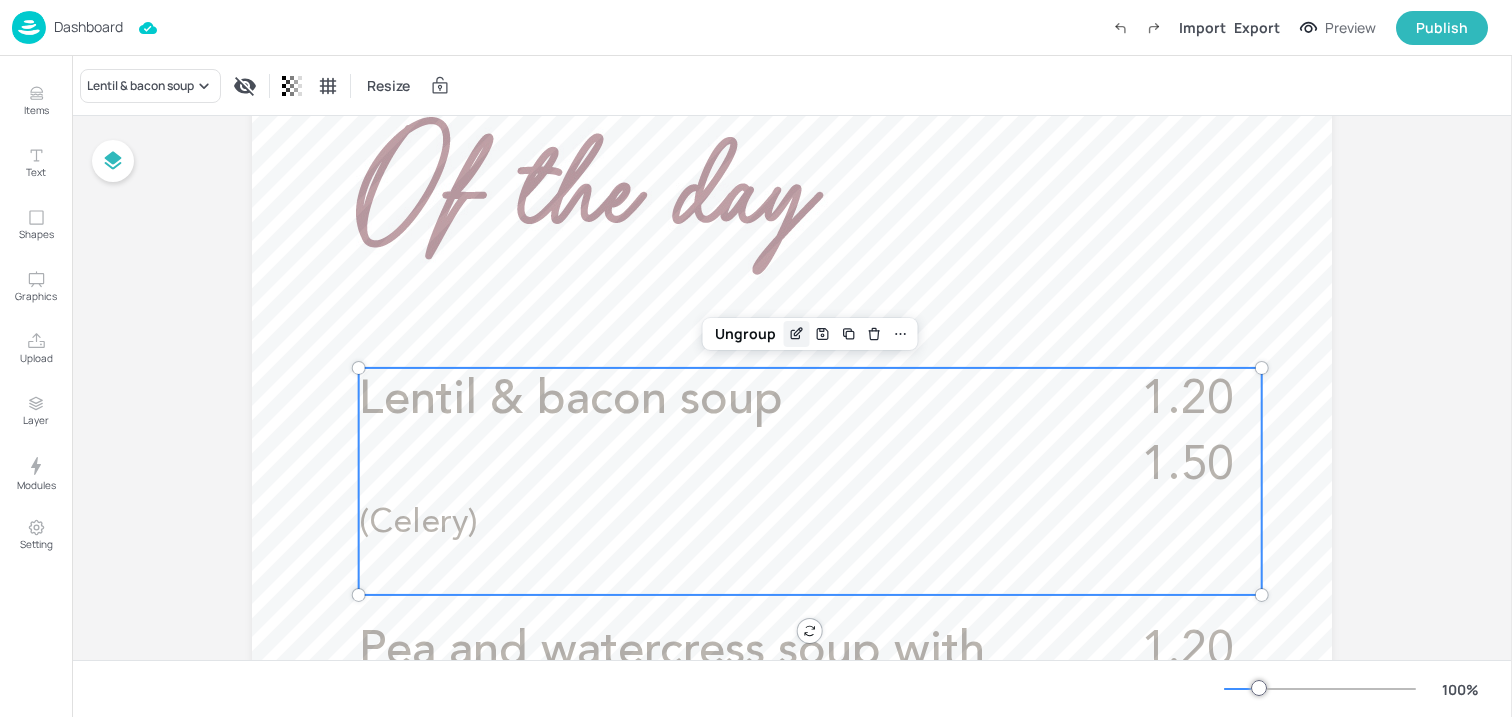 click 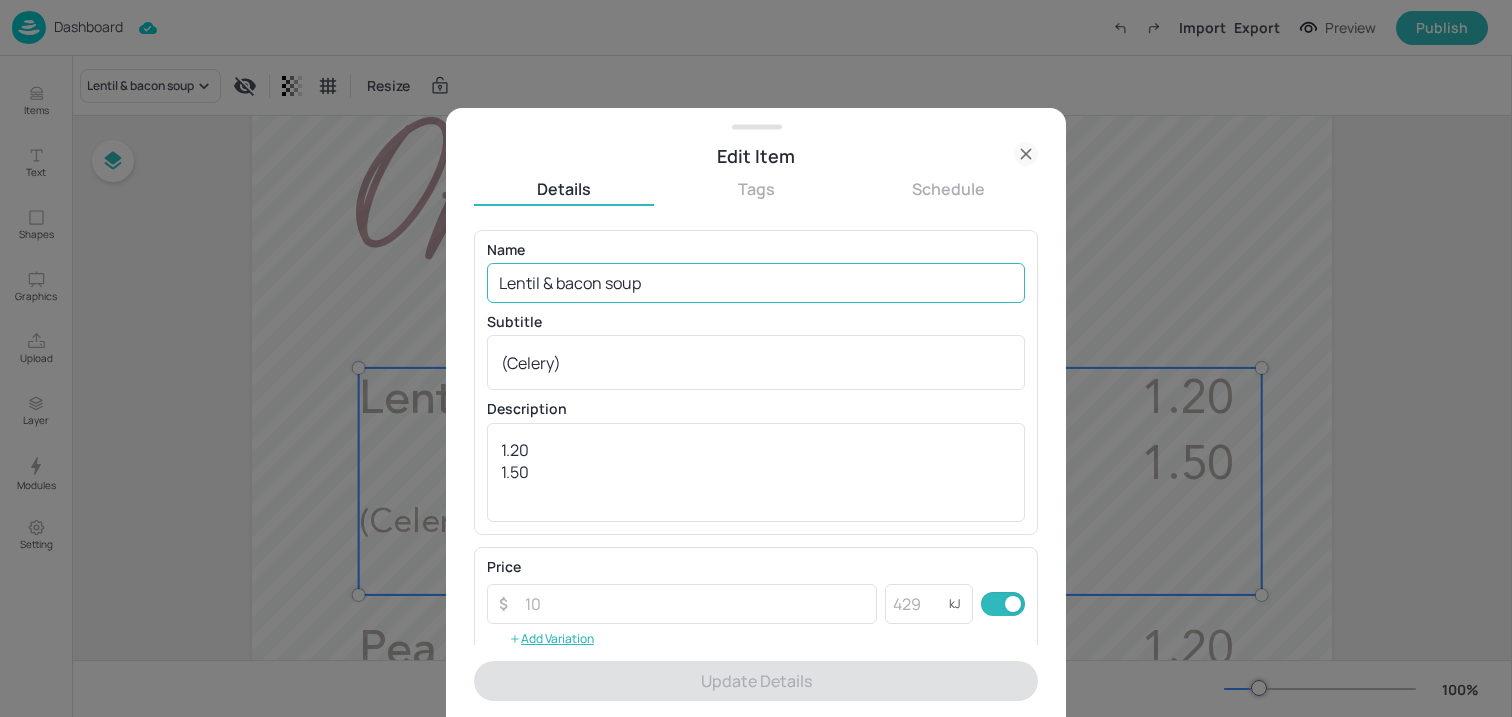click on "Lentil & bacon soup" at bounding box center (756, 283) 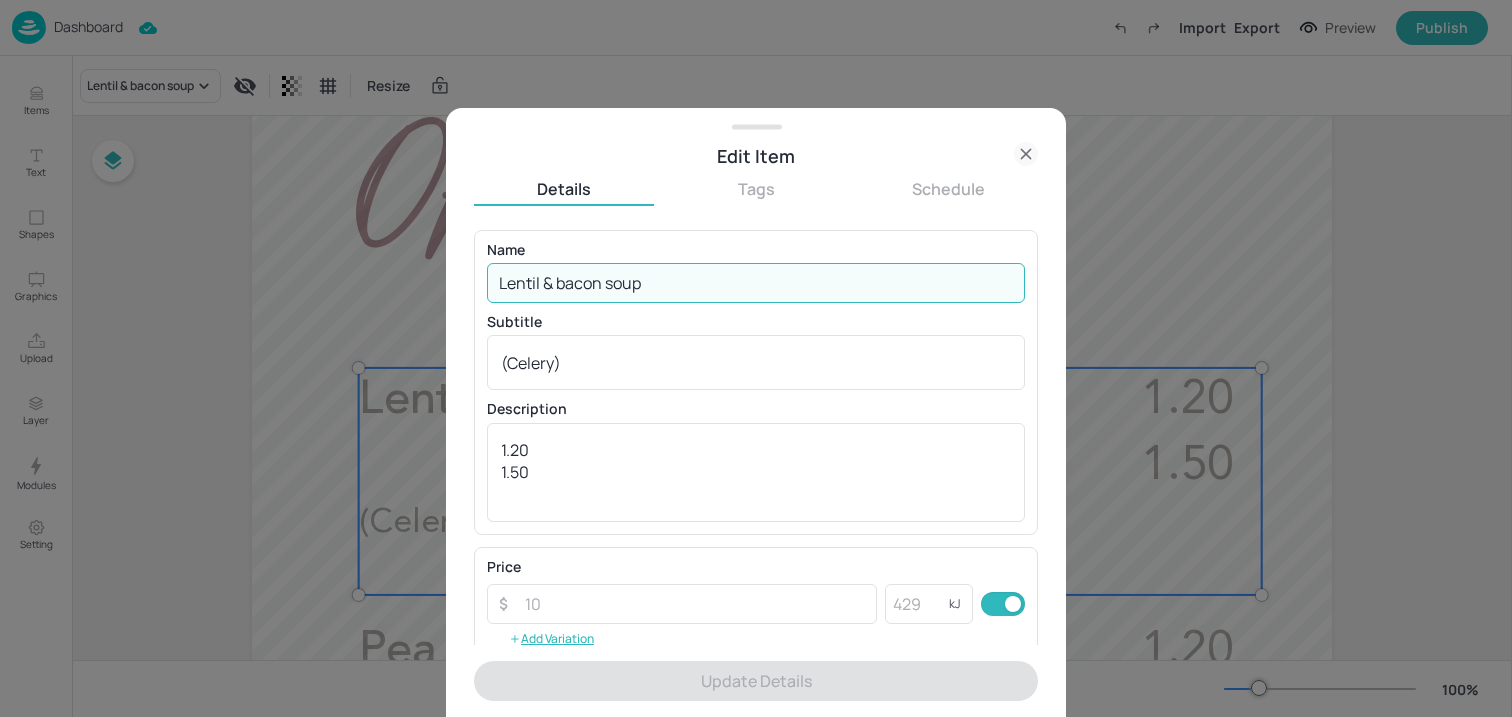 click on "Lentil & bacon soup" at bounding box center (756, 283) 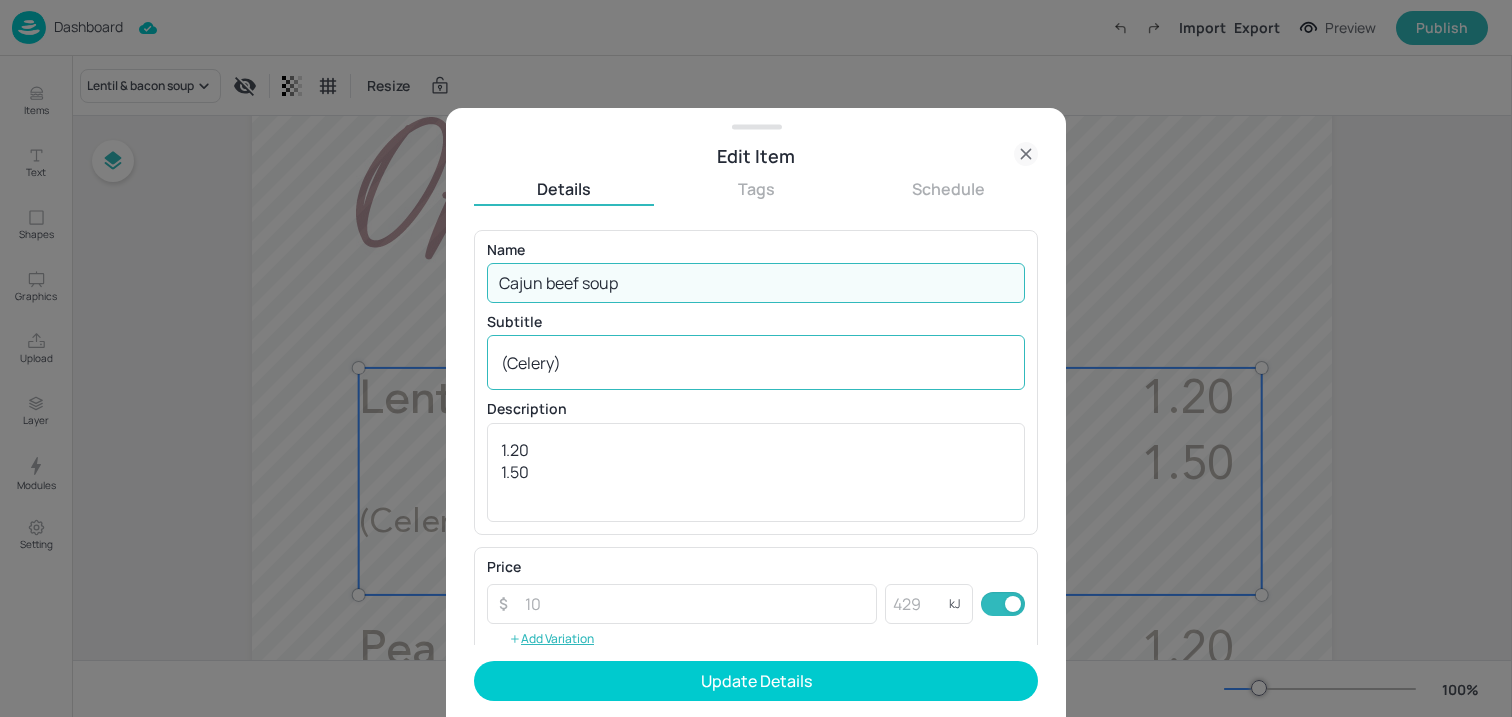 type on "Cajun beef soup" 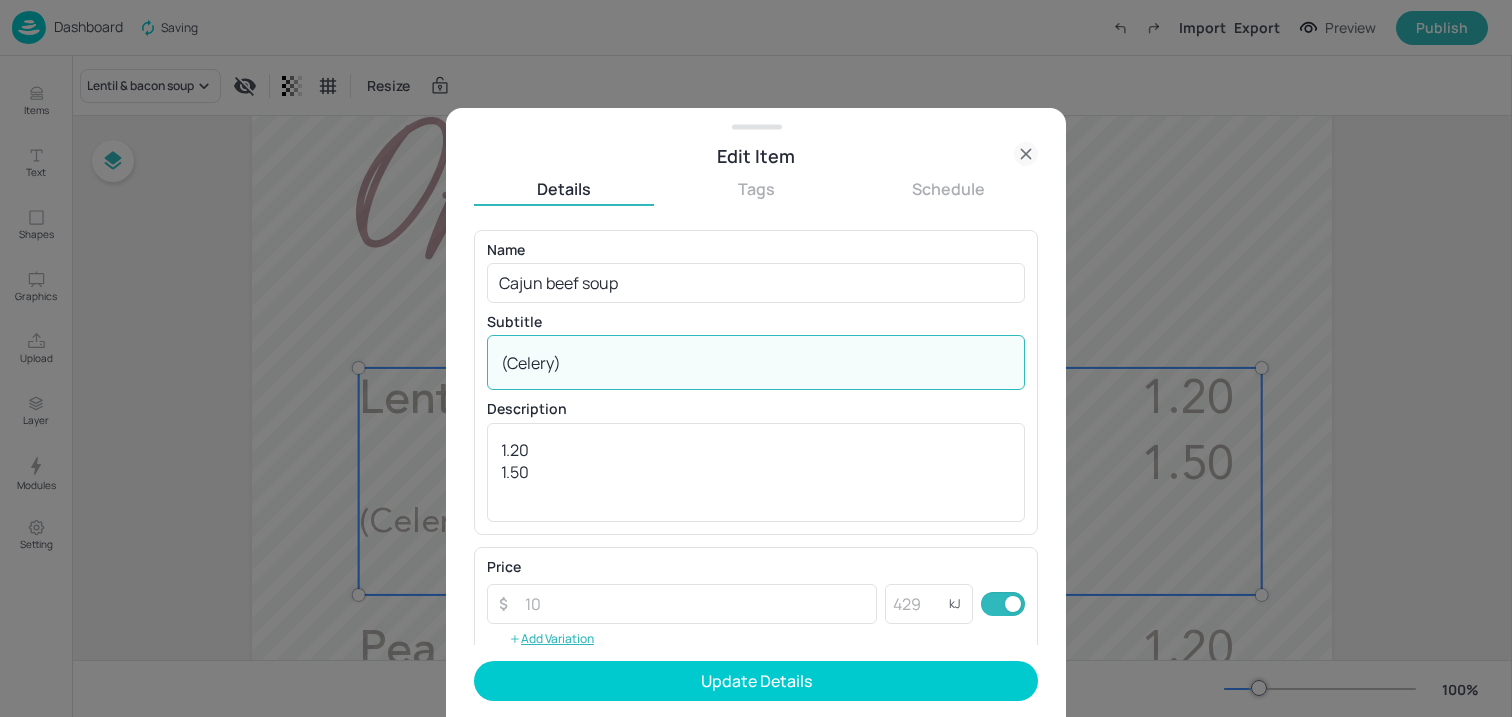 click on "(Celery)" at bounding box center [756, 363] 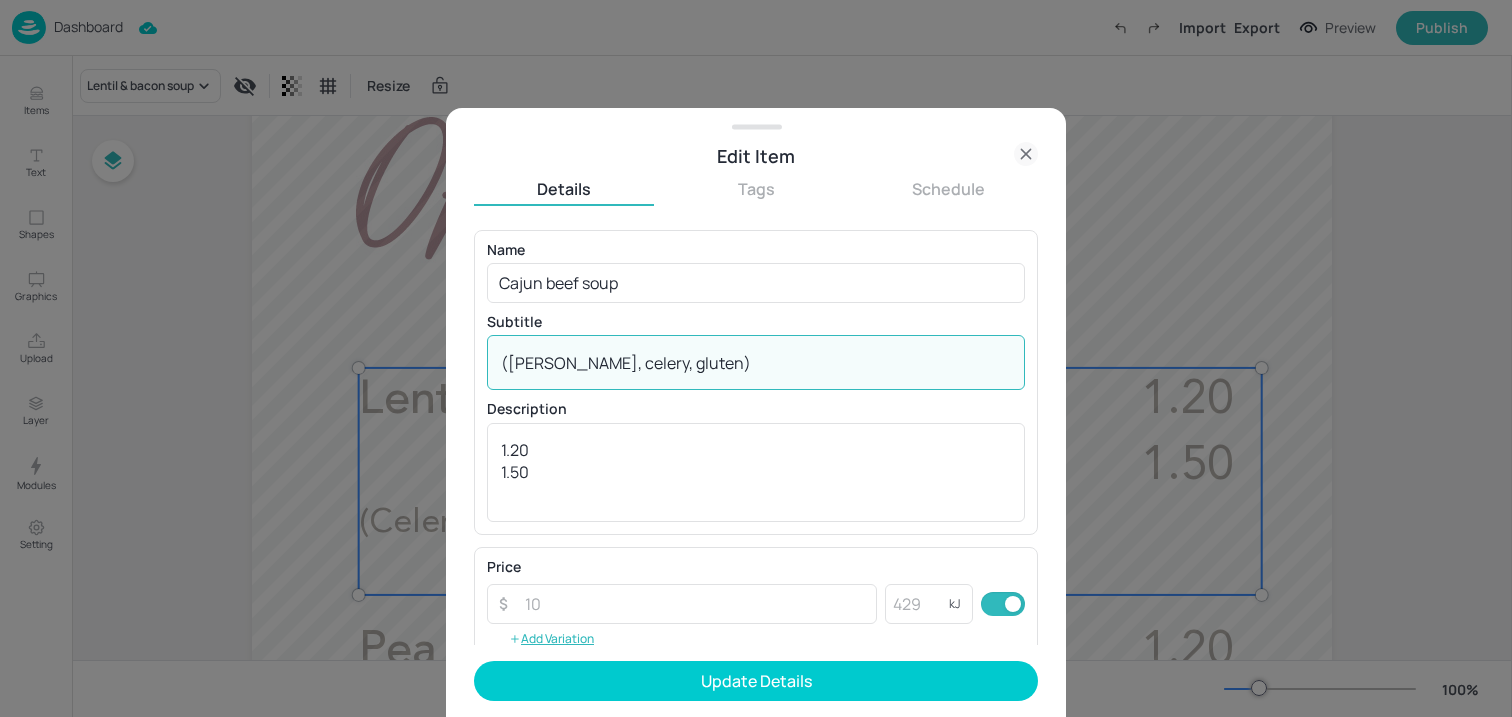 click on "(Mustard, celery, gluten)" at bounding box center [756, 363] 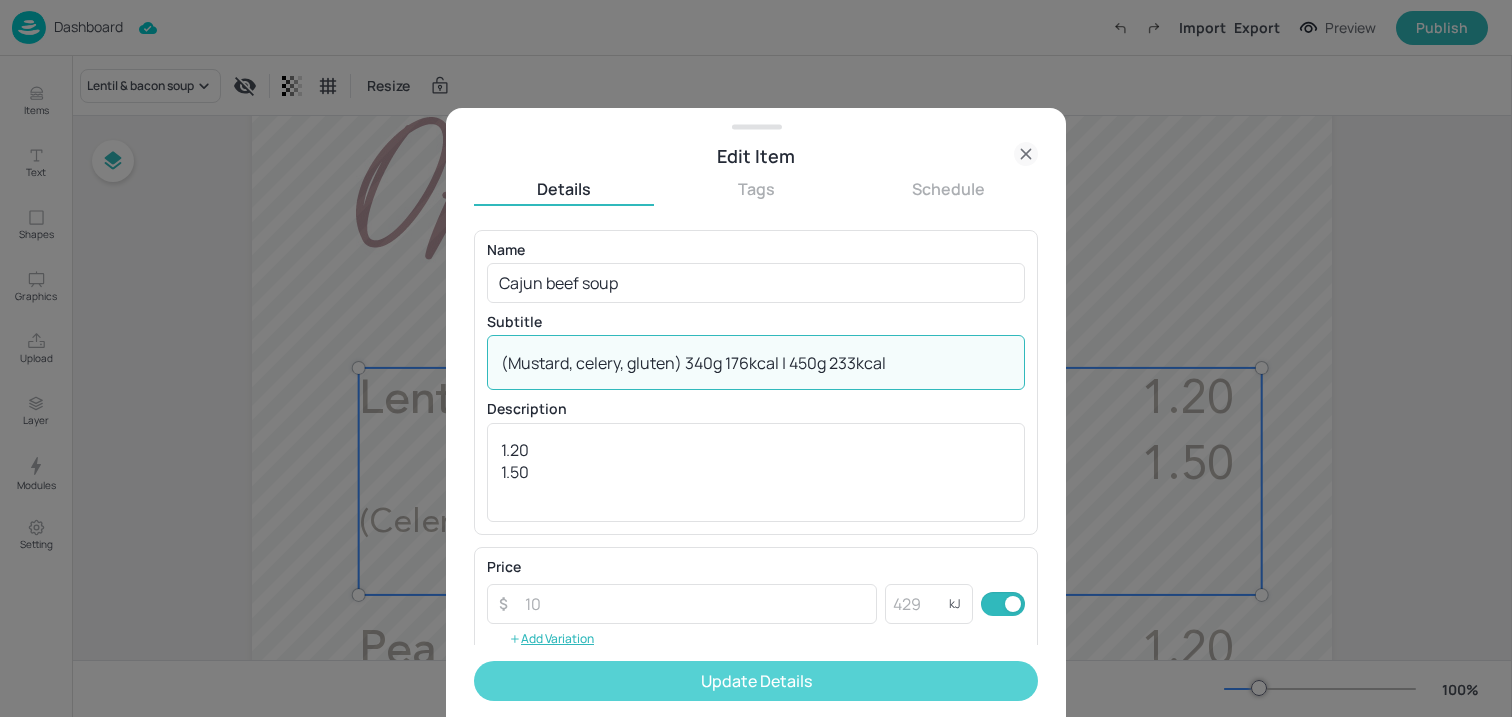 type on "(Mustard, celery, gluten) 340g 176kcal | 450g 233kcal" 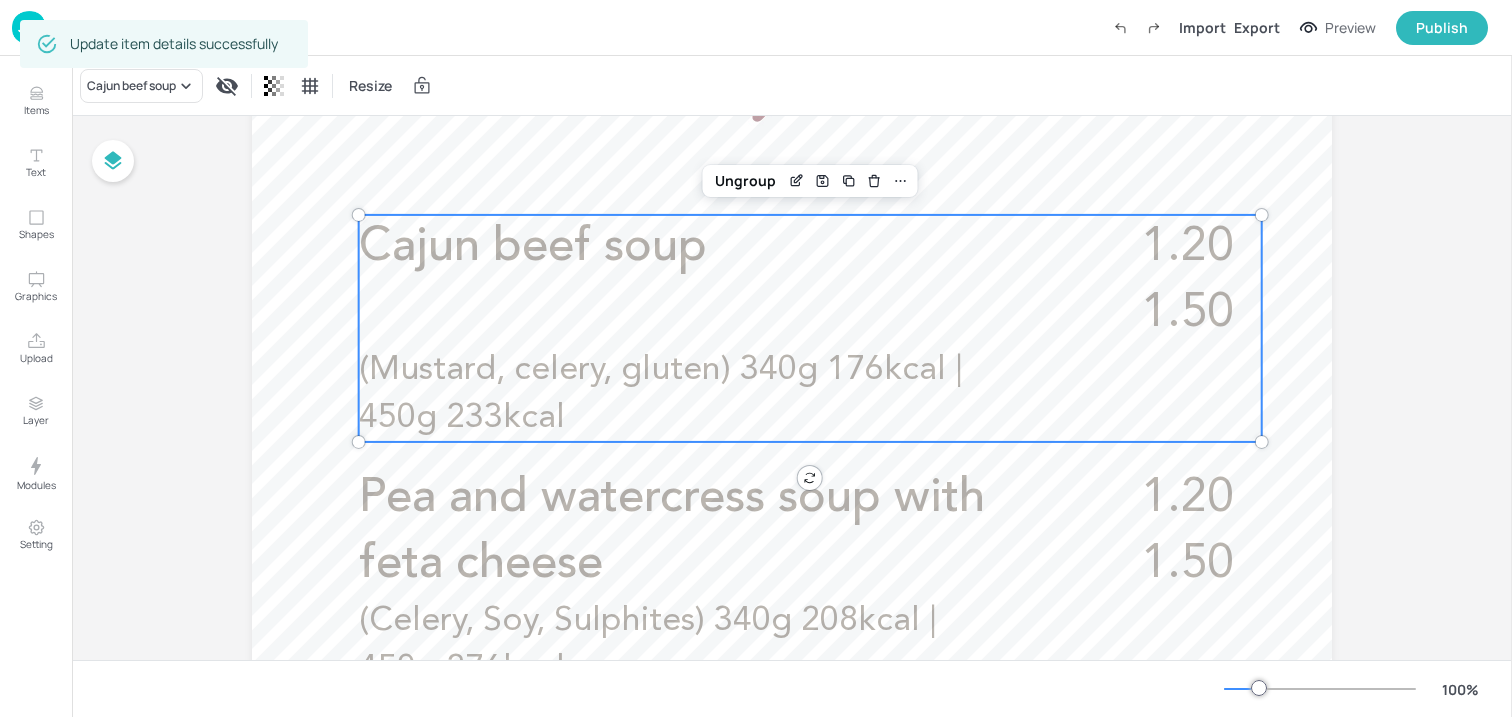 scroll, scrollTop: 711, scrollLeft: 0, axis: vertical 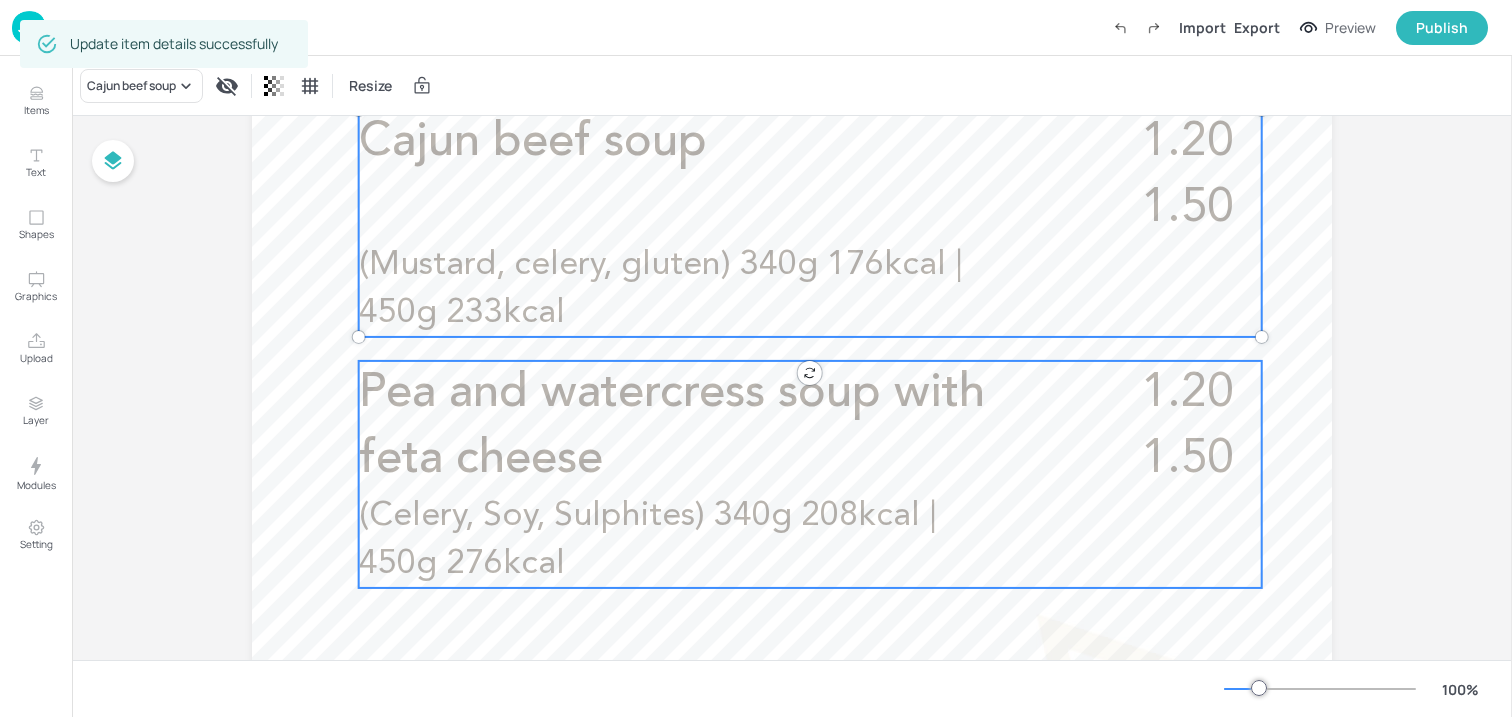 click on "Pea and watercress soup with feta cheese" at bounding box center [712, 427] 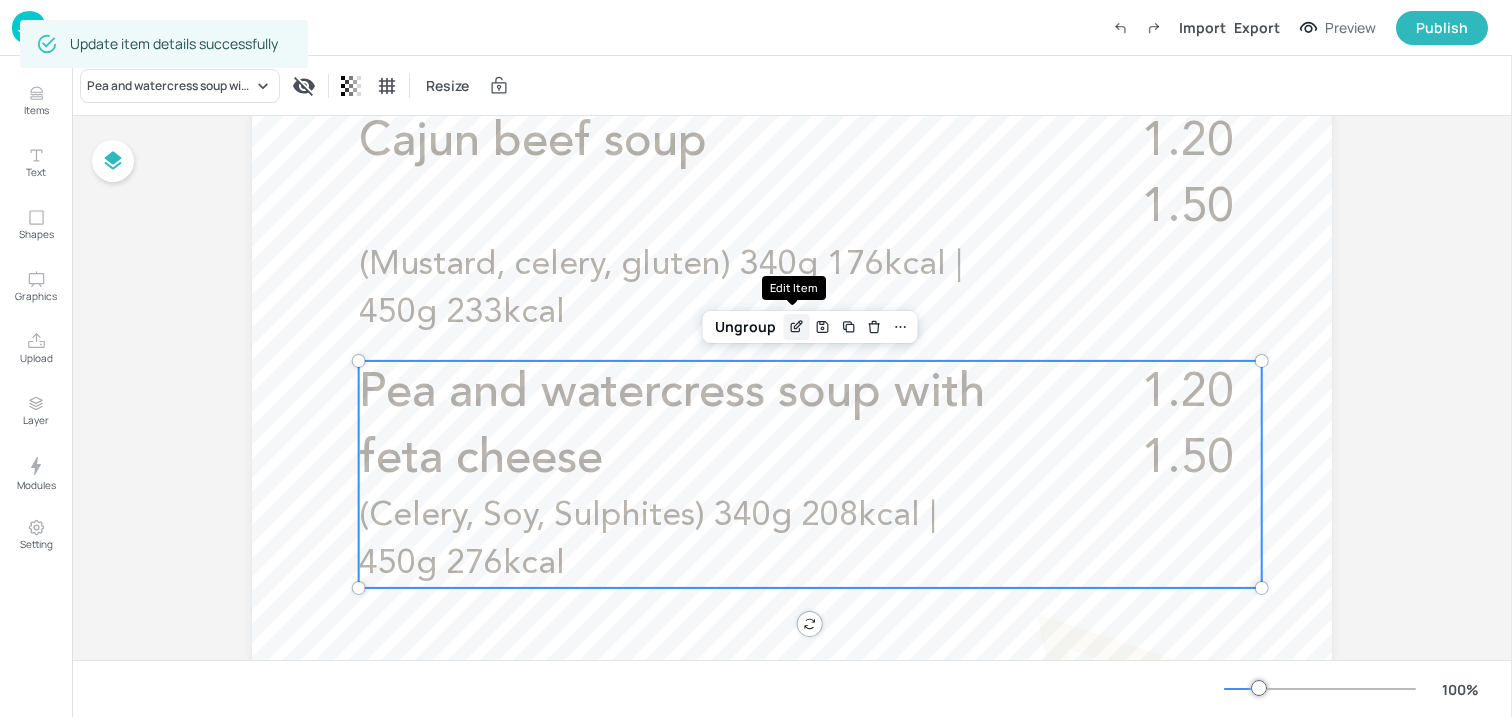 click 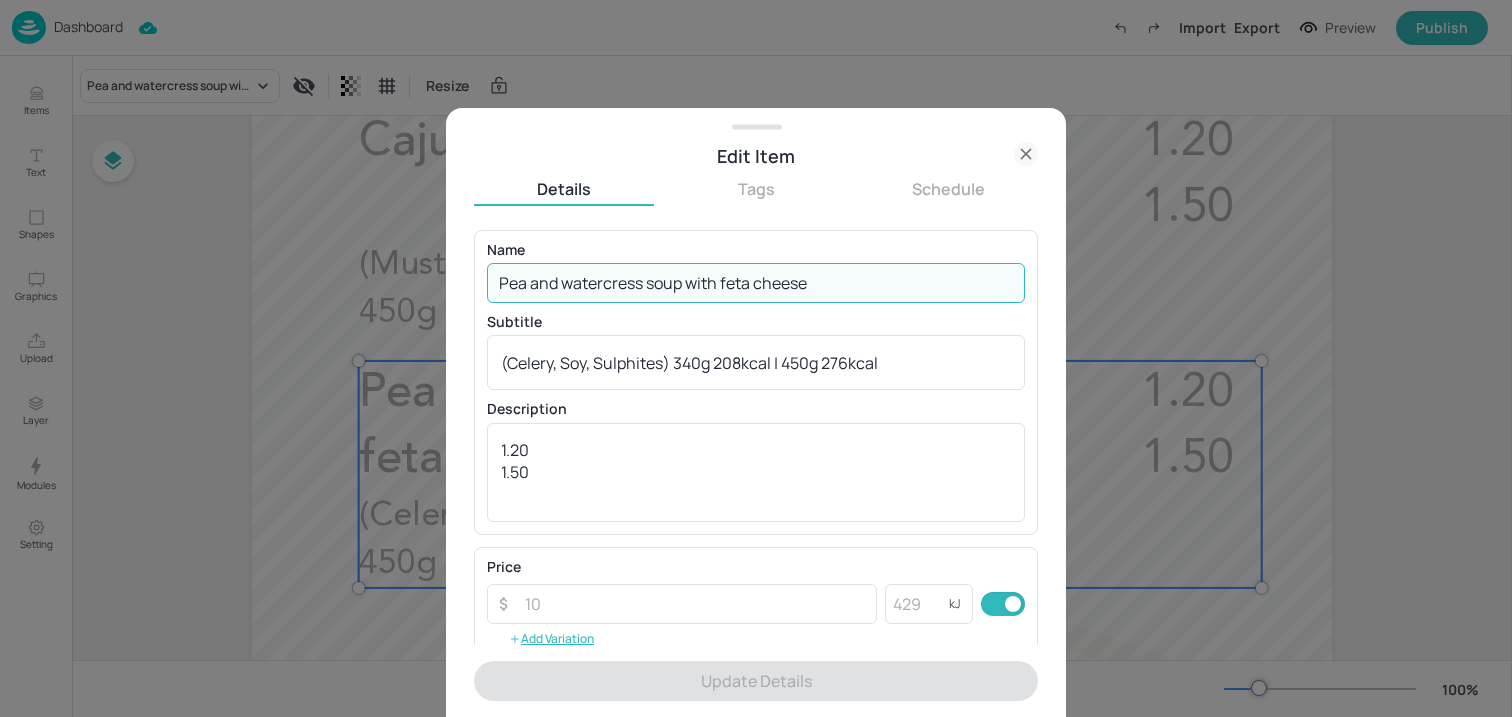 drag, startPoint x: 815, startPoint y: 279, endPoint x: 359, endPoint y: 281, distance: 456.0044 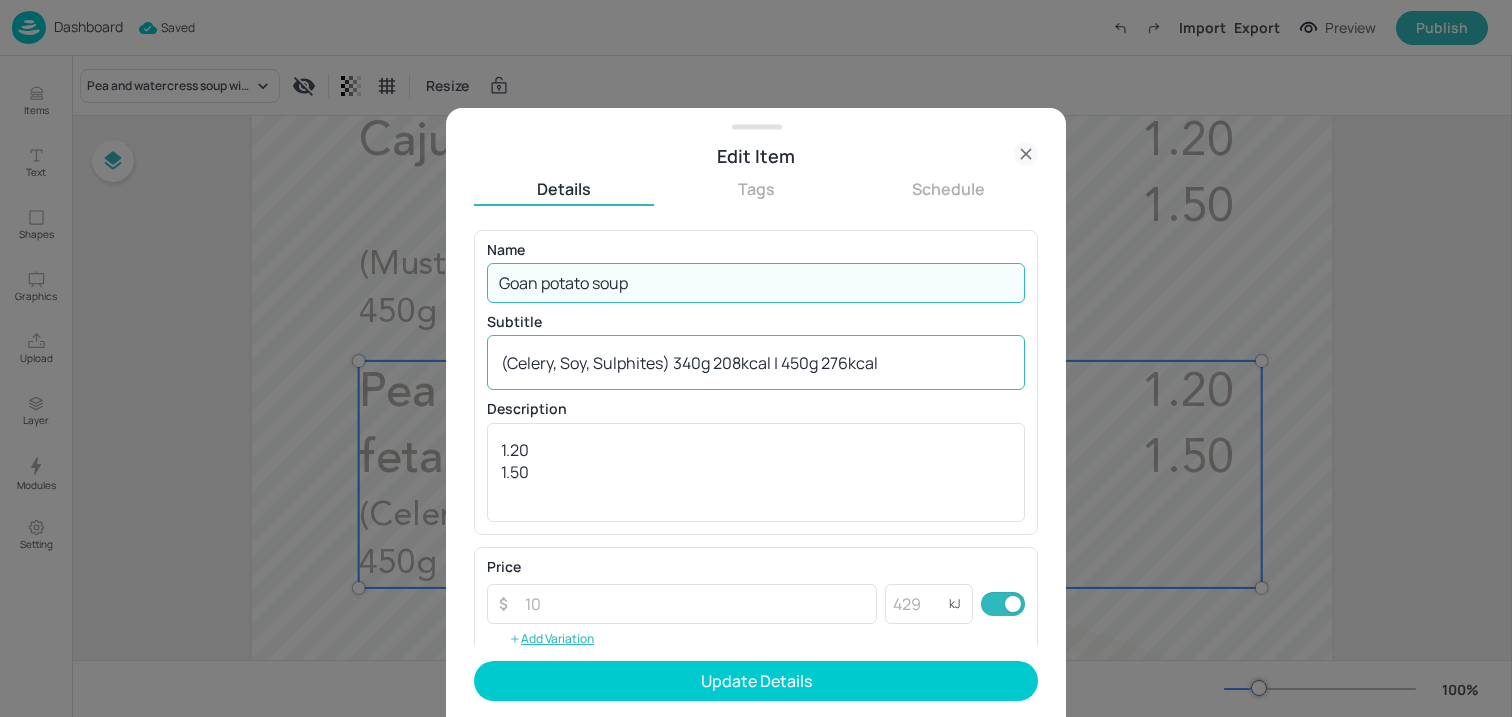 type on "Goan potato soup" 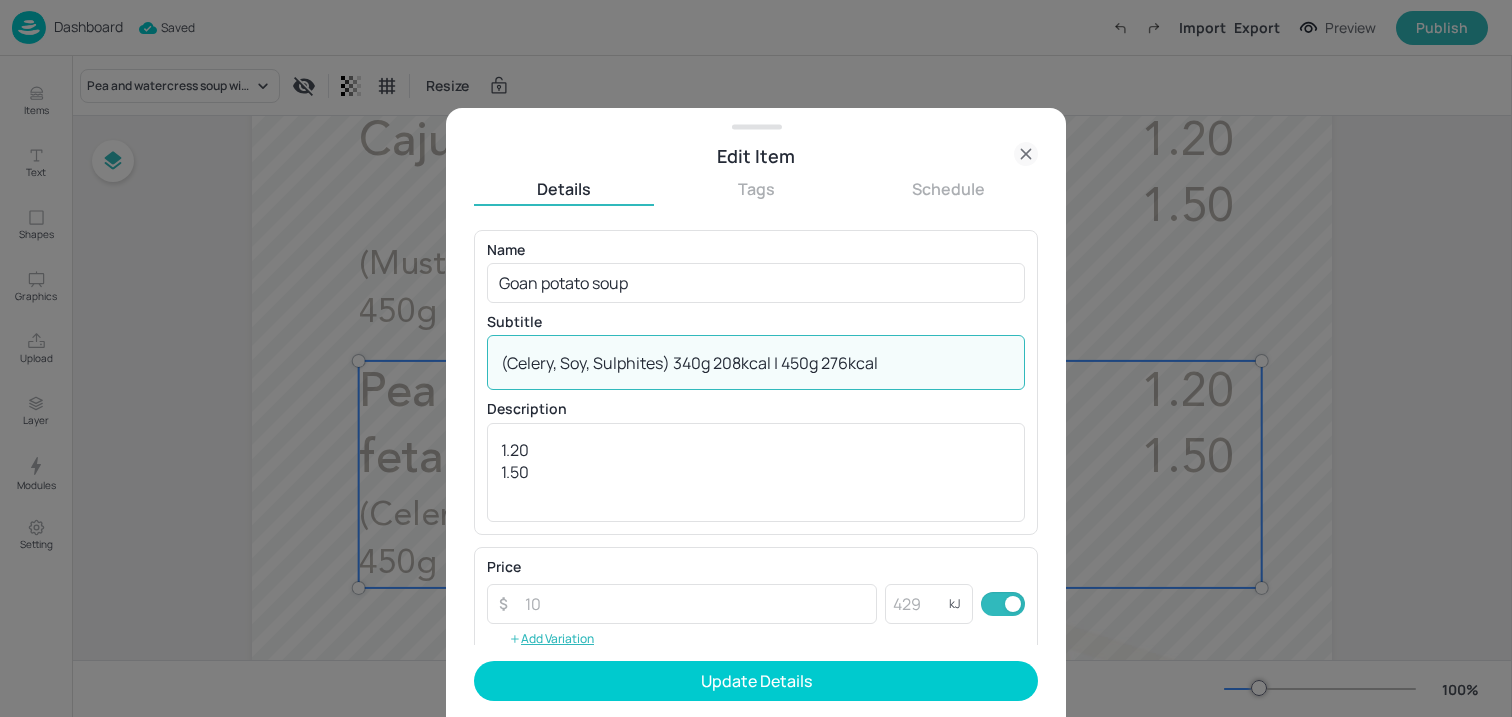 click on "(Celery, Soy, Sulphites) 340g 208kcal | 450g 276kcal" at bounding box center (756, 363) 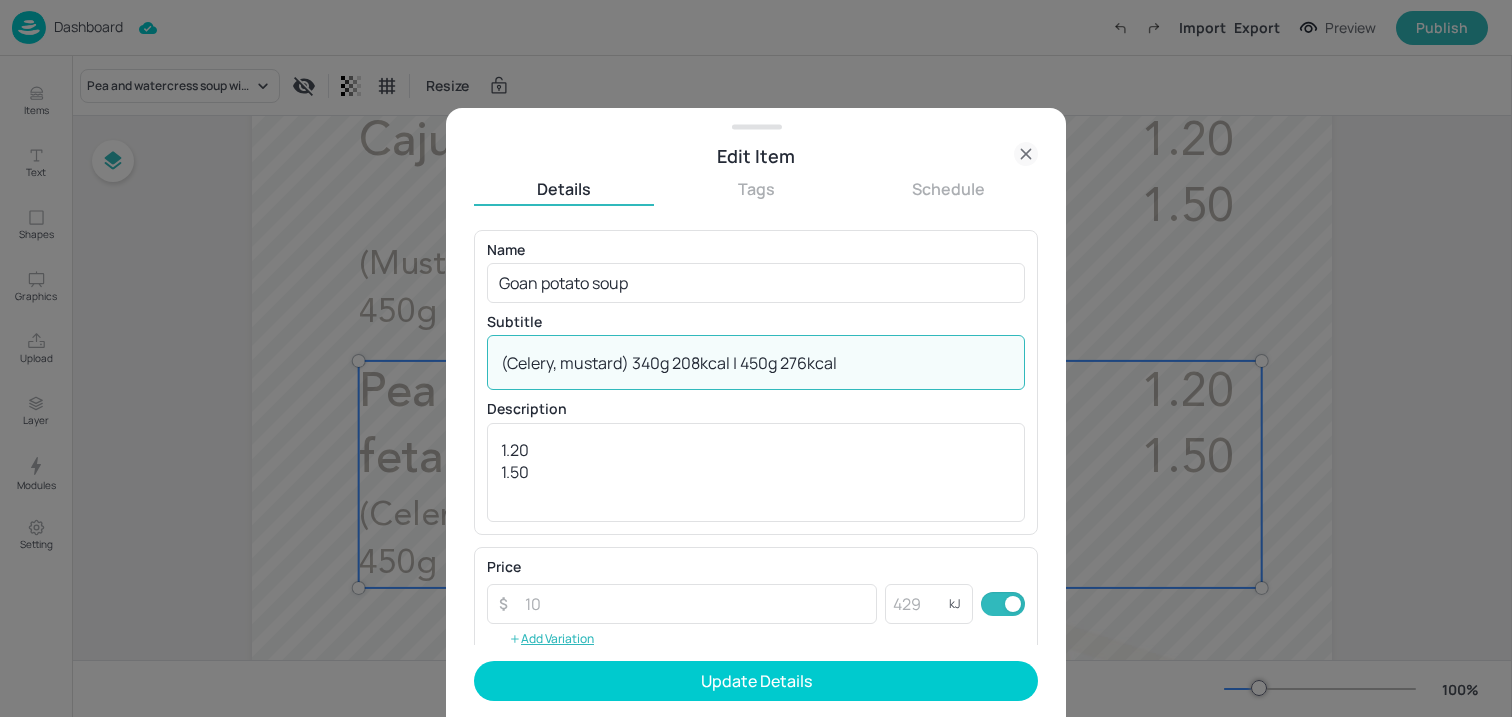 drag, startPoint x: 634, startPoint y: 361, endPoint x: 1030, endPoint y: 362, distance: 396.00125 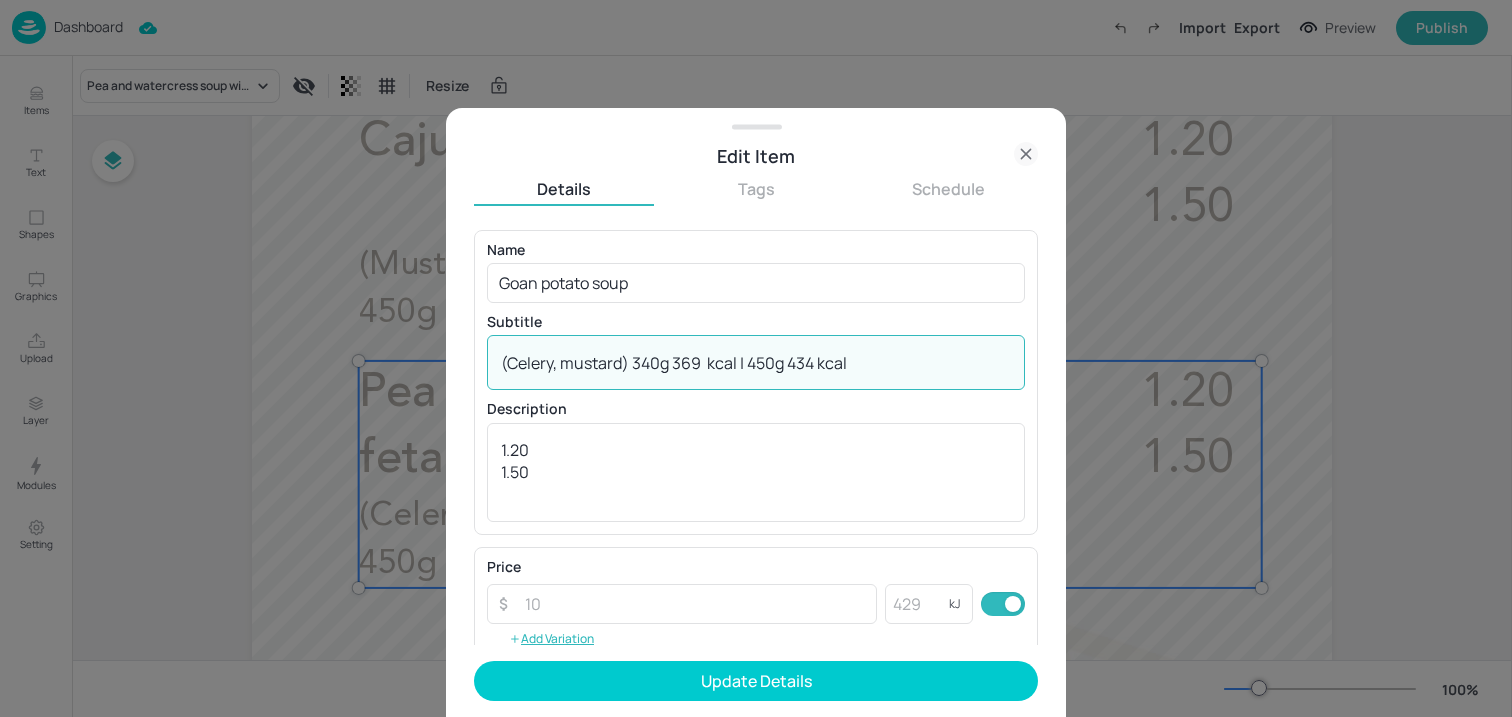click on "(Celery, mustard) 340g 369  kcal | 450g 434 kcal" at bounding box center (756, 363) 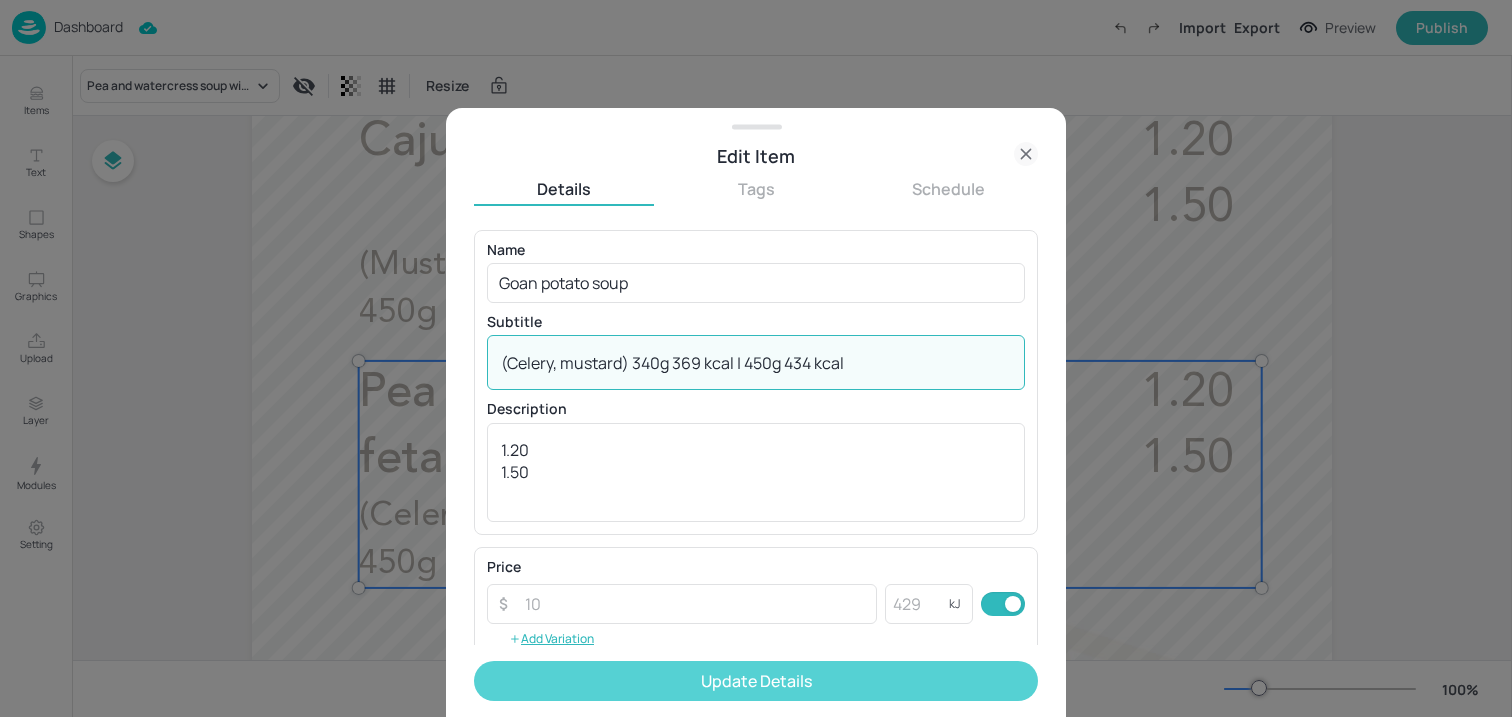 type on "(Celery, mustard) 340g 369 kcal | 450g 434 kcal" 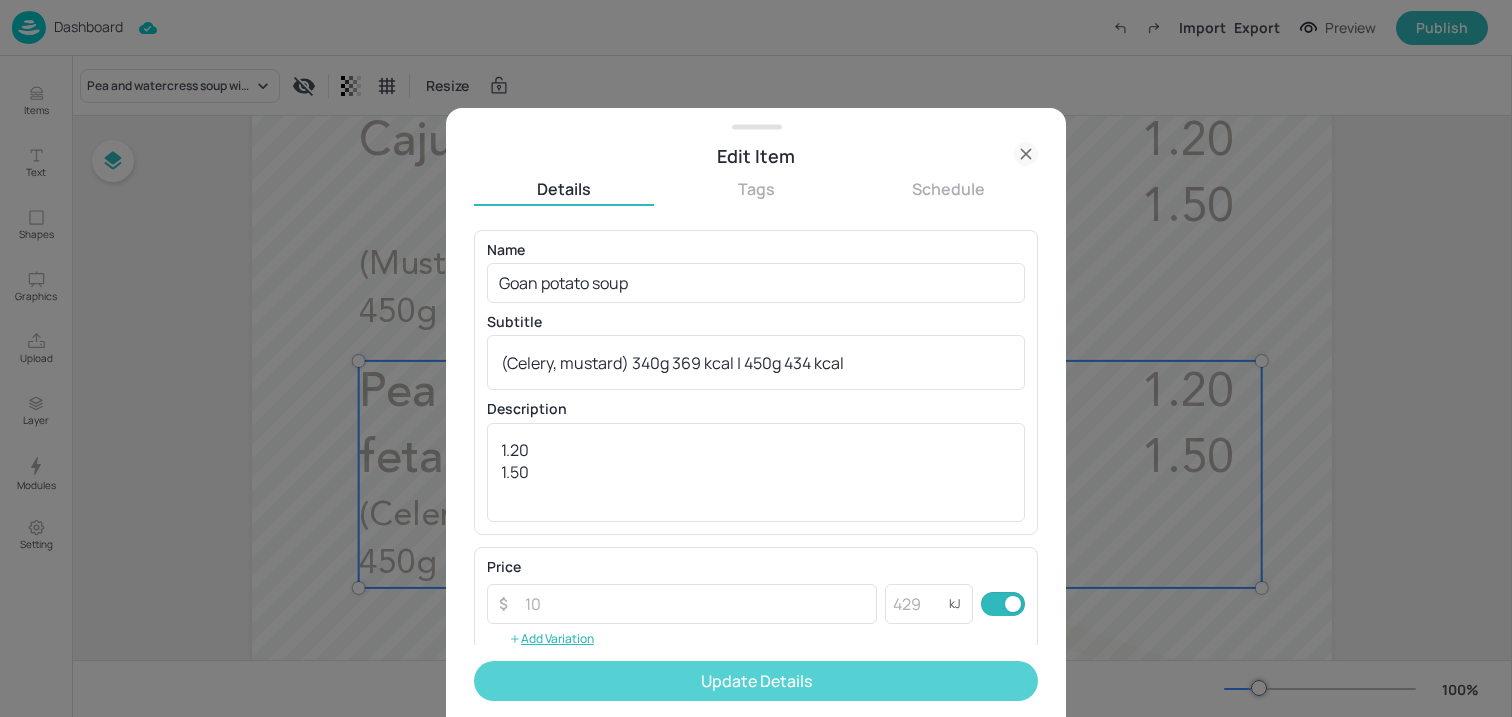 click on "Update Details" at bounding box center [756, 681] 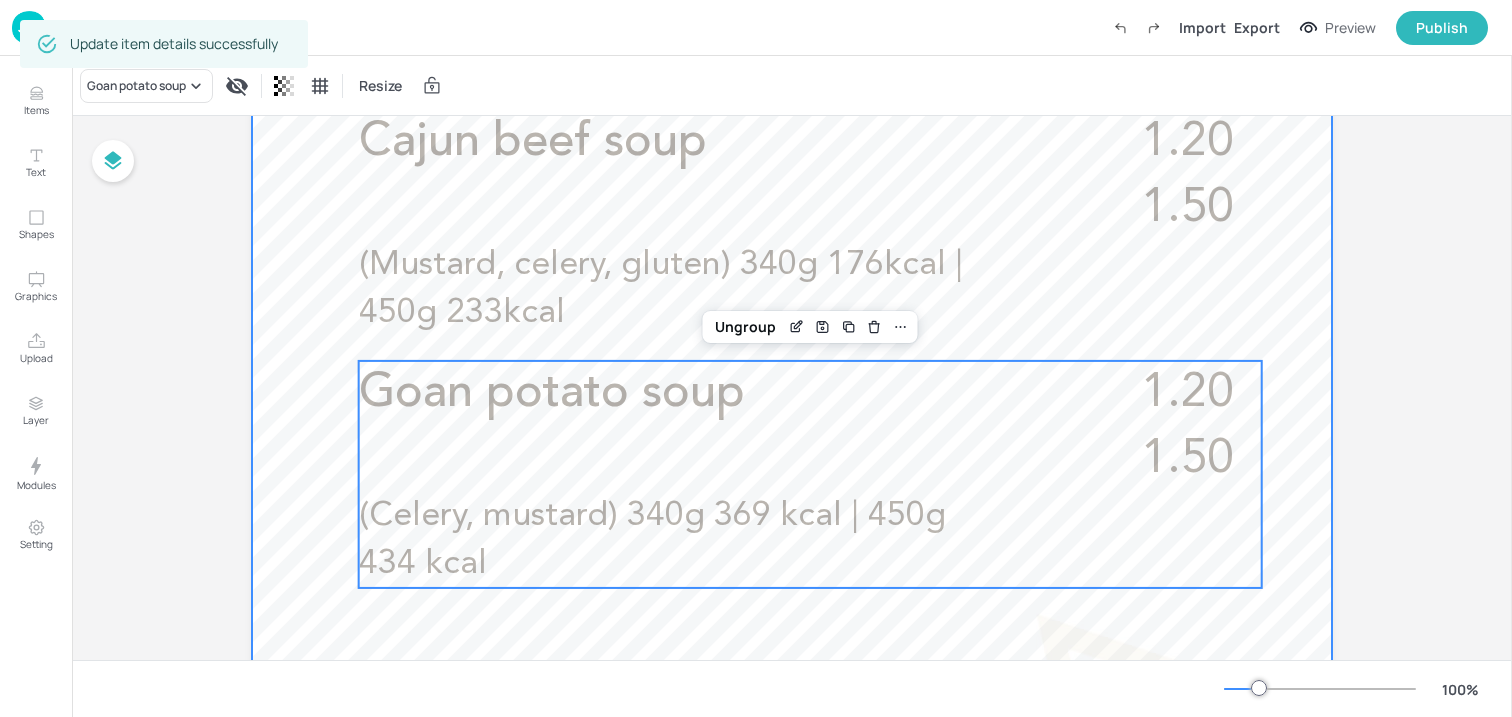 click at bounding box center (792, 429) 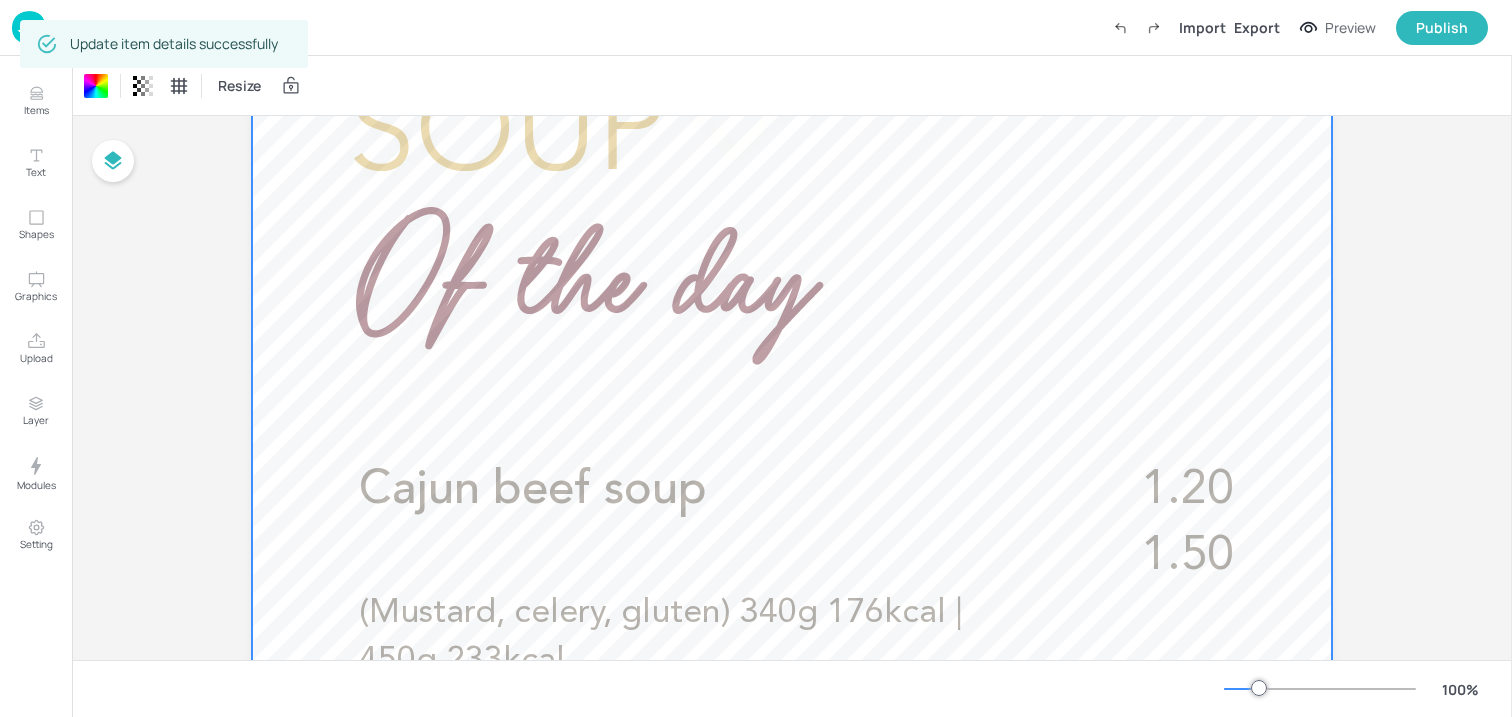 scroll, scrollTop: 0, scrollLeft: 0, axis: both 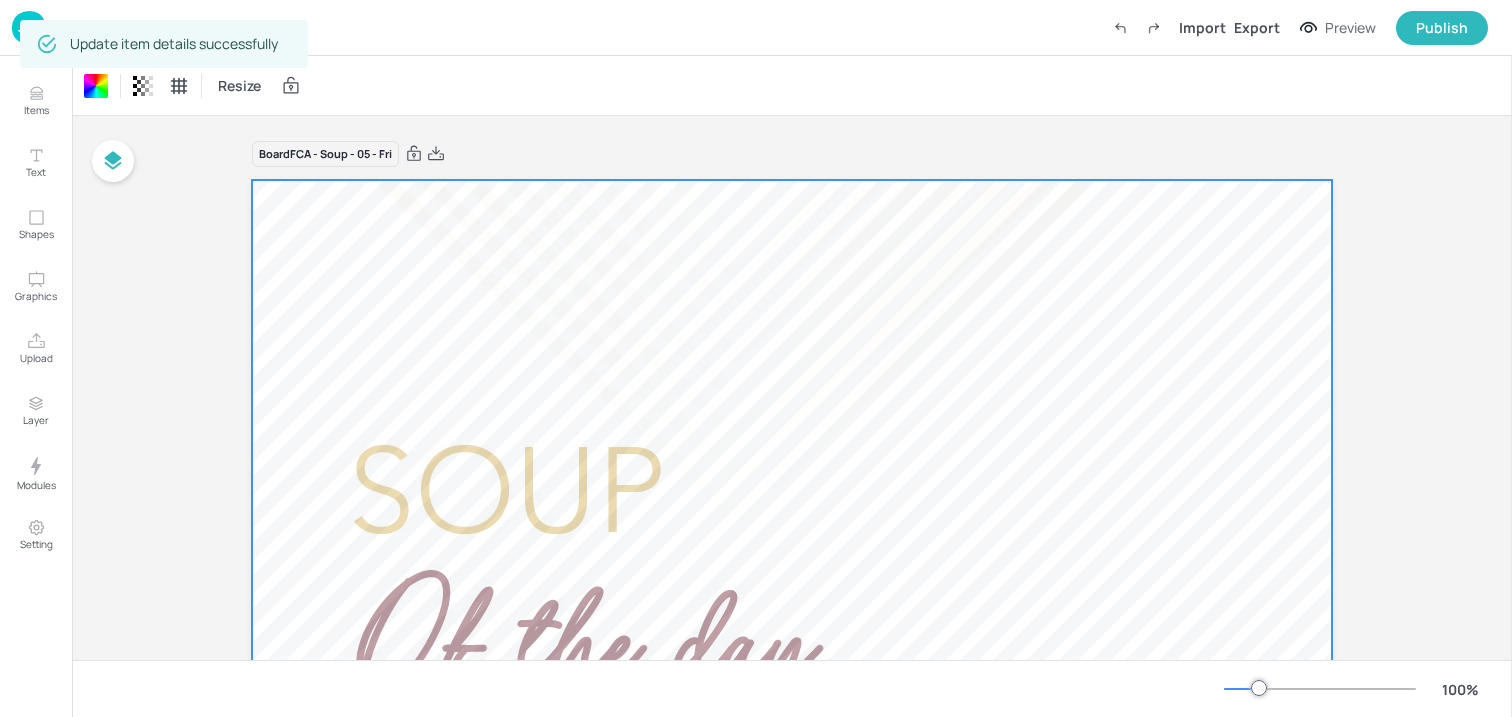 click at bounding box center (29, 27) 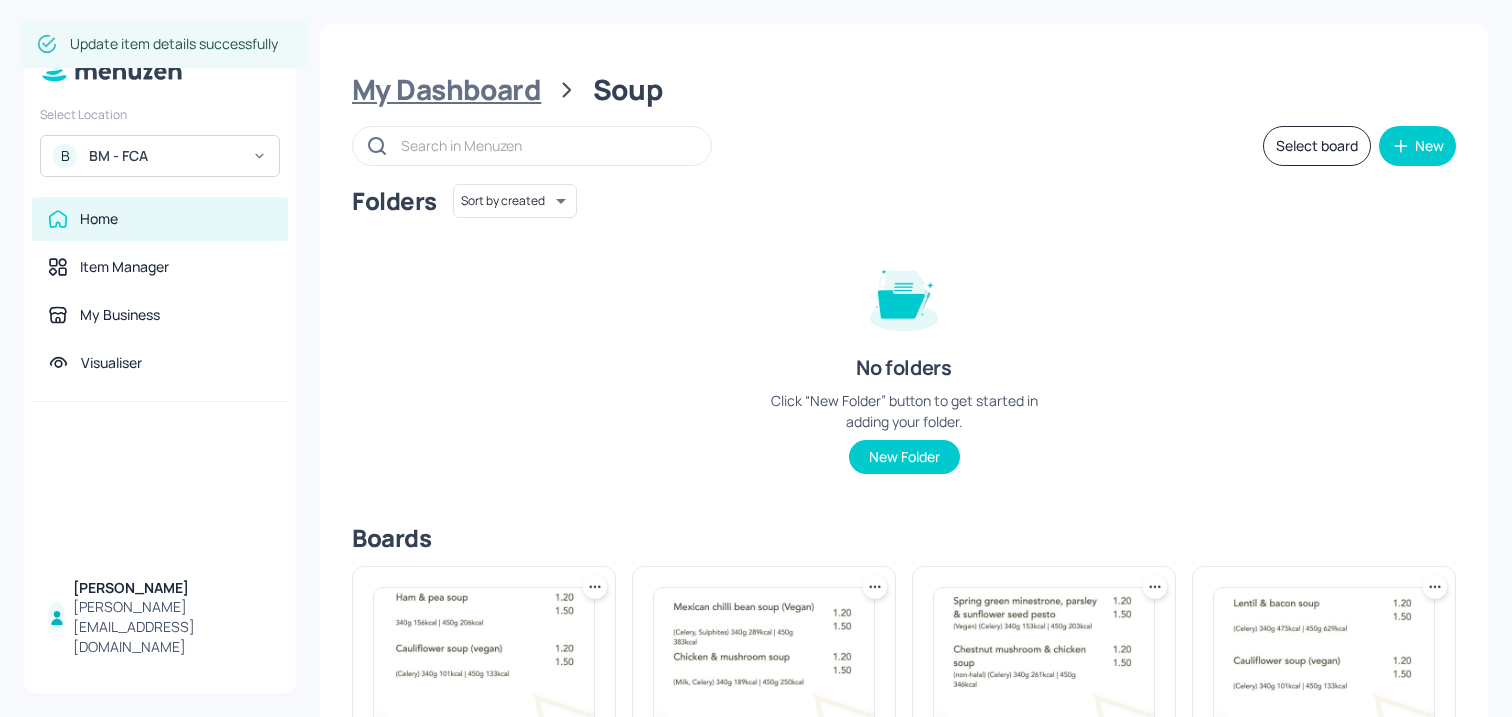 click on "My Dashboard" at bounding box center (446, 90) 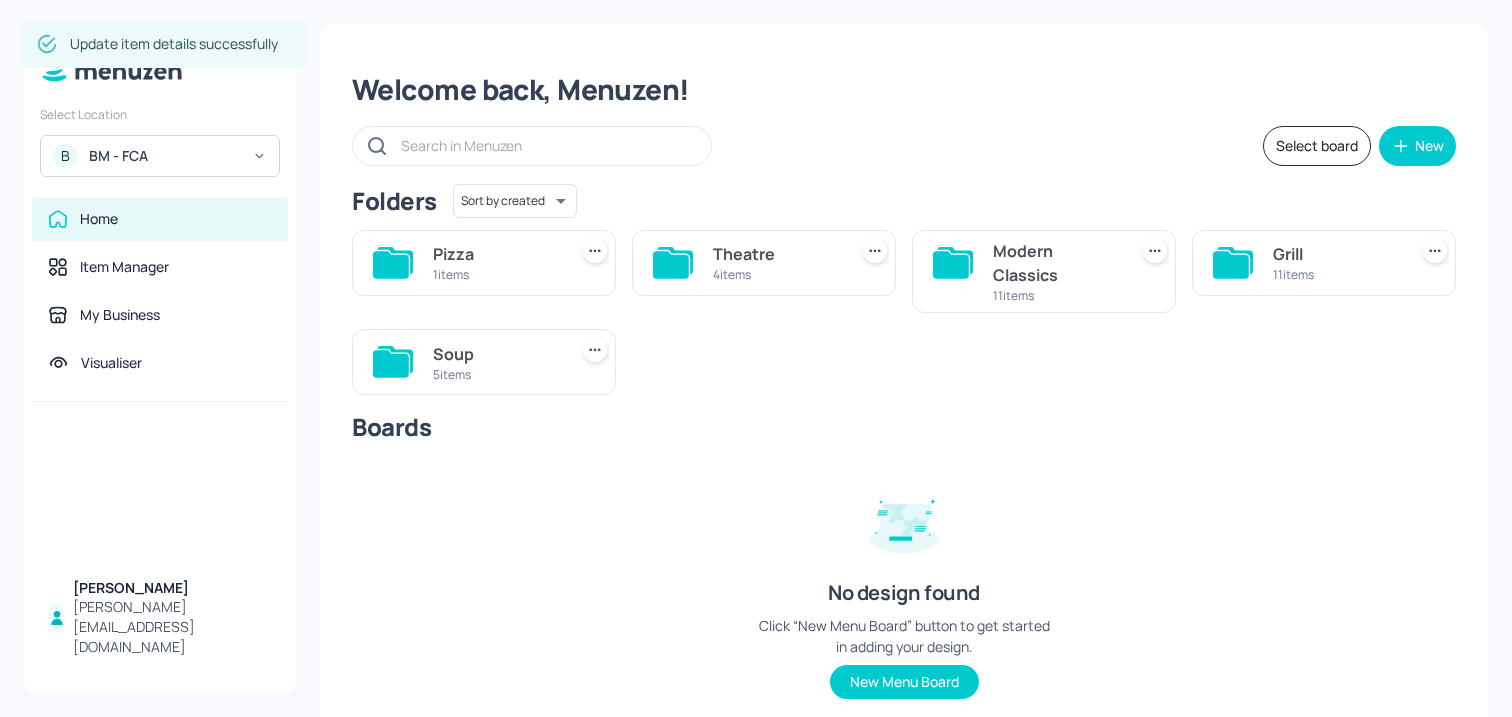 click on "Modern Classics" at bounding box center [1056, 263] 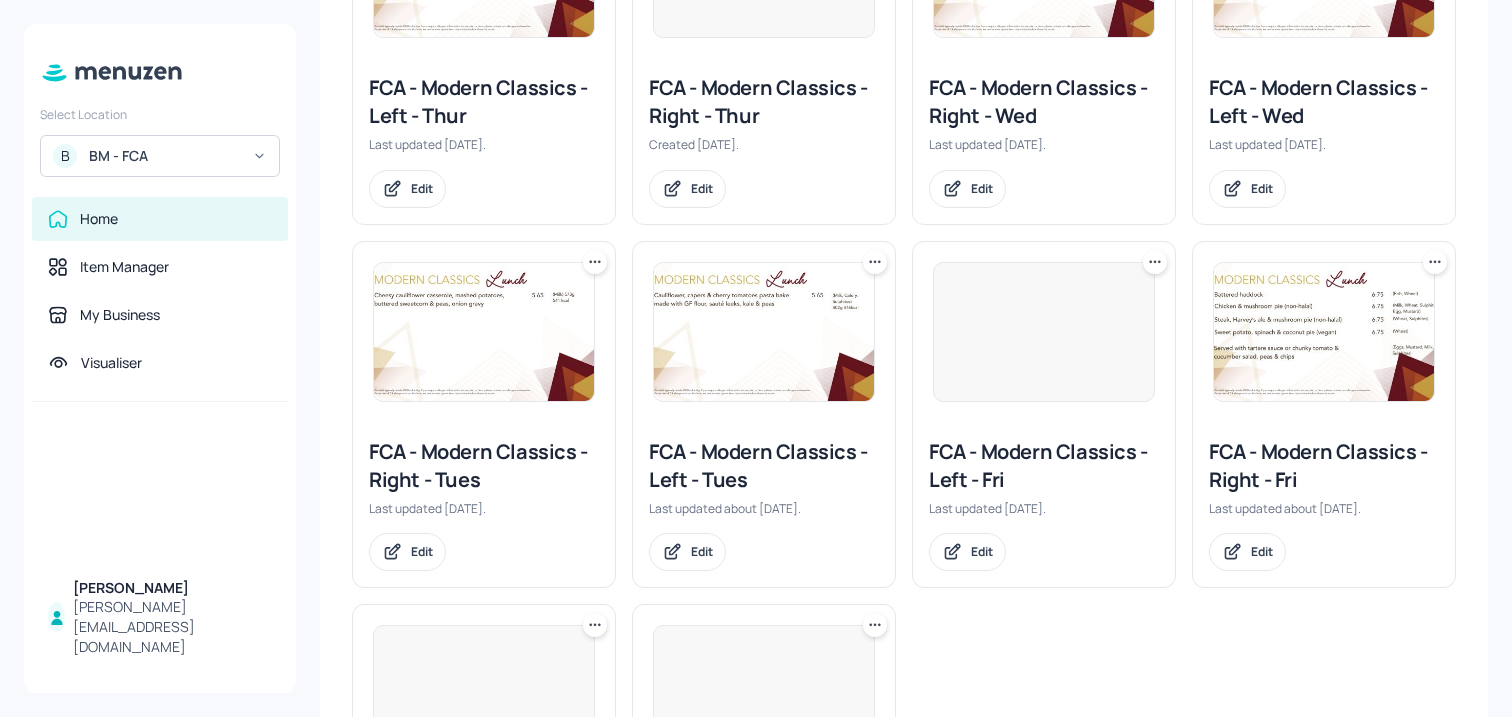 scroll, scrollTop: 532, scrollLeft: 0, axis: vertical 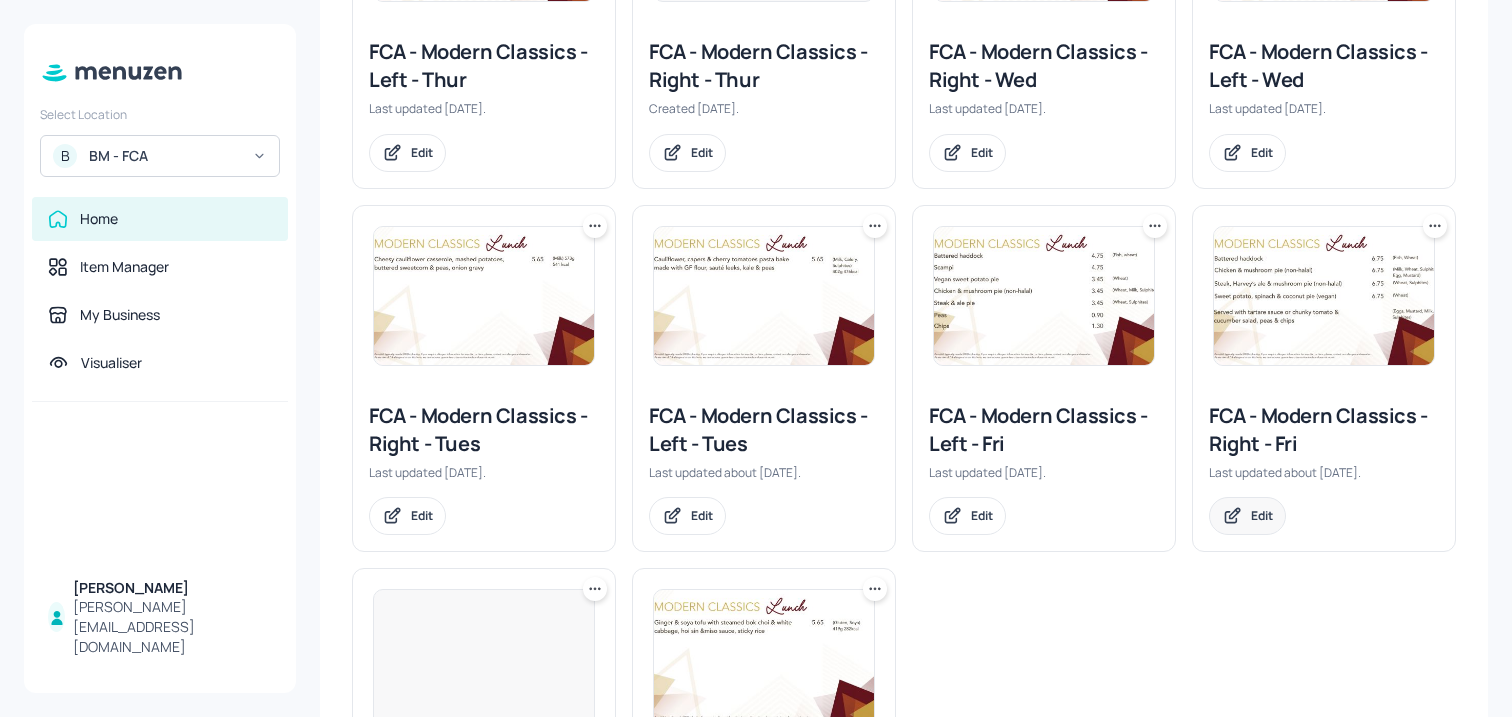 click 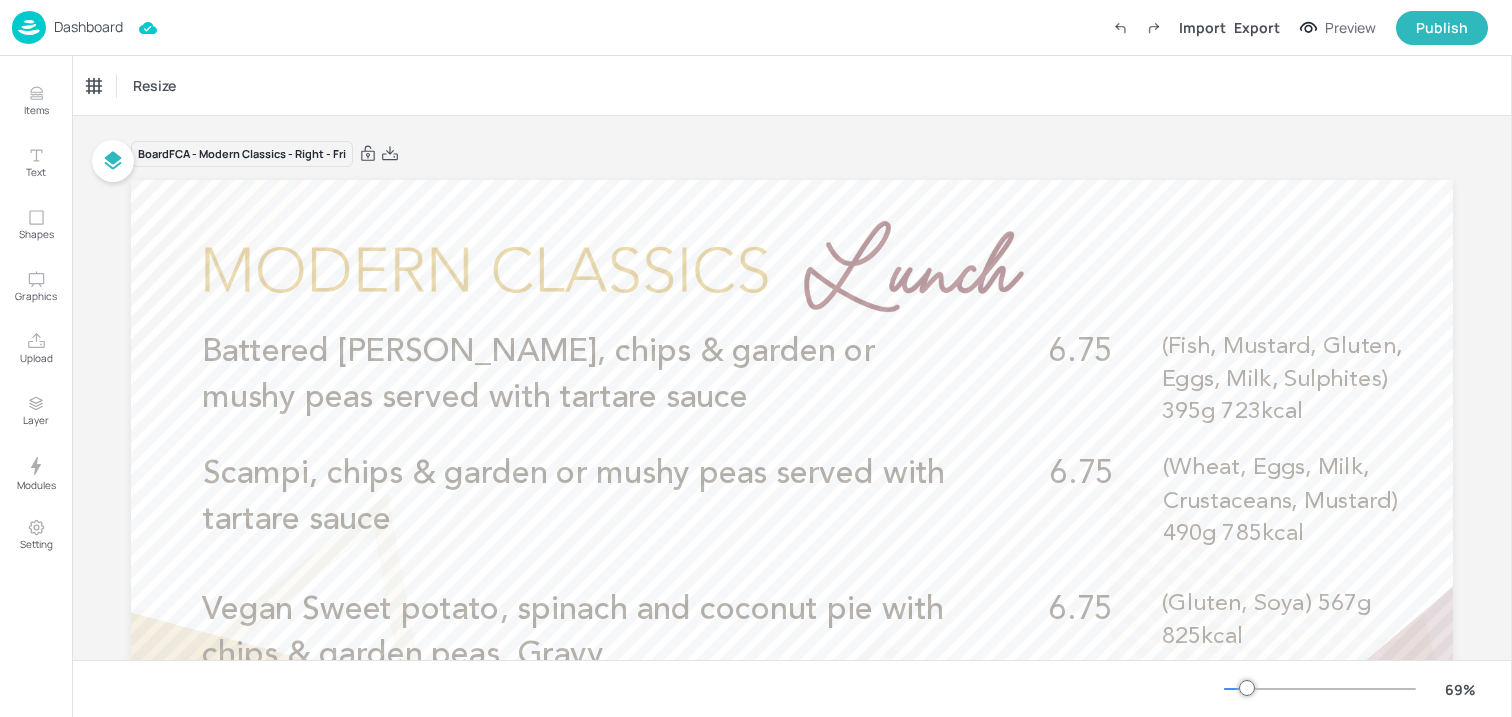 click on "Dashboard" at bounding box center (67, 27) 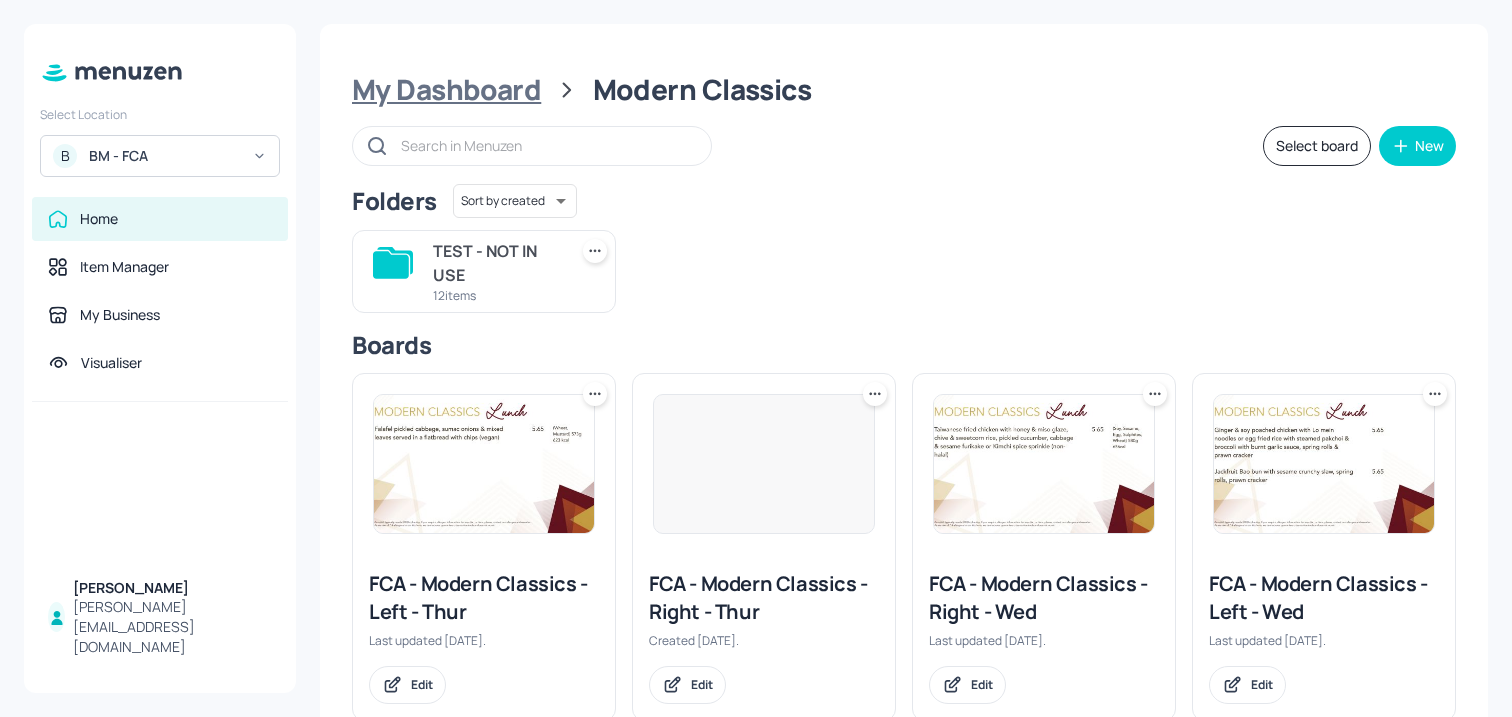 click on "My Dashboard" at bounding box center [446, 90] 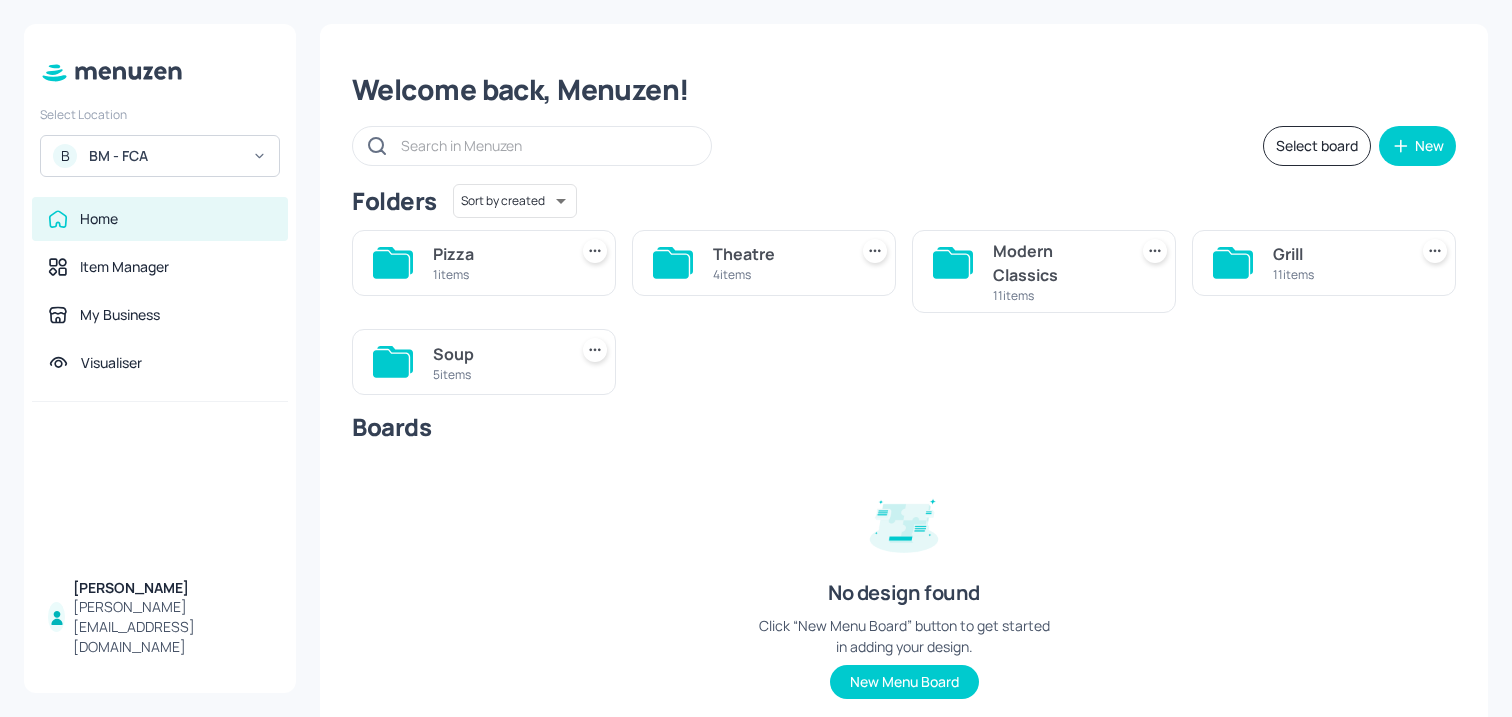 click on "Grill" at bounding box center [1336, 254] 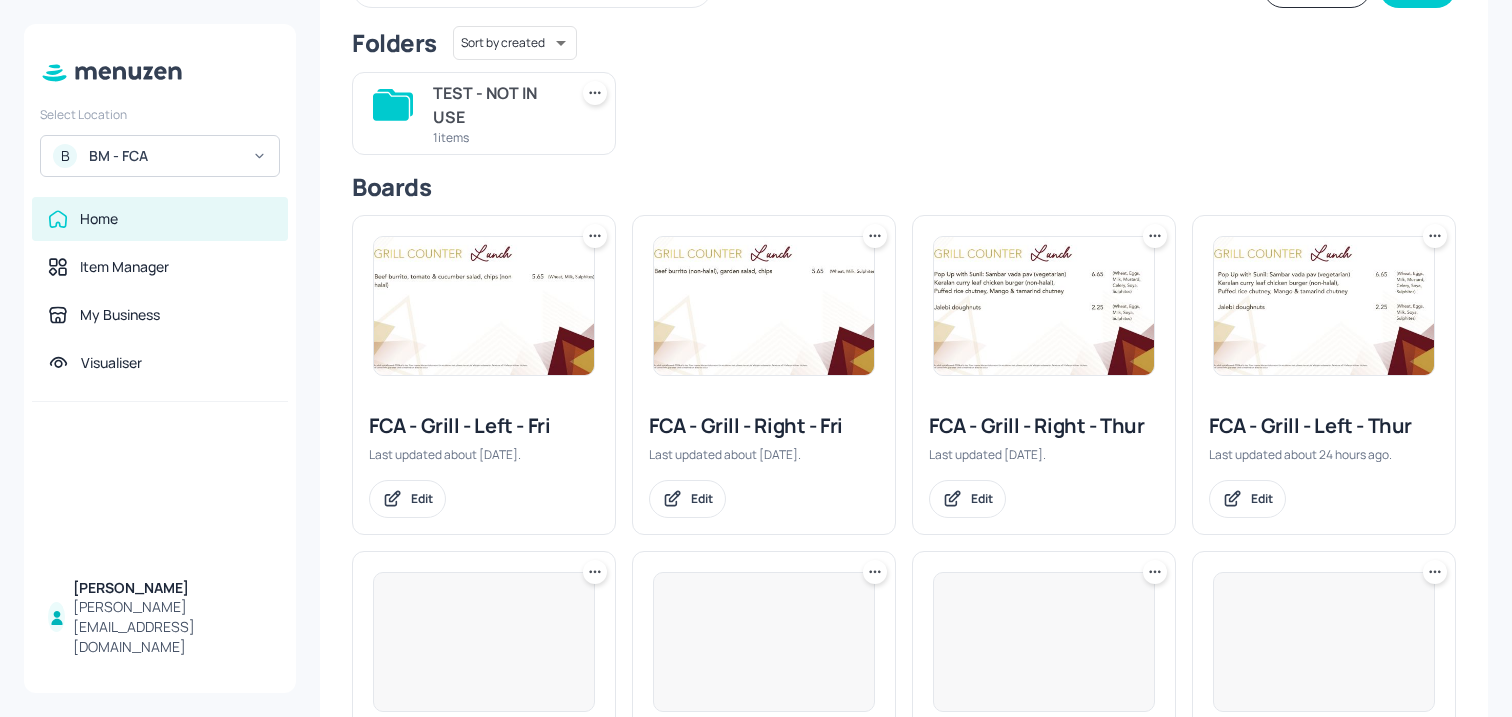scroll, scrollTop: 197, scrollLeft: 0, axis: vertical 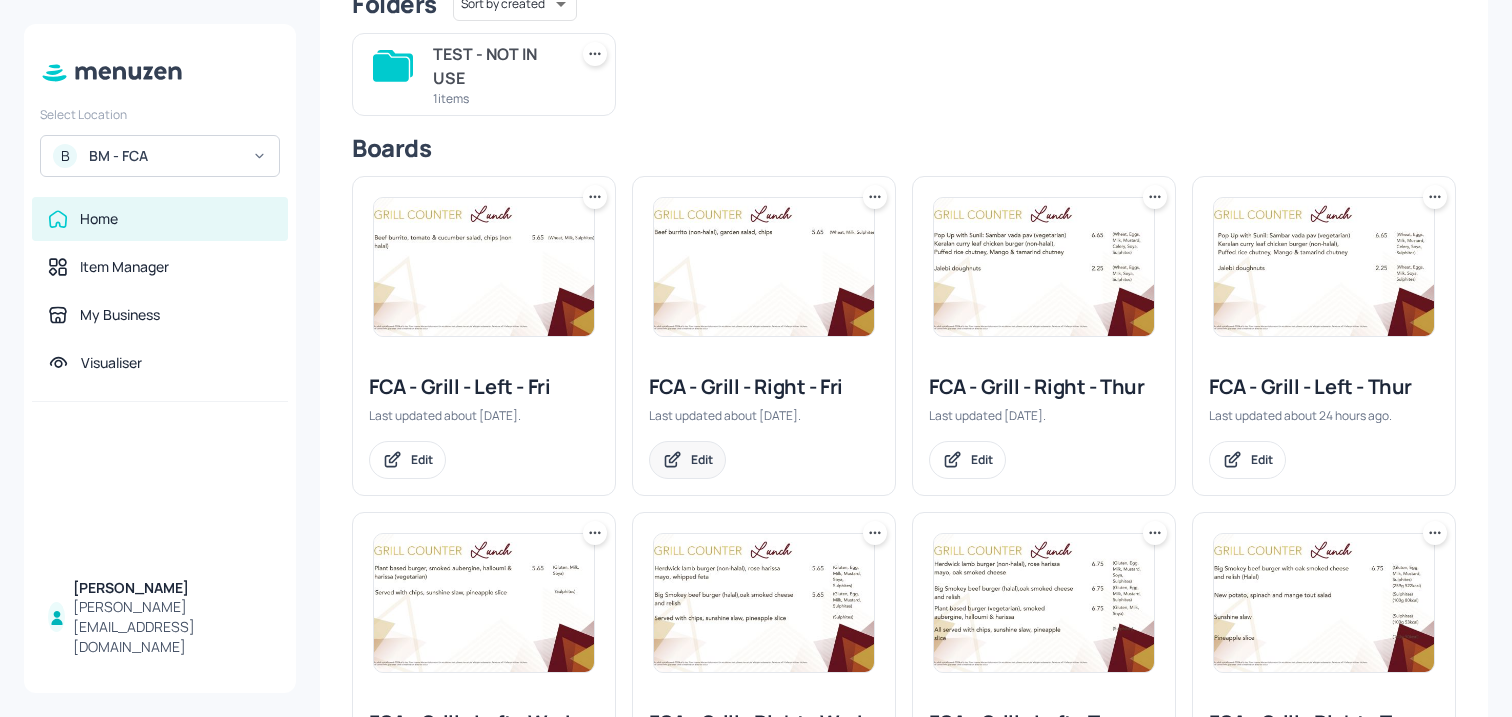 click on "Edit" at bounding box center [702, 459] 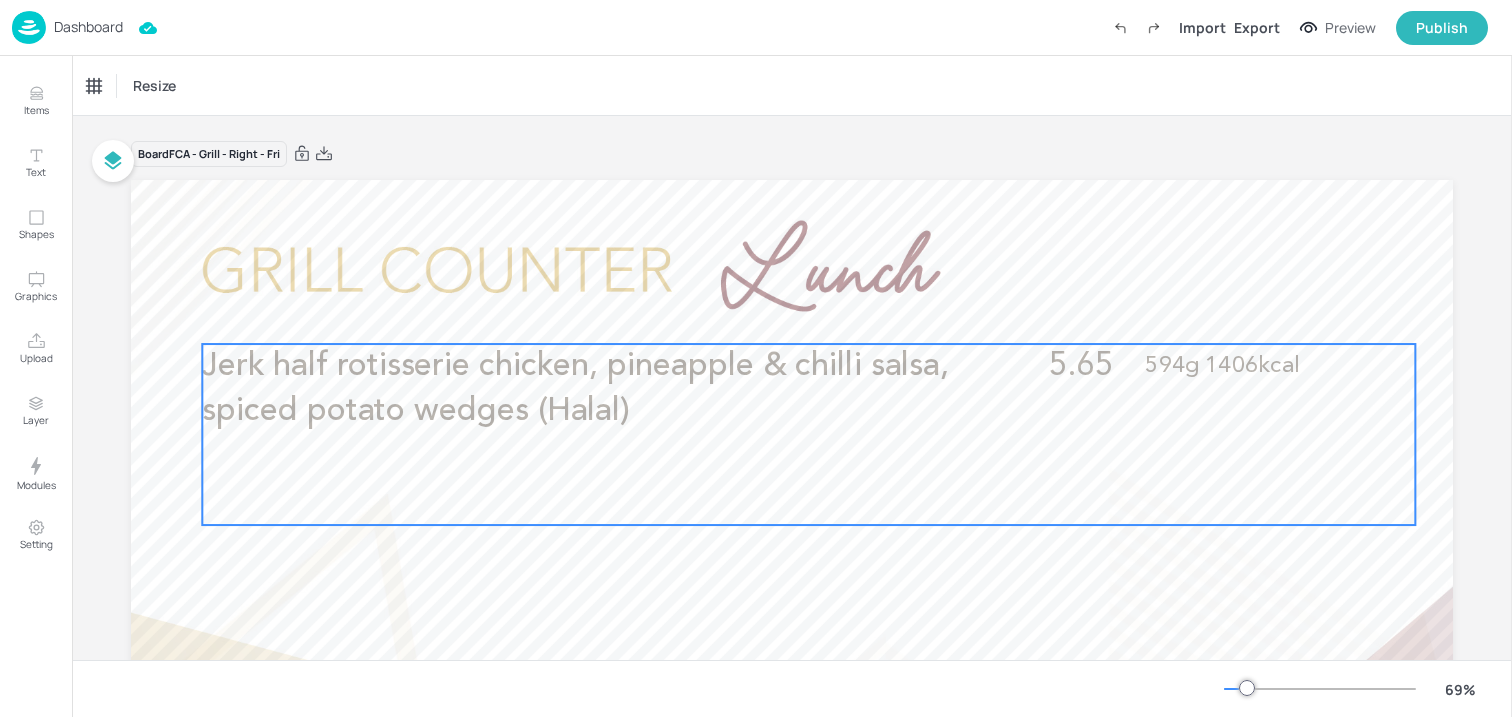 click on "Jerk half rotisserie chicken, pineapple & chilli salsa, spiced potato wedges (Halal) 5.65 594g 1406kcal" at bounding box center [808, 434] 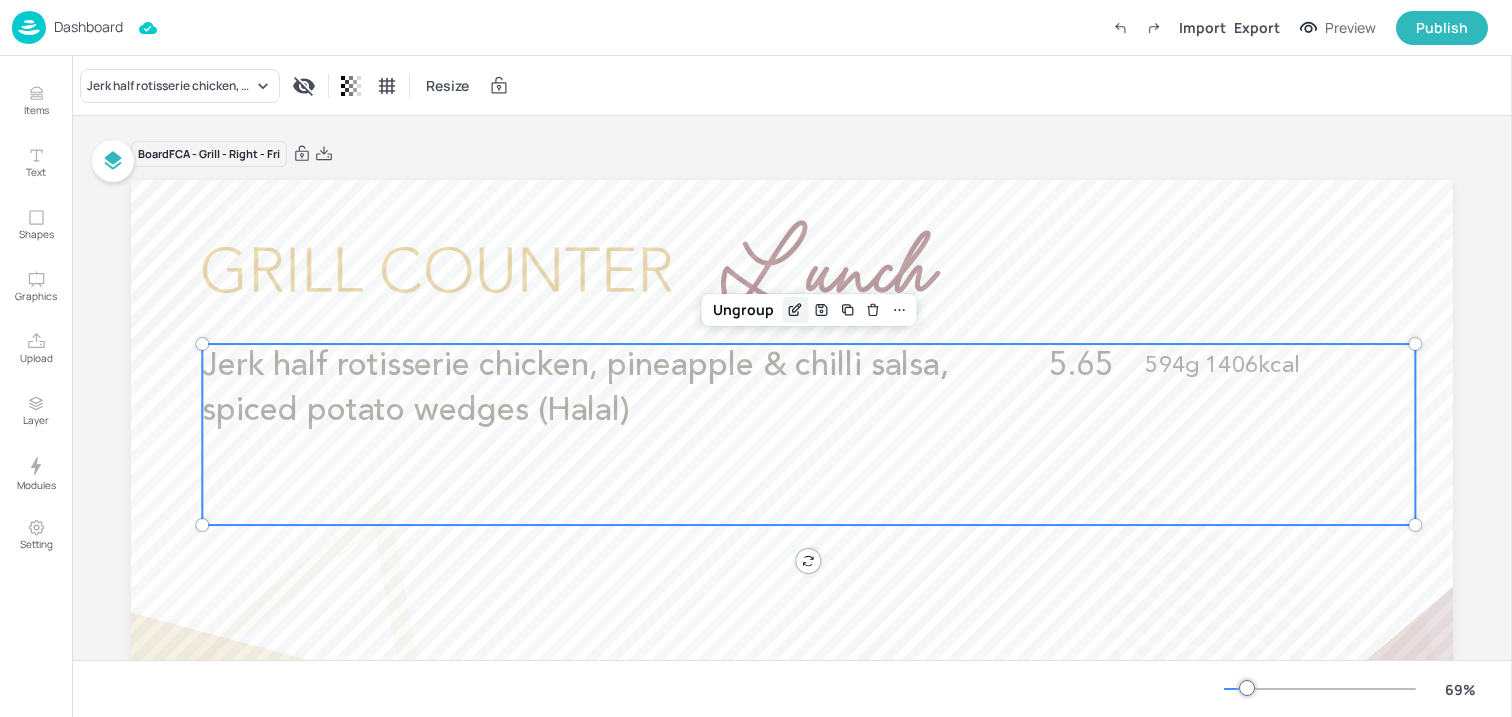 click 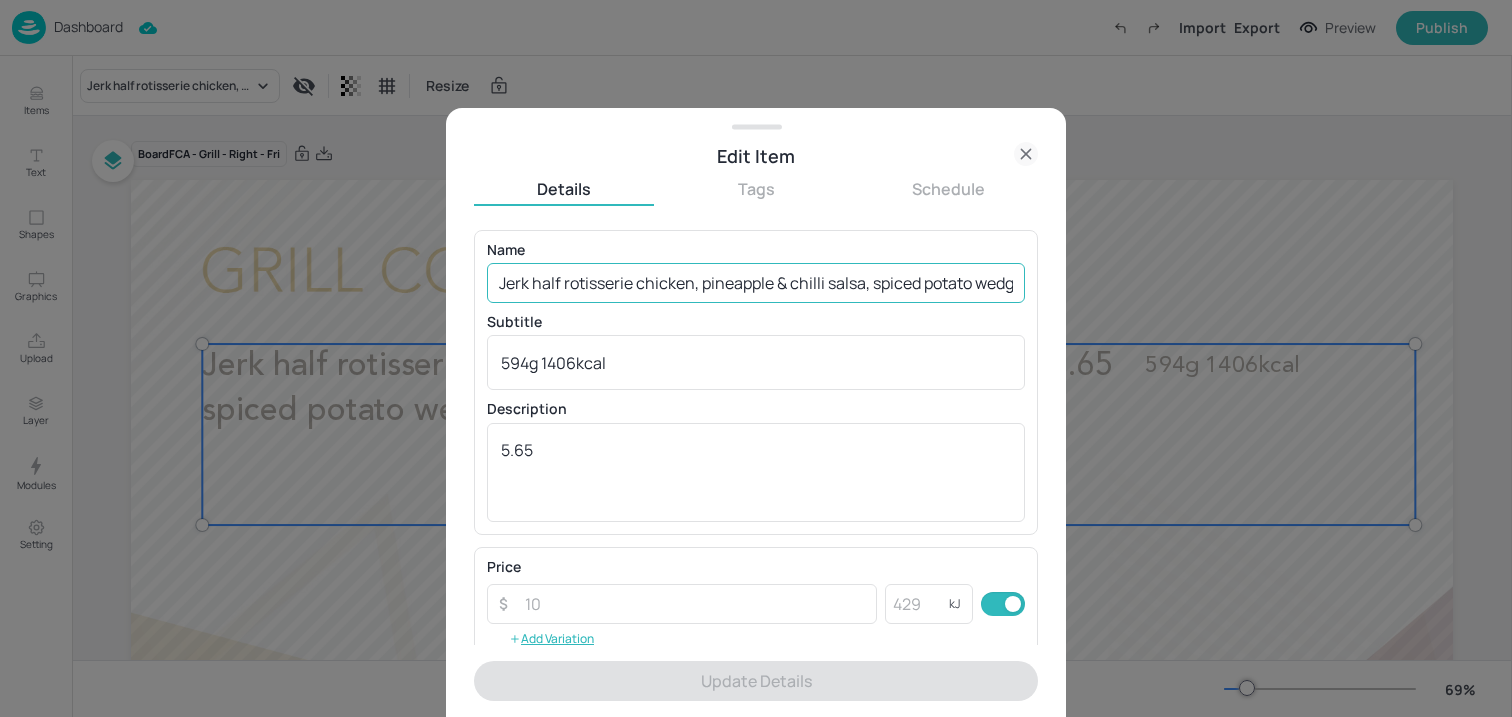 click on "Jerk half rotisserie chicken, pineapple & chilli salsa, spiced potato wedges (Halal)" at bounding box center (756, 283) 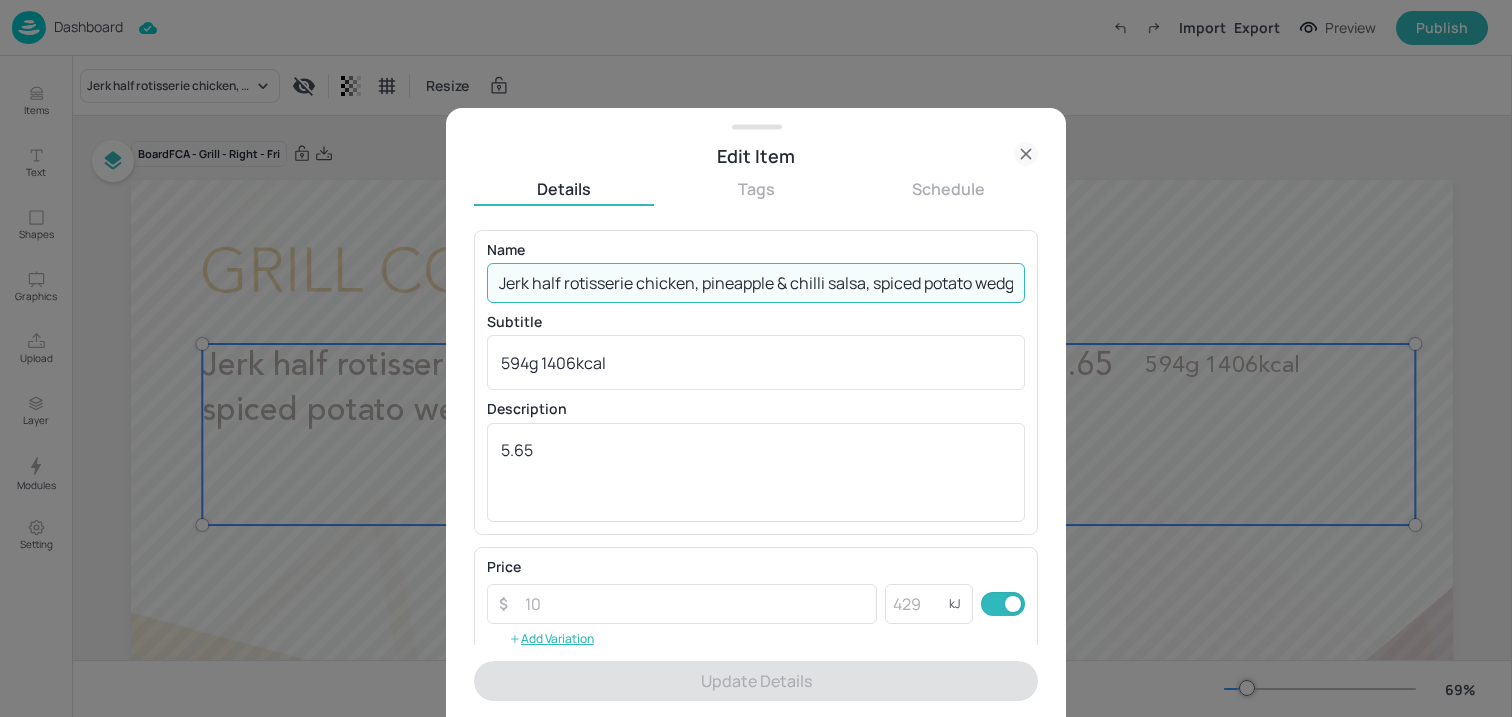 click on "Jerk half rotisserie chicken, pineapple & chilli salsa, spiced potato wedges (Halal)" at bounding box center (756, 283) 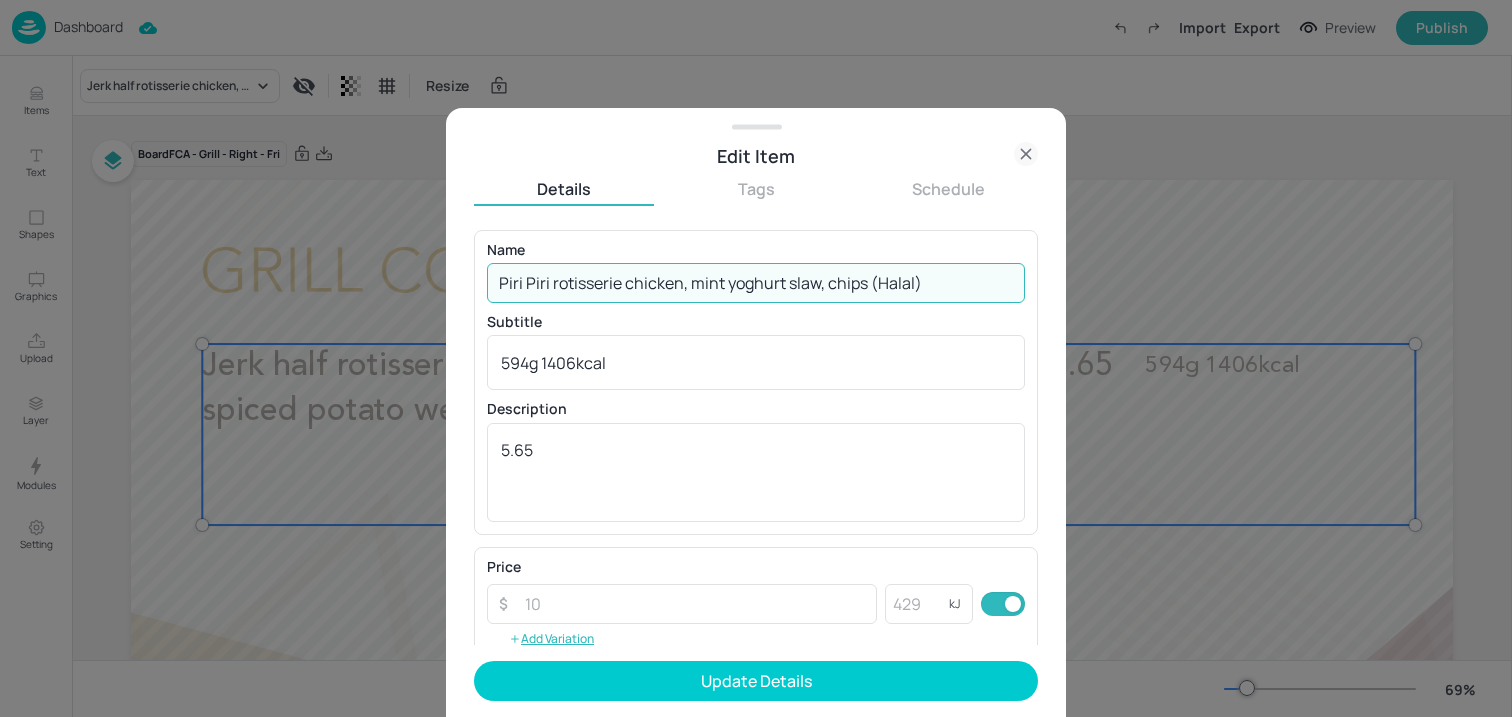 click on "Piri Piri rotisserie chicken, mint yoghurt slaw, chips (Halal)" at bounding box center [756, 283] 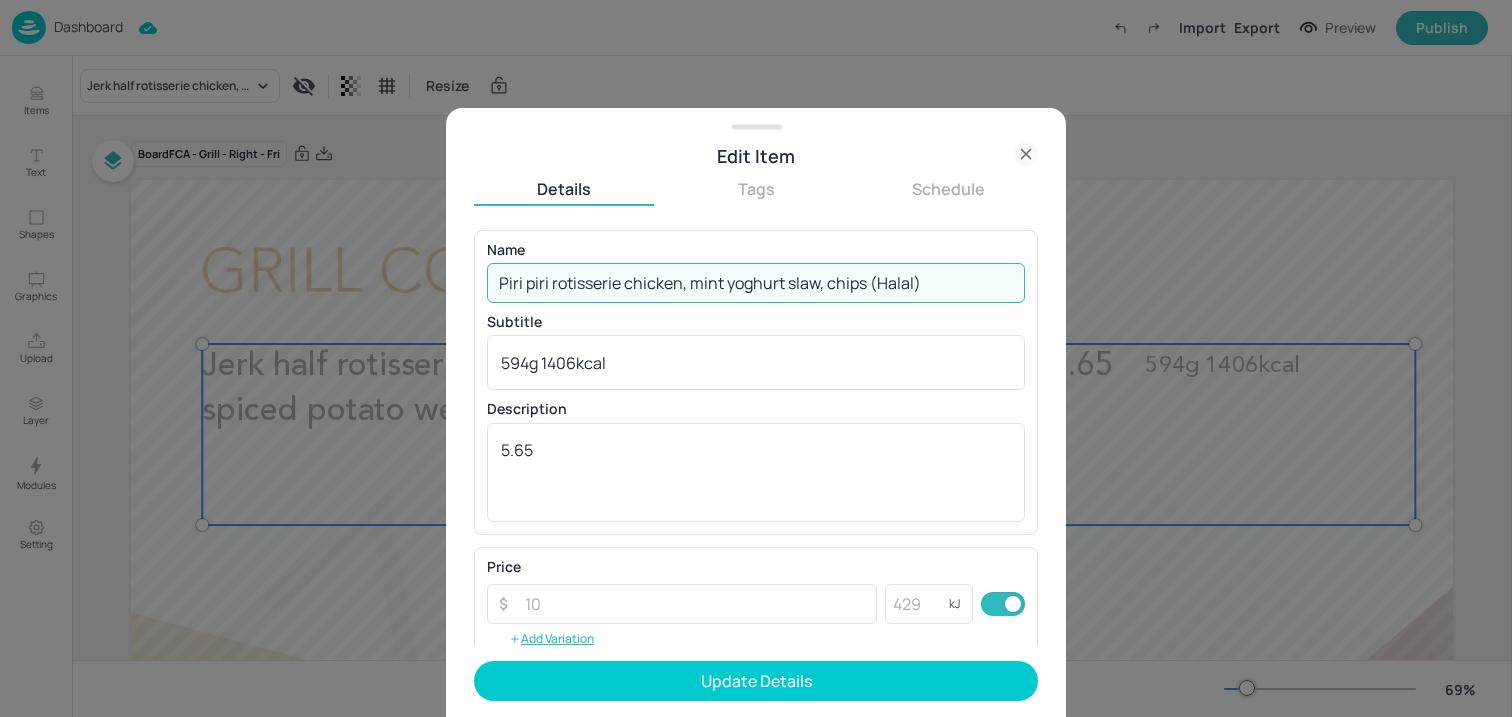 type on "Piri piri rotisserie chicken, mint yoghurt slaw, chips (Halal)" 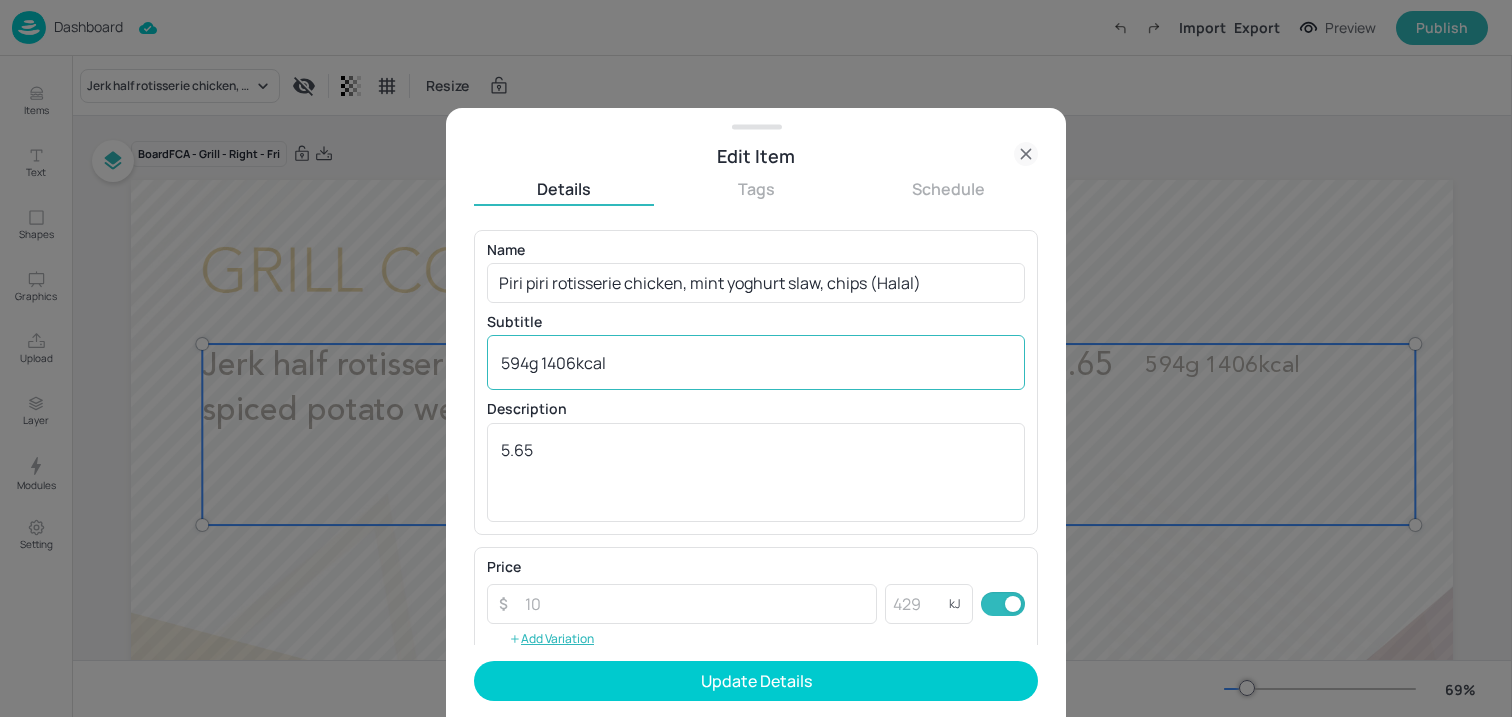 click on "594g 1406kcal x ​" at bounding box center [756, 362] 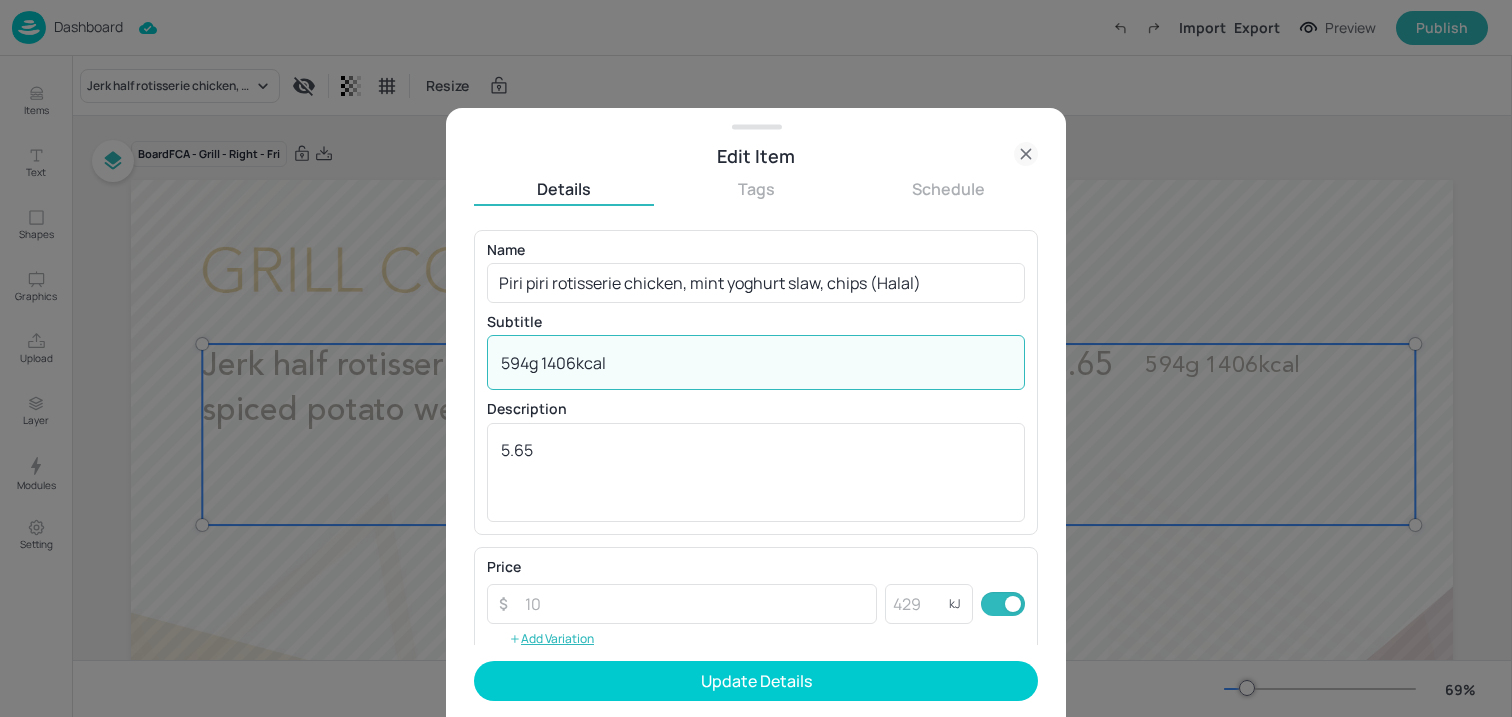 click on "594g 1406kcal x ​" at bounding box center (756, 362) 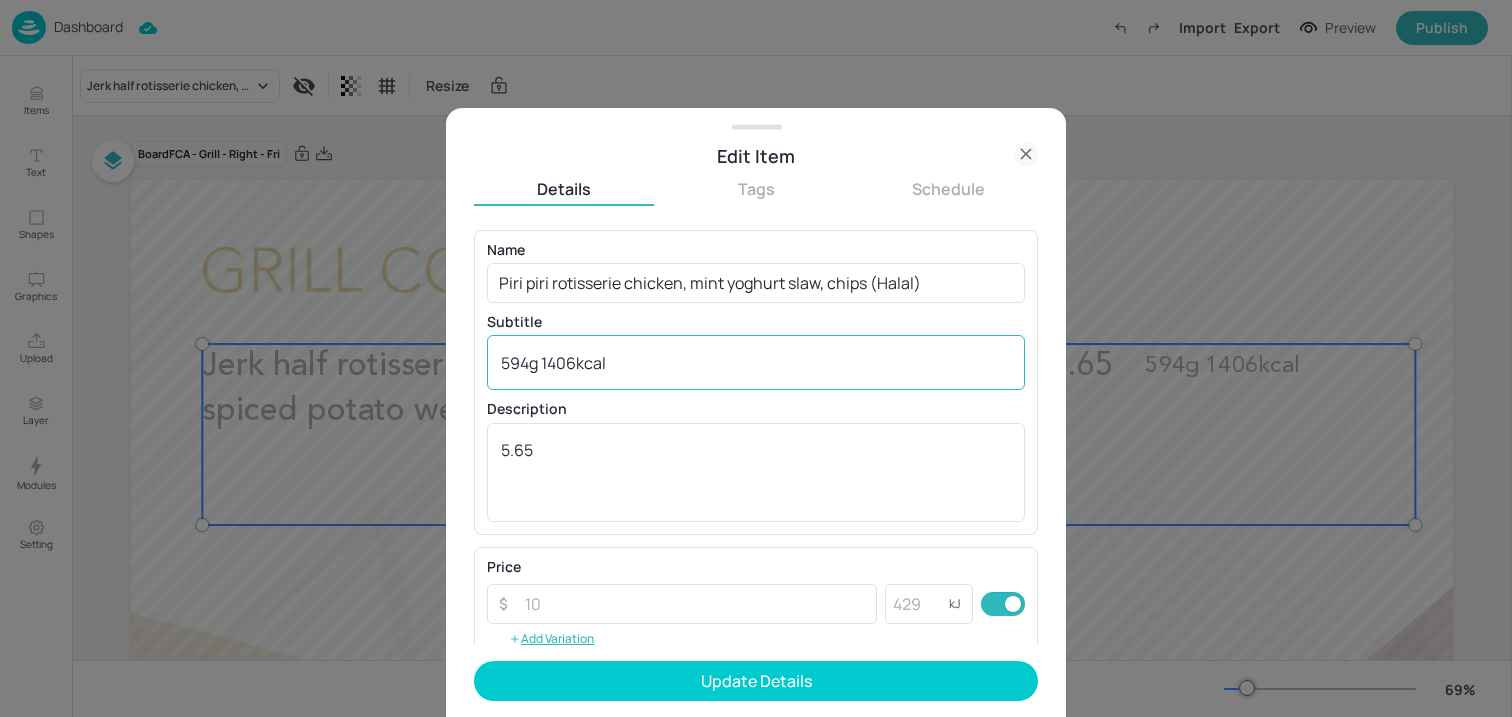 click on "594g 1406kcal x ​" at bounding box center [756, 362] 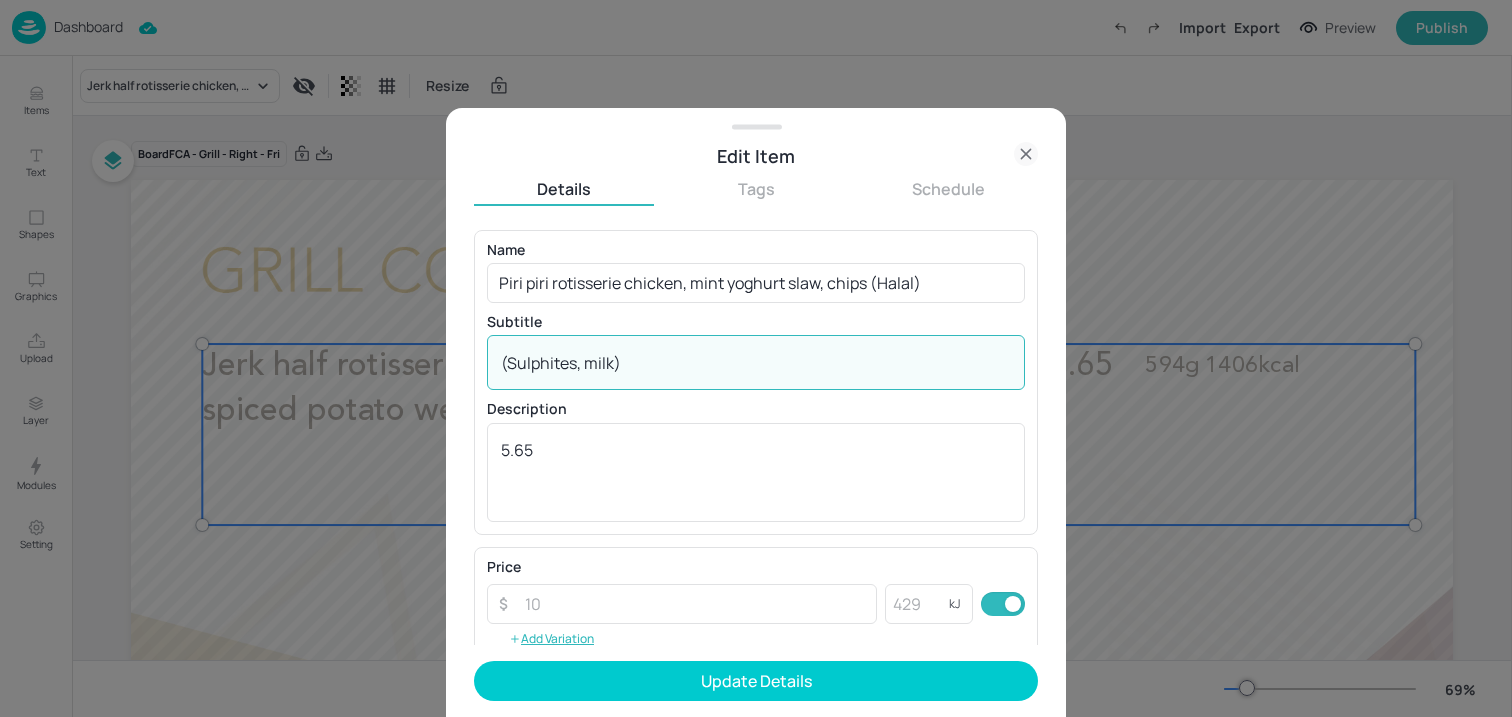 paste on "594g 1406 kcal" 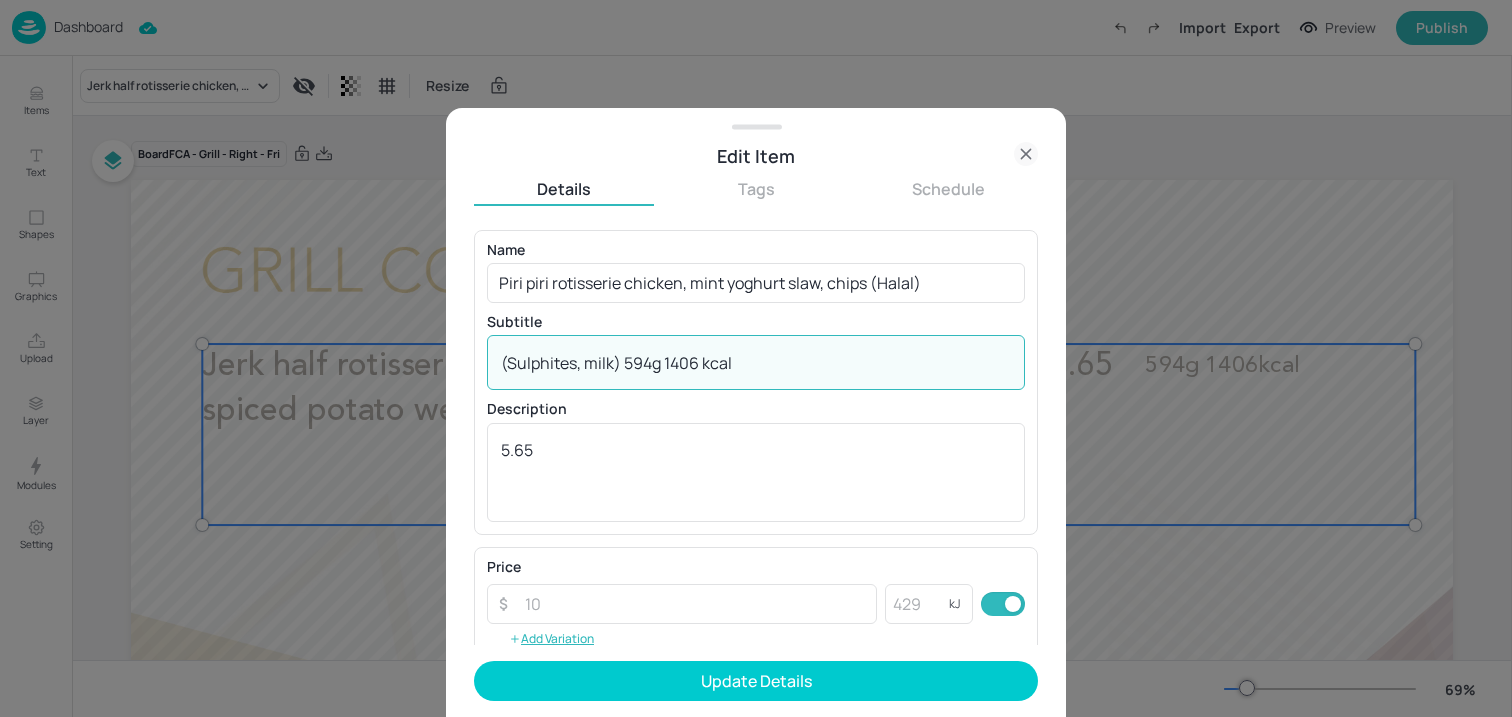 type on "(Sulphites, milk) 594g 1406 kcal" 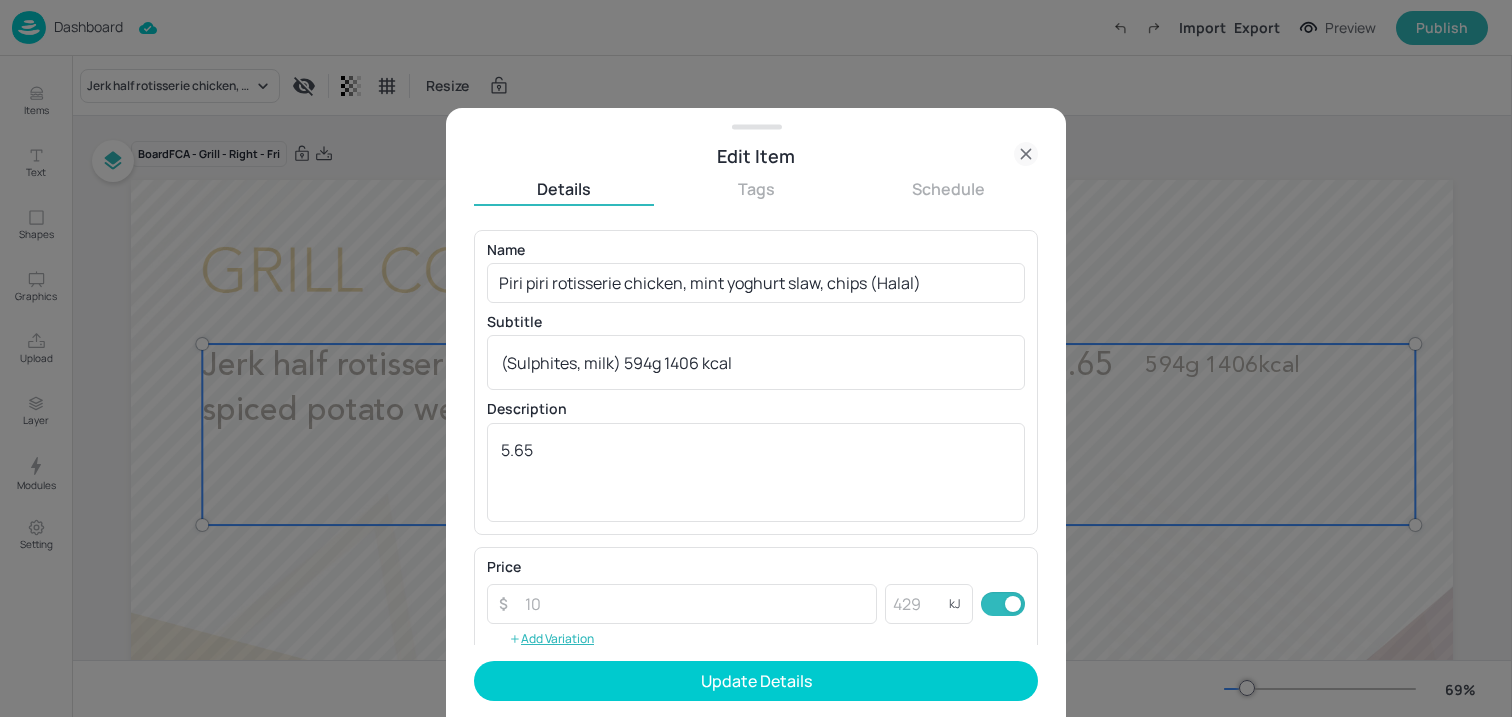 click on "Name Piri piri rotisserie chicken, mint yoghurt slaw, chips (Halal) ​ Subtitle (Sulphites, milk) 594g 1406 kcal  x ​ Description 5.65 x ​ Price ​ ​ kJ ​  Add Variation Item Image Upload Image
To pick up a draggable item, press the space bar.
While dragging, use the arrow keys to move the item.
Press space again to drop the item in its new position, or press escape to cancel.
Icons
To pick up a draggable item, press the space bar.
While dragging, use the arrow keys to move the item.
Press space again to drop the item in its new position, or press escape to cancel.
Update Details" at bounding box center (756, 473) 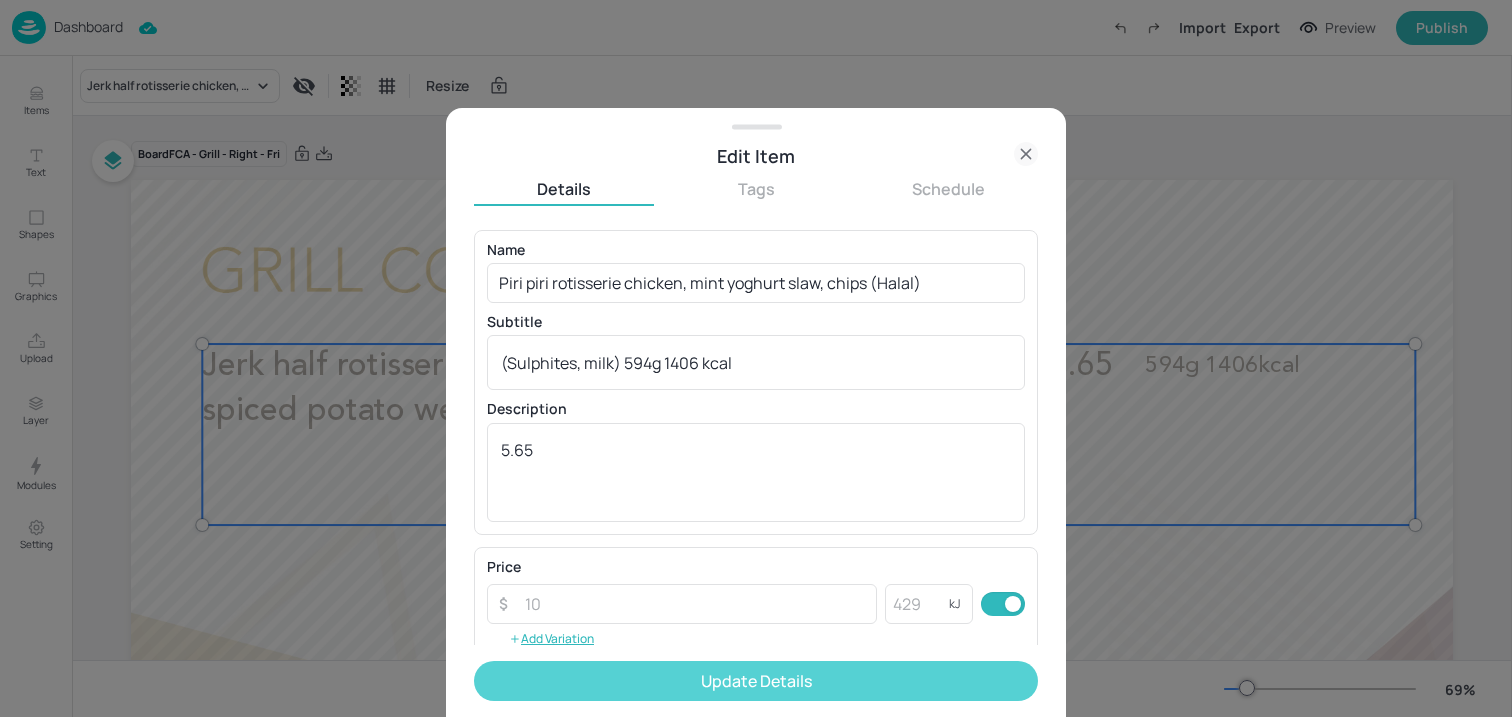 click on "Update Details" at bounding box center [756, 681] 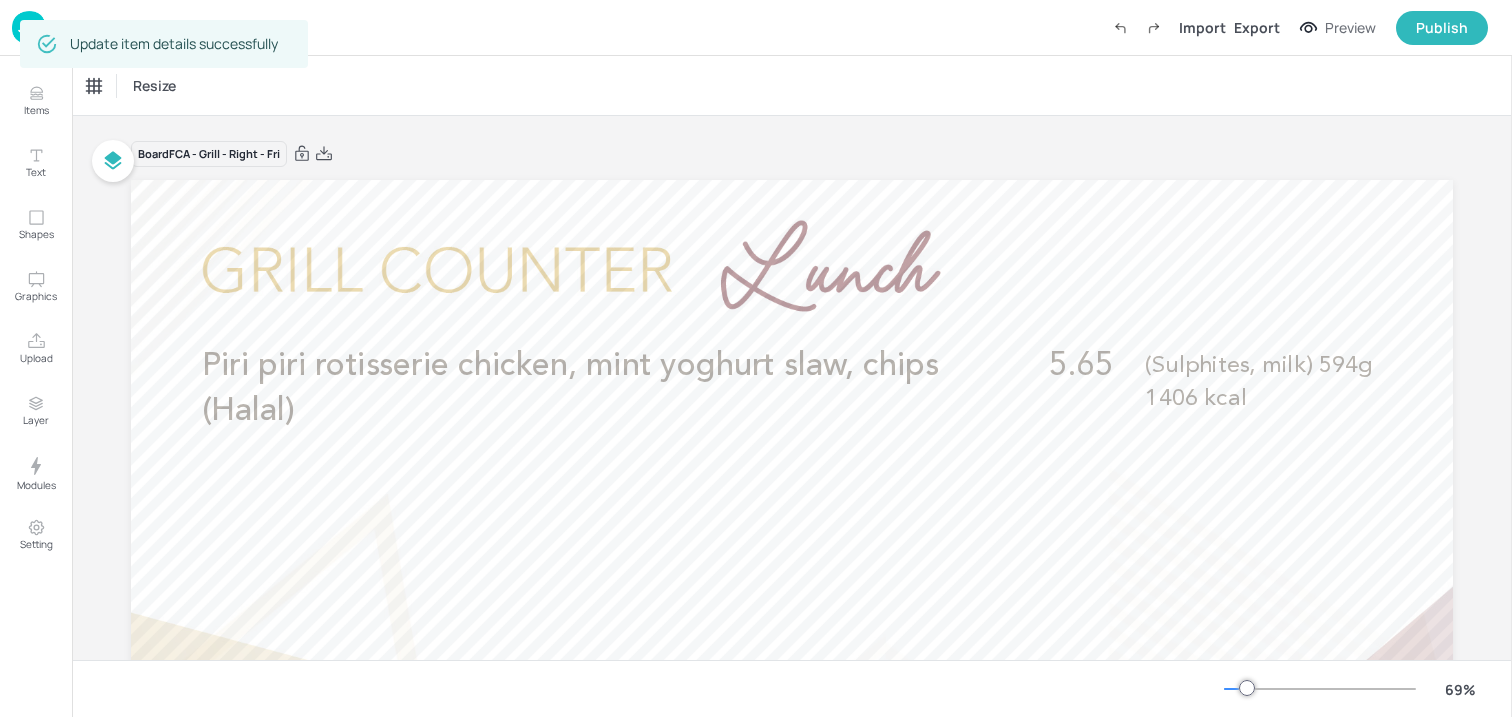click at bounding box center [29, 27] 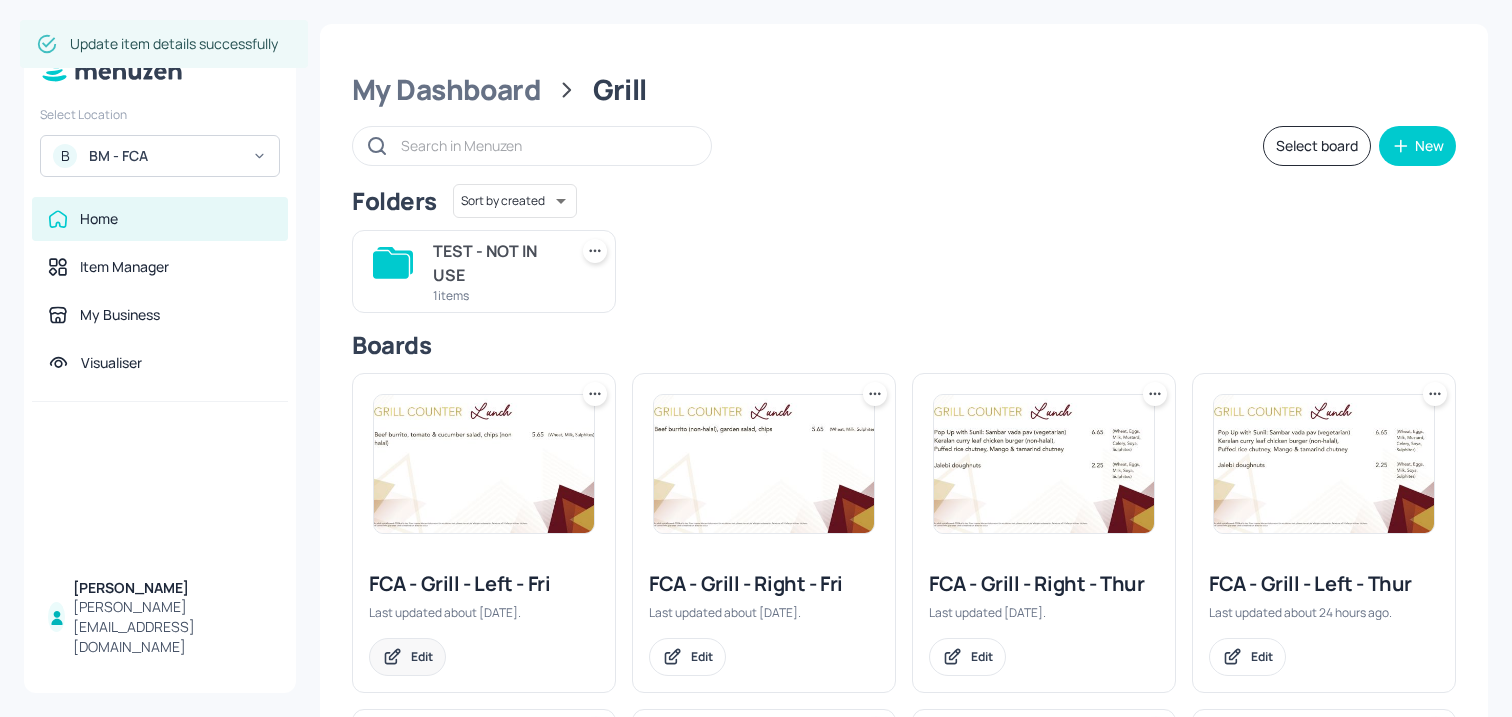 click on "Edit" at bounding box center (422, 656) 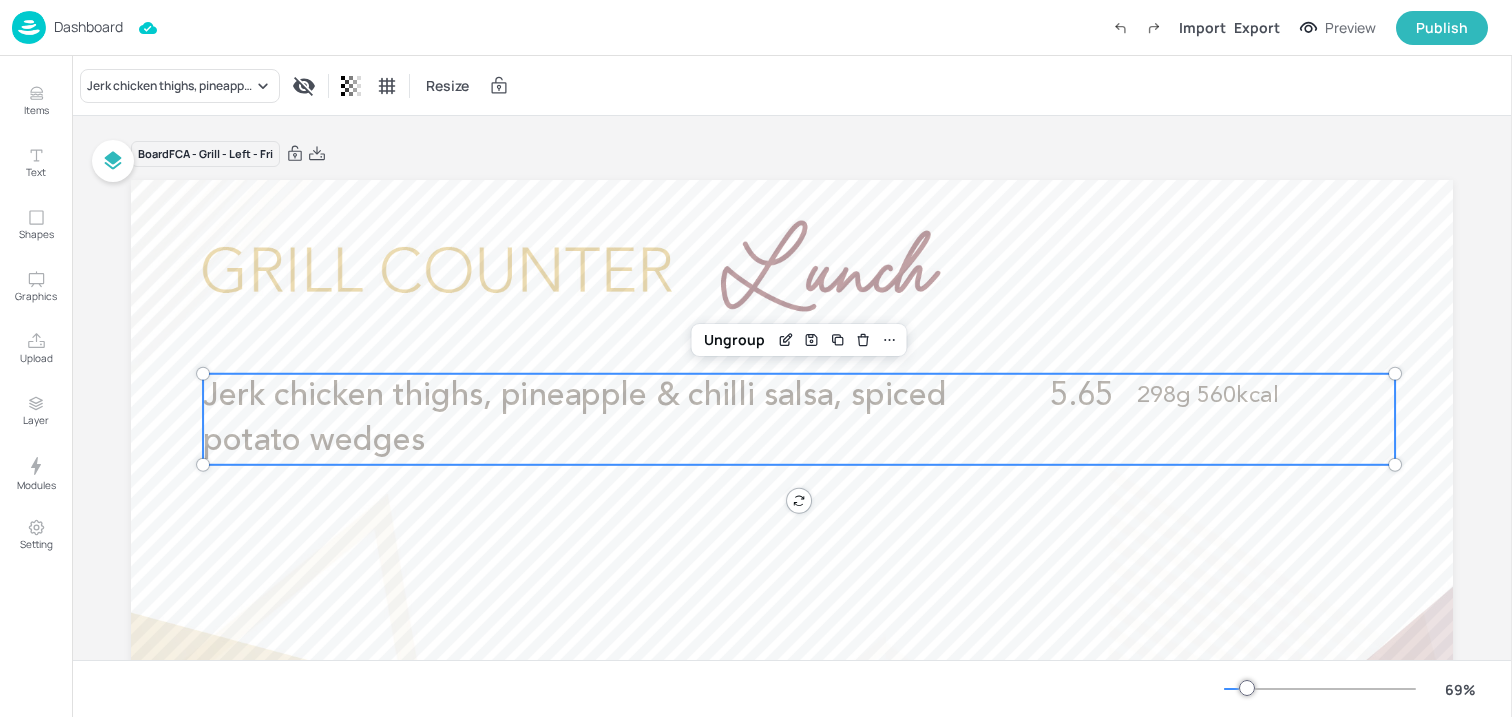 click on "Jerk chicken thighs, pineapple & chilli salsa, spiced potato wedges" at bounding box center (577, 419) 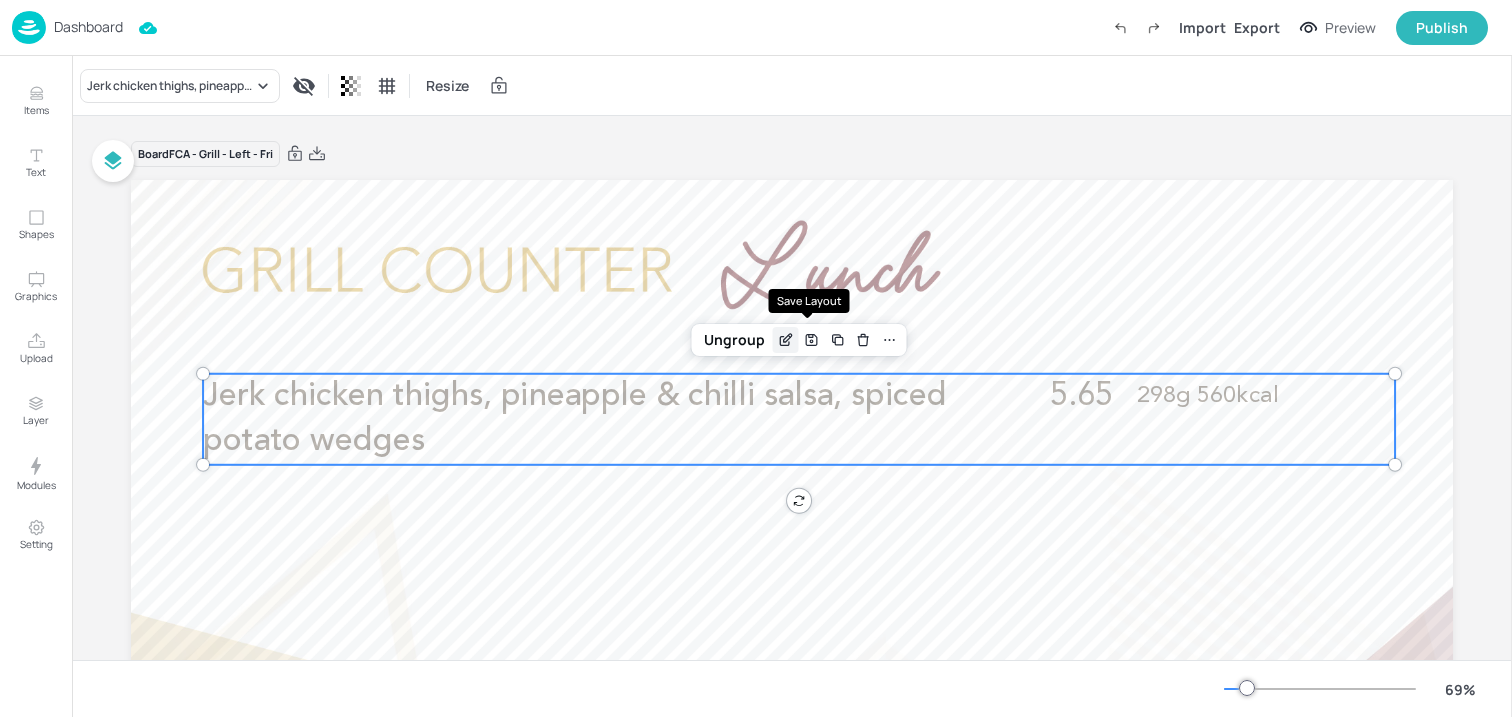 click 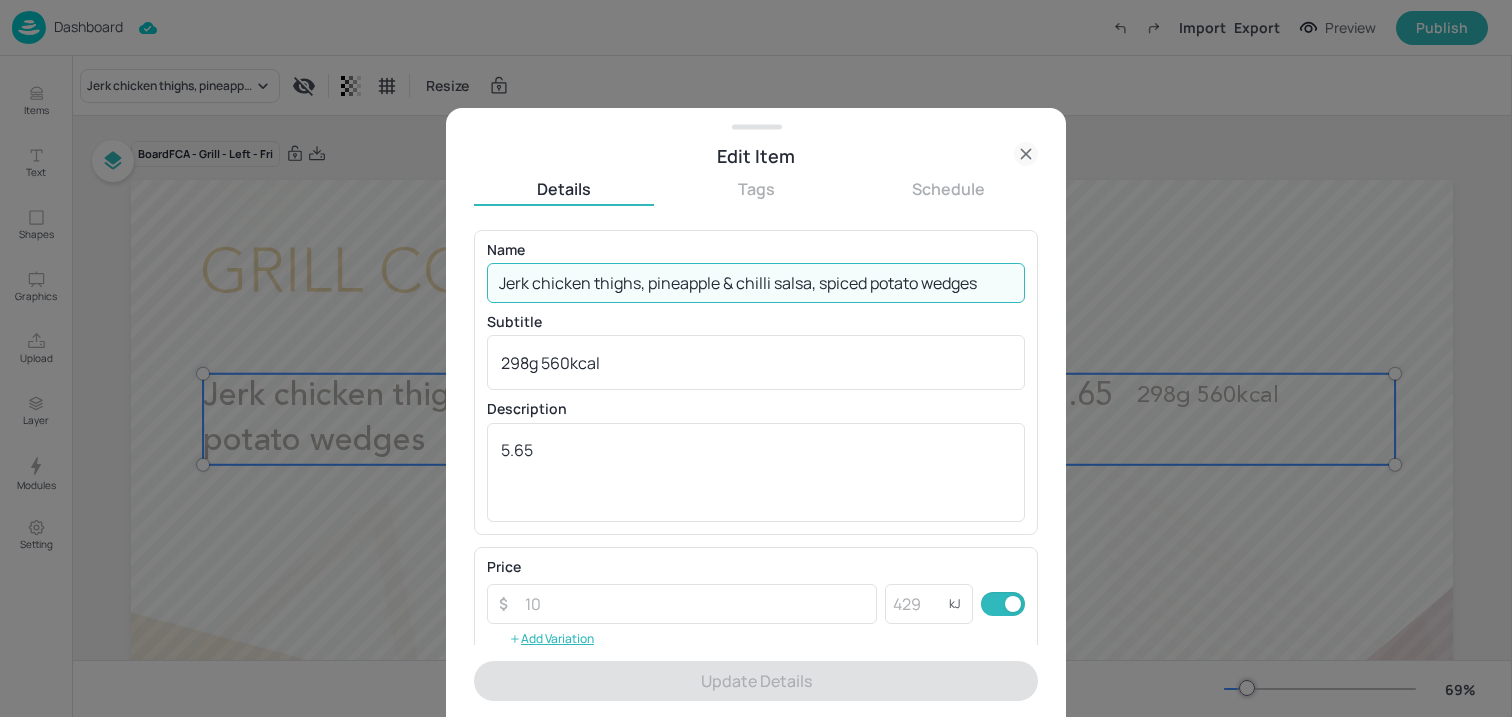 click on "Jerk chicken thighs, pineapple & chilli salsa, spiced potato wedges" at bounding box center (756, 283) 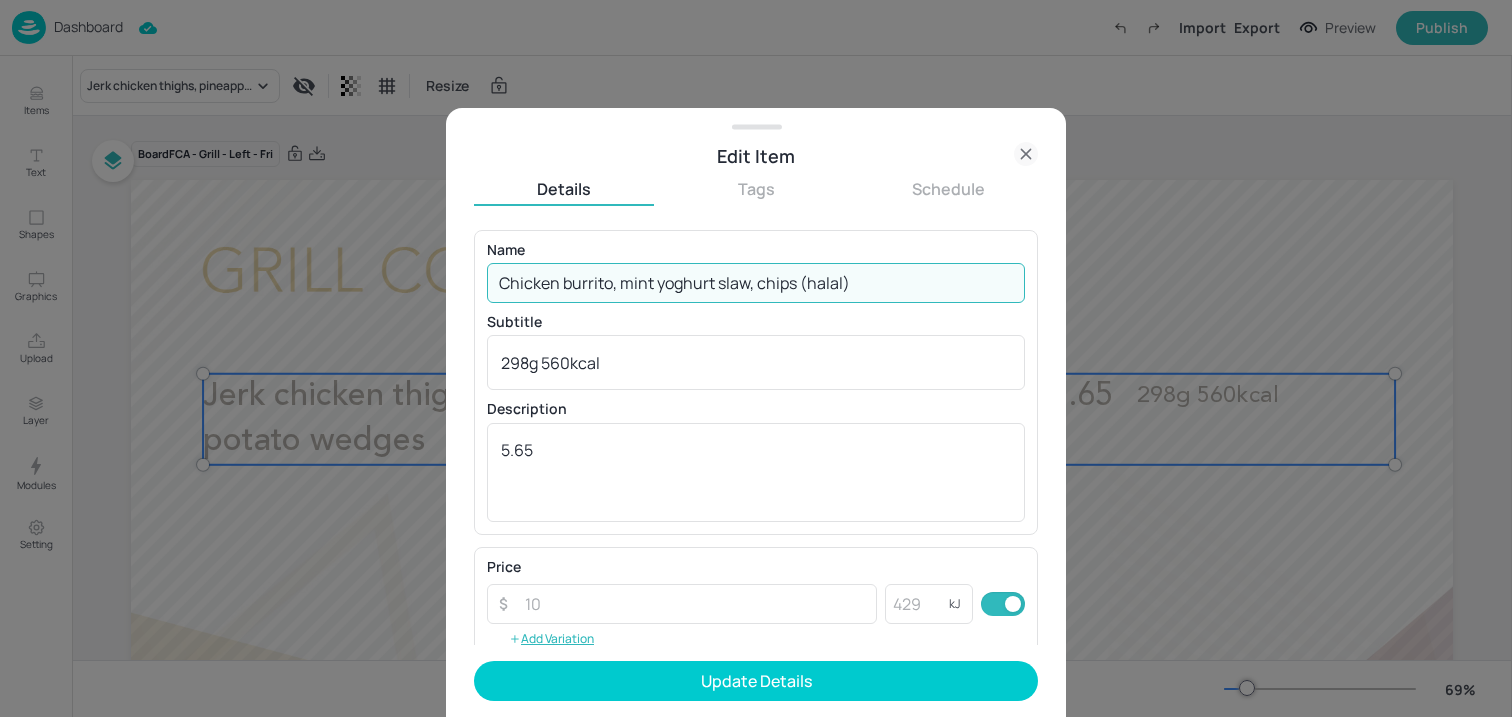 type on "Chicken burrito, mint yoghurt slaw, chips (halal)" 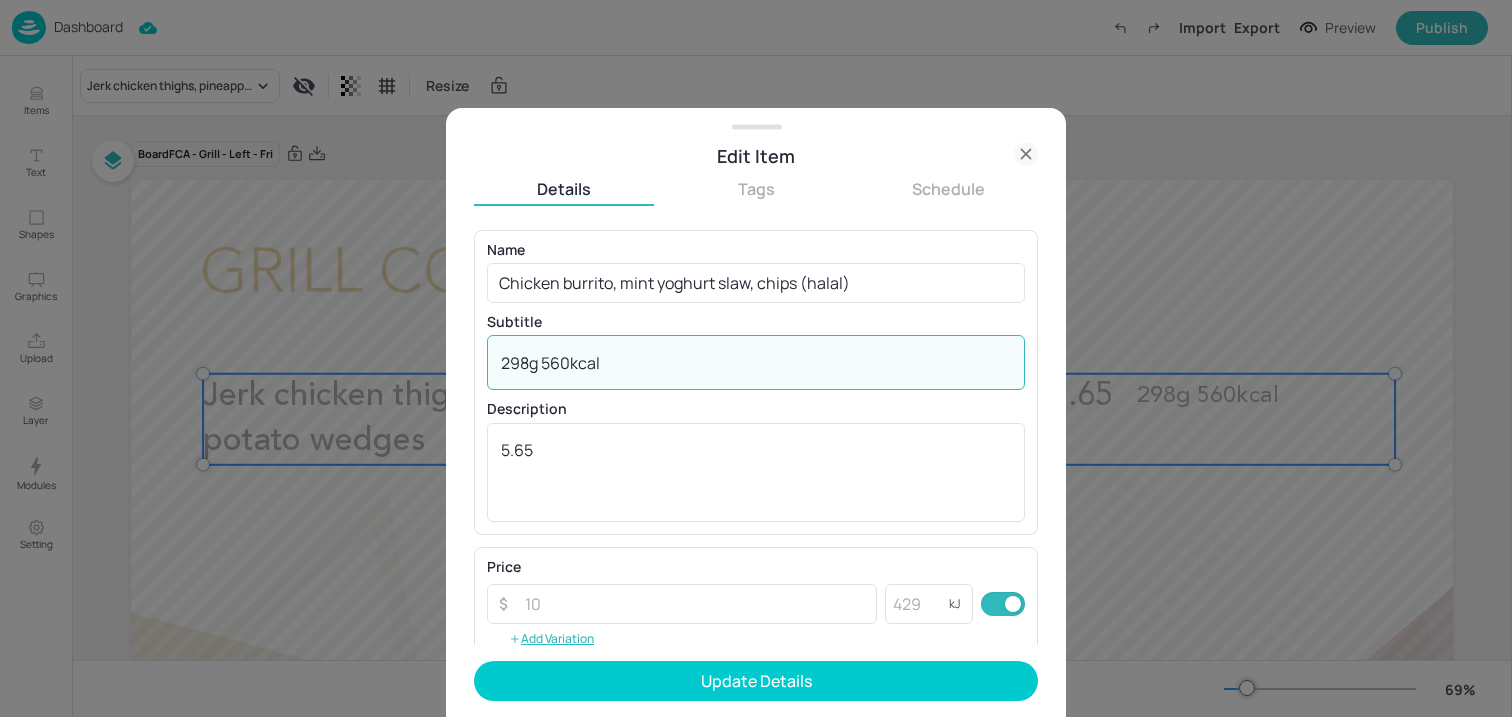 click on "298g 560kcal" at bounding box center [756, 363] 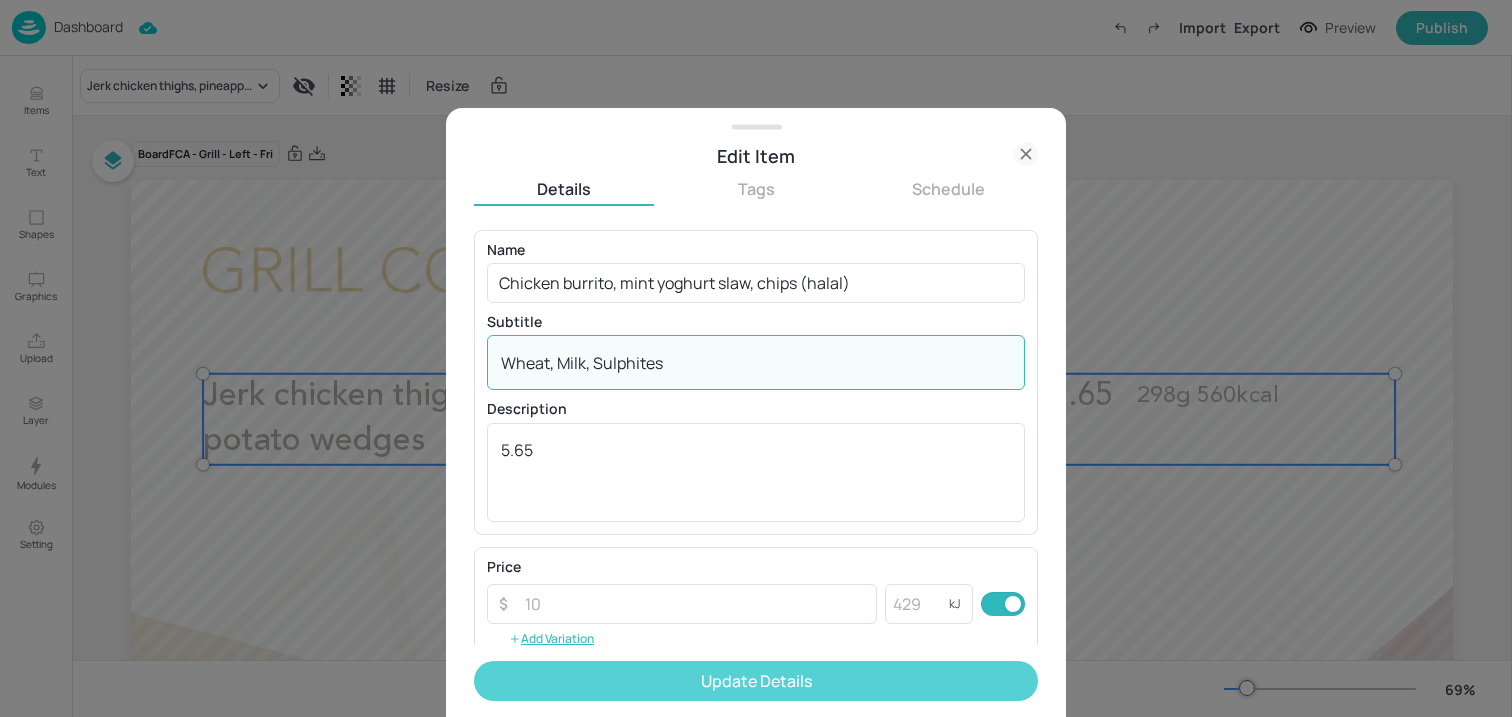 type on "Wheat, Milk, Sulphites" 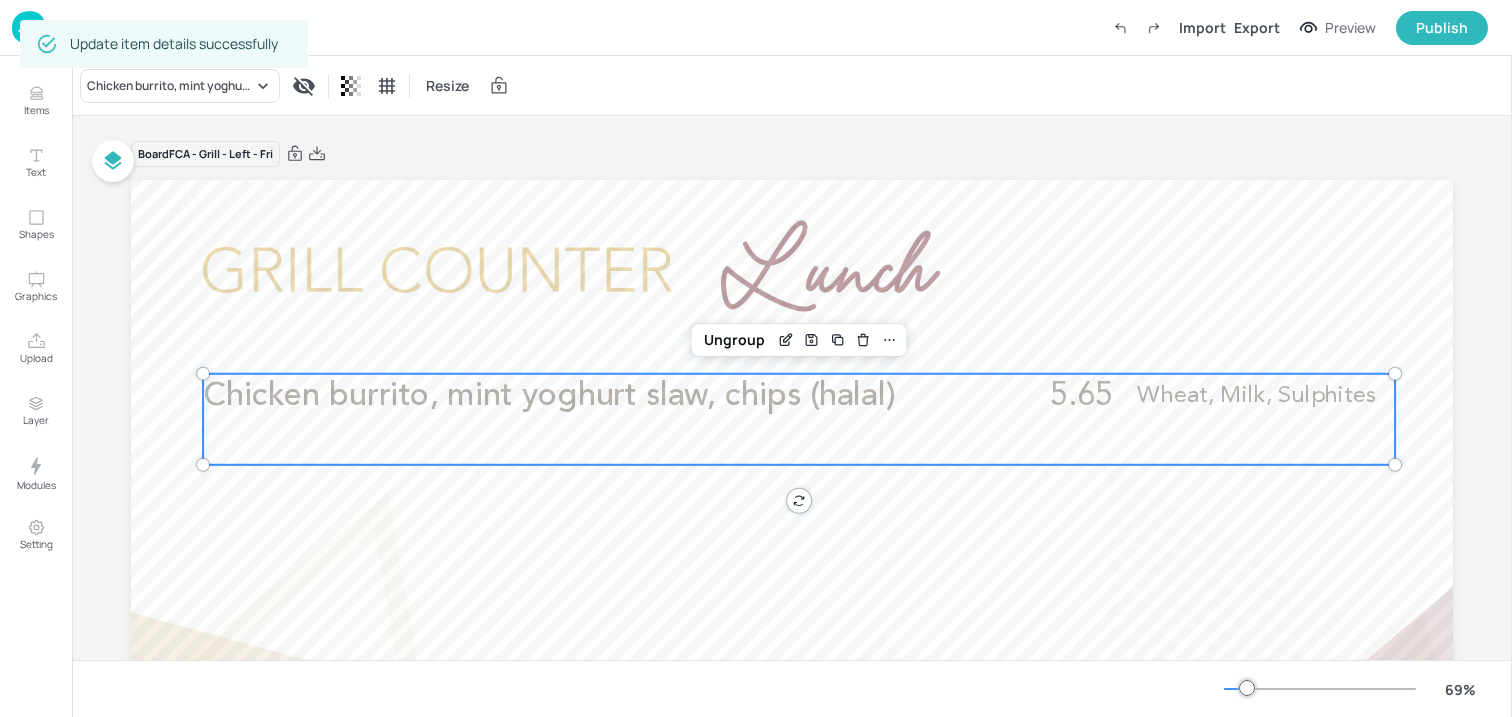 click on "Board  FCA - Grill - Left - Fri    Chicken burrito, mint yoghurt slaw, chips (halal)  5.65 Wheat, Milk, Sulphites   Ungroup" at bounding box center (792, 557) 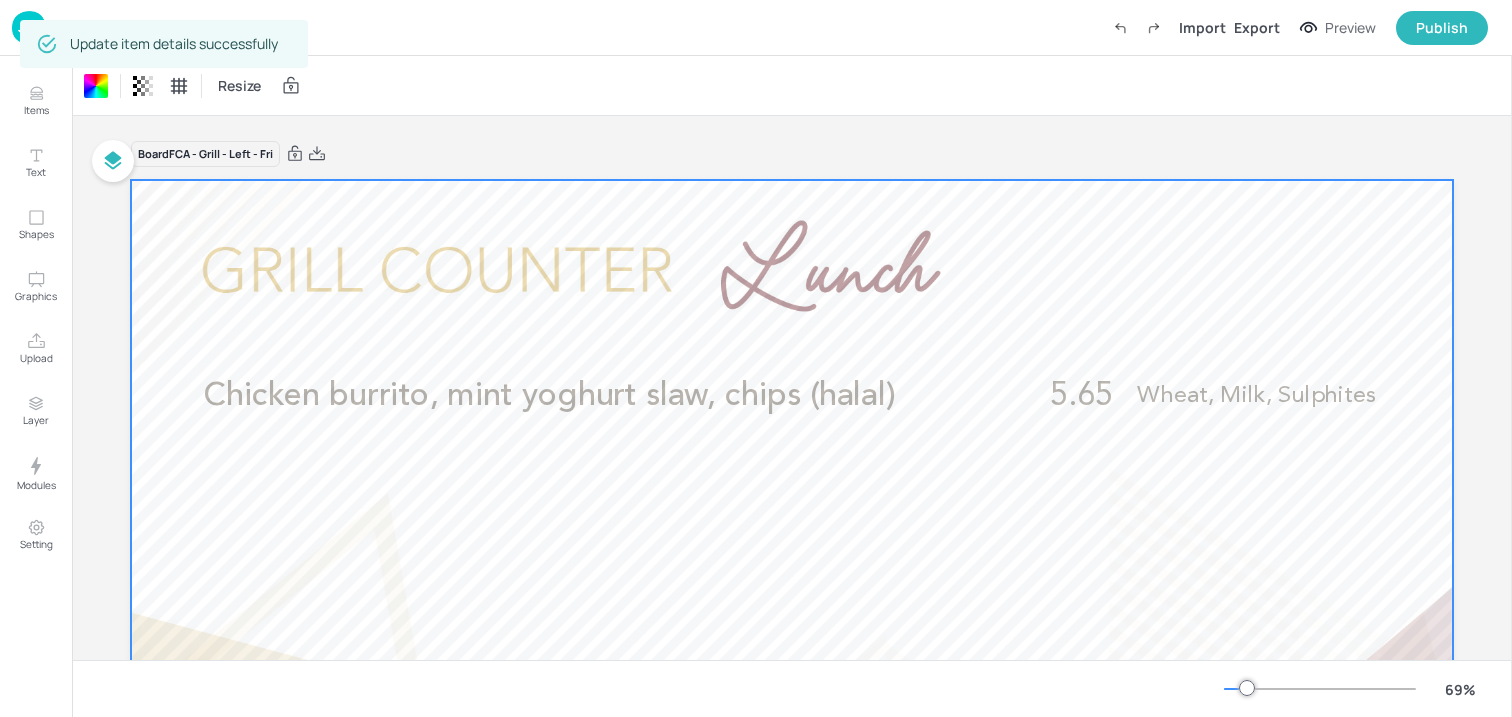 click at bounding box center [29, 27] 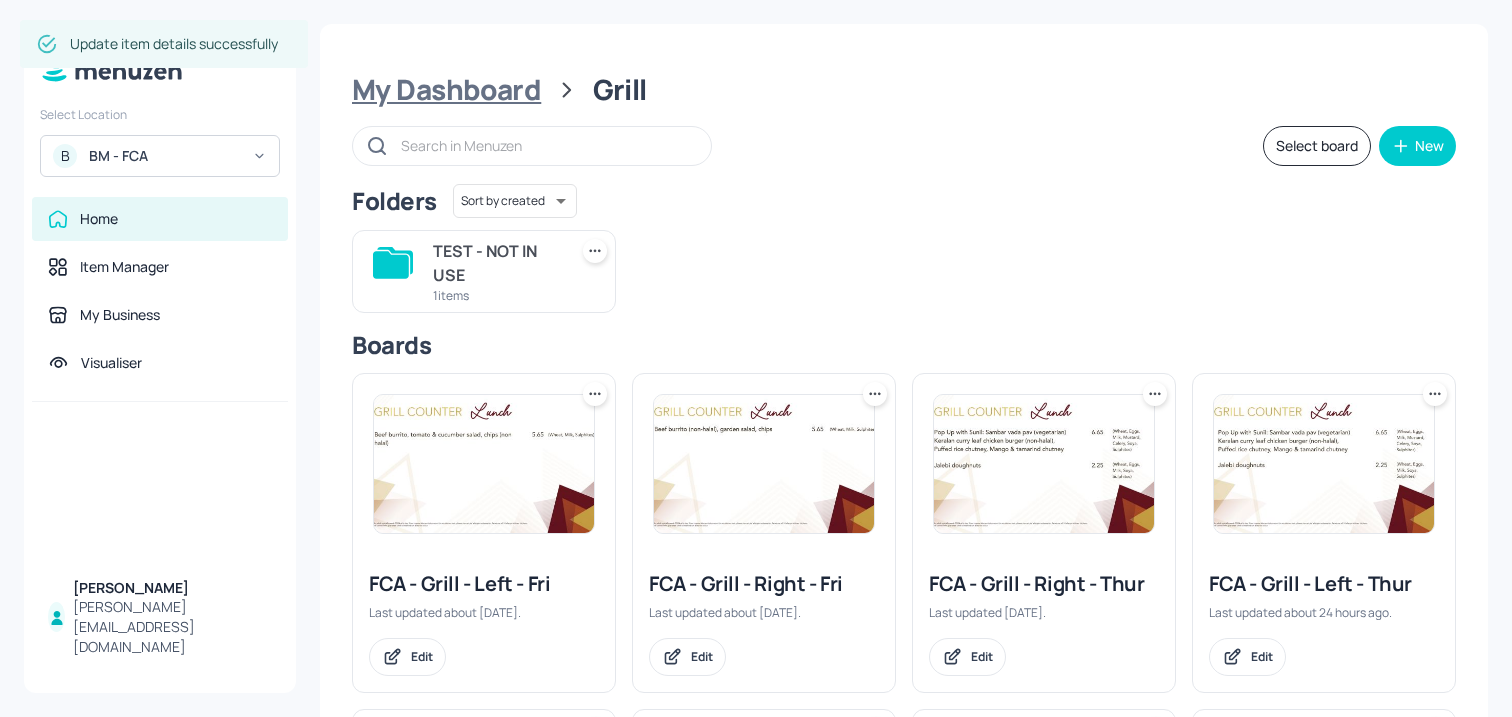 click on "My Dashboard" at bounding box center [446, 90] 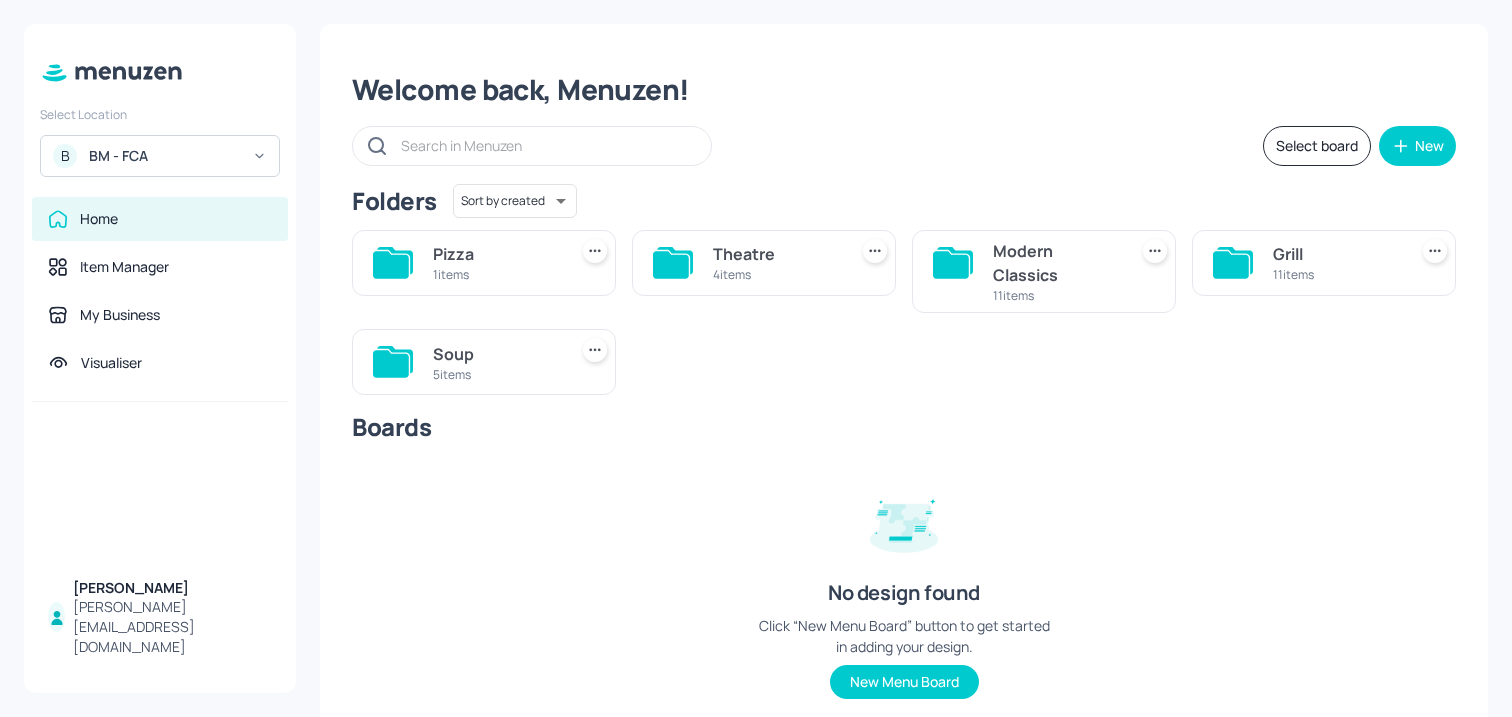 click on "Theatre" at bounding box center (776, 254) 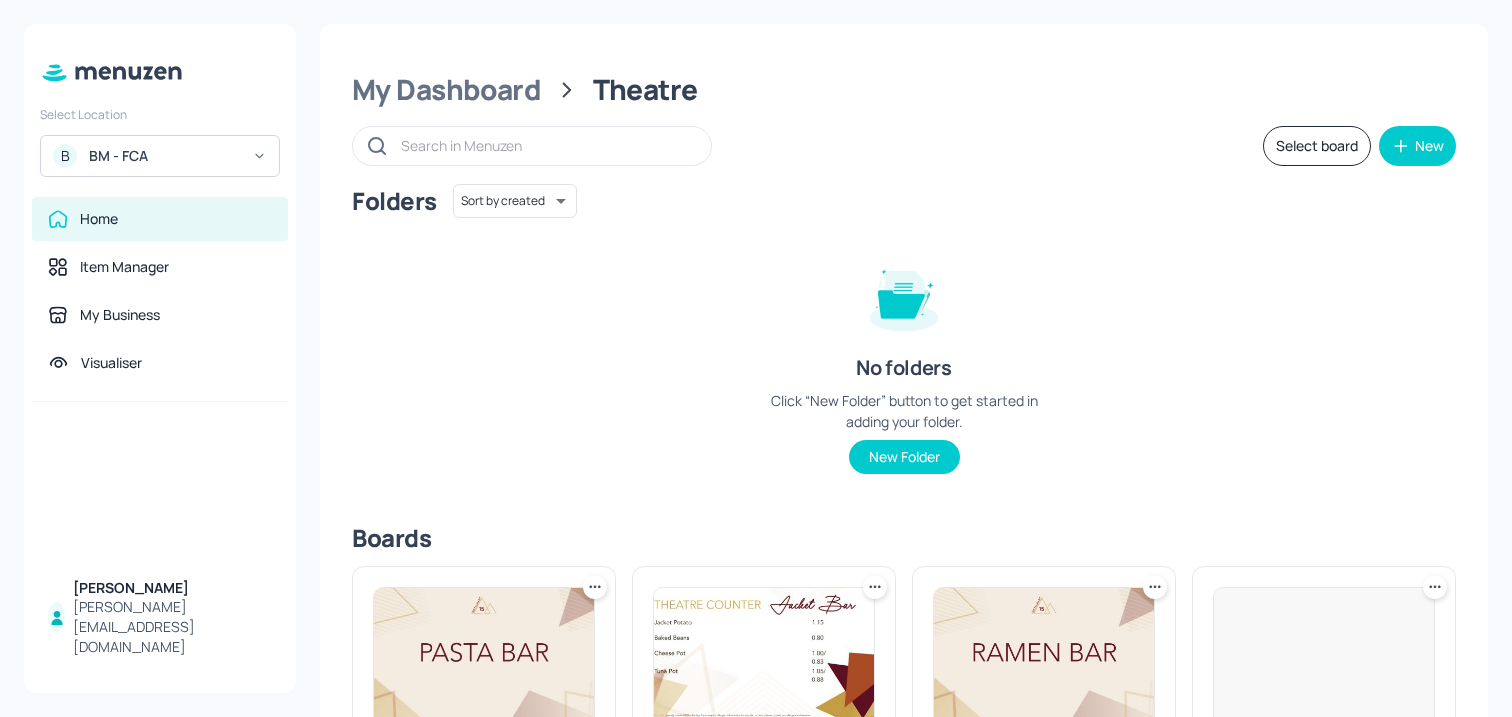 scroll, scrollTop: 244, scrollLeft: 0, axis: vertical 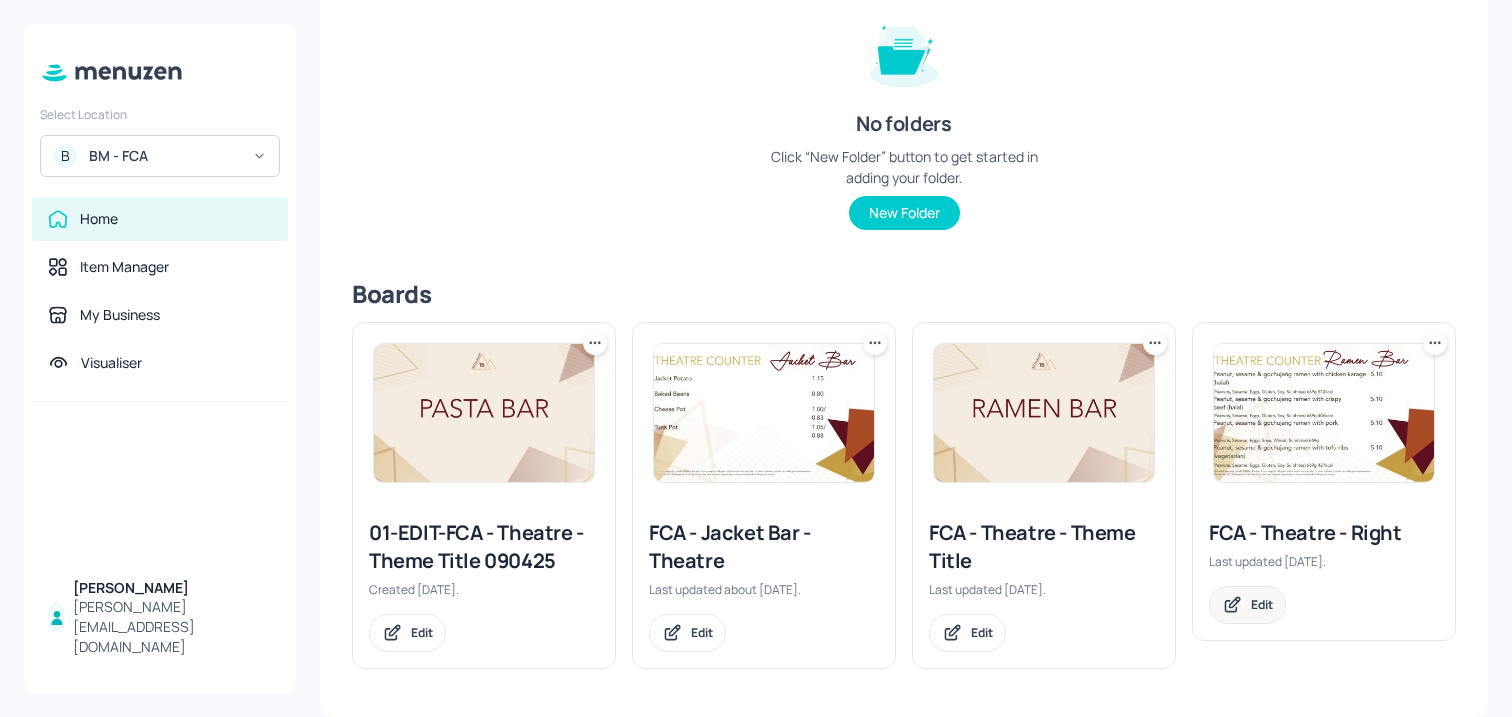 click on "Edit" at bounding box center [1262, 604] 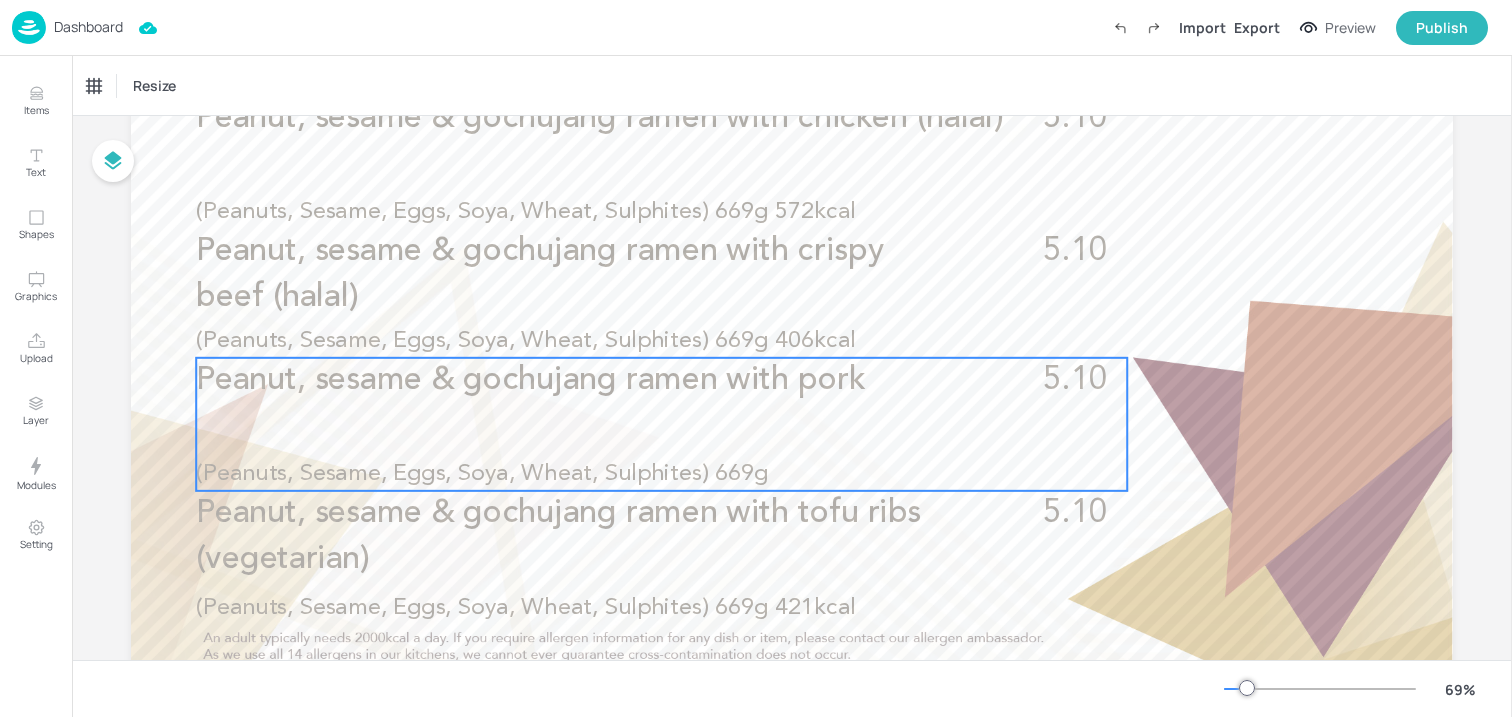 scroll, scrollTop: 313, scrollLeft: 0, axis: vertical 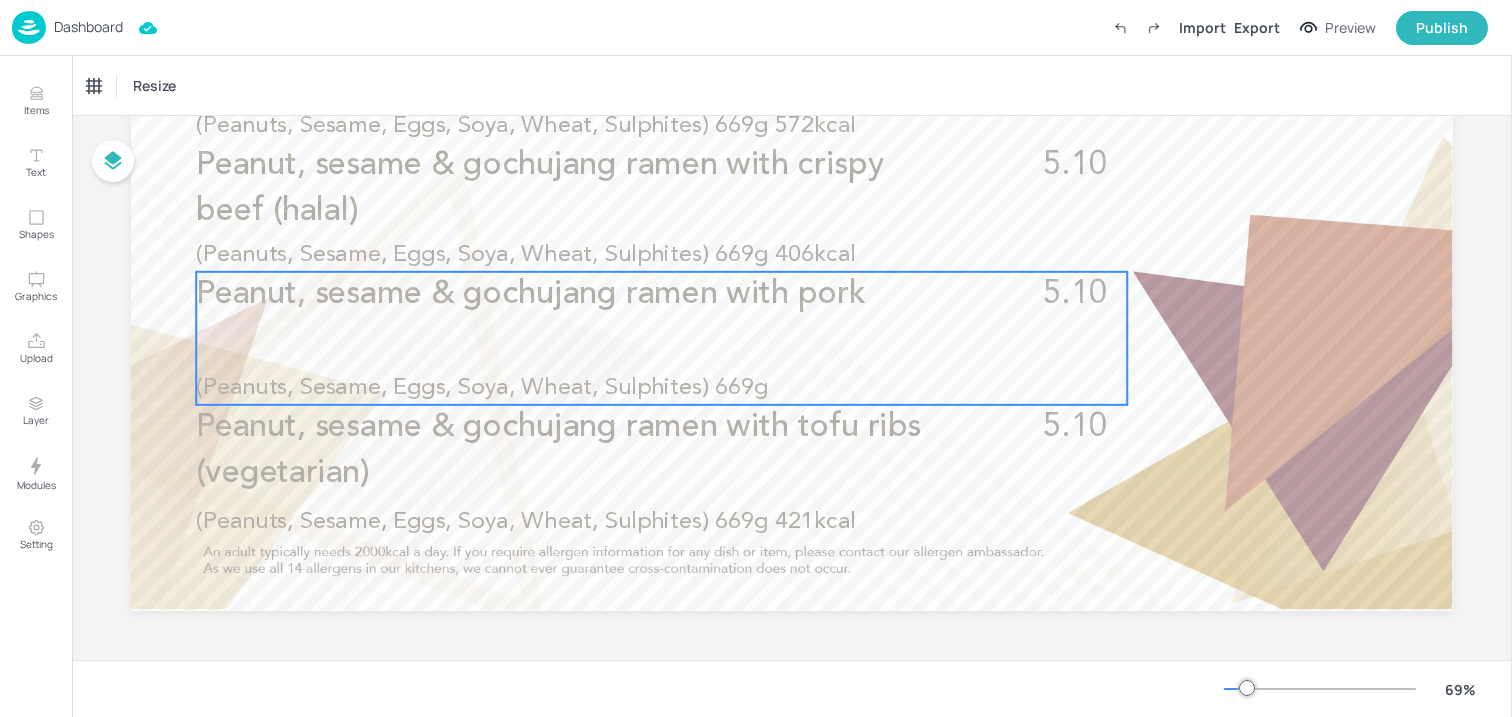 click on "Peanut, sesame & gochujang ramen with pork  5.10 (Peanuts, Sesame, Eggs, Soya, Wheat, Sulphites) 669g" at bounding box center (661, 338) 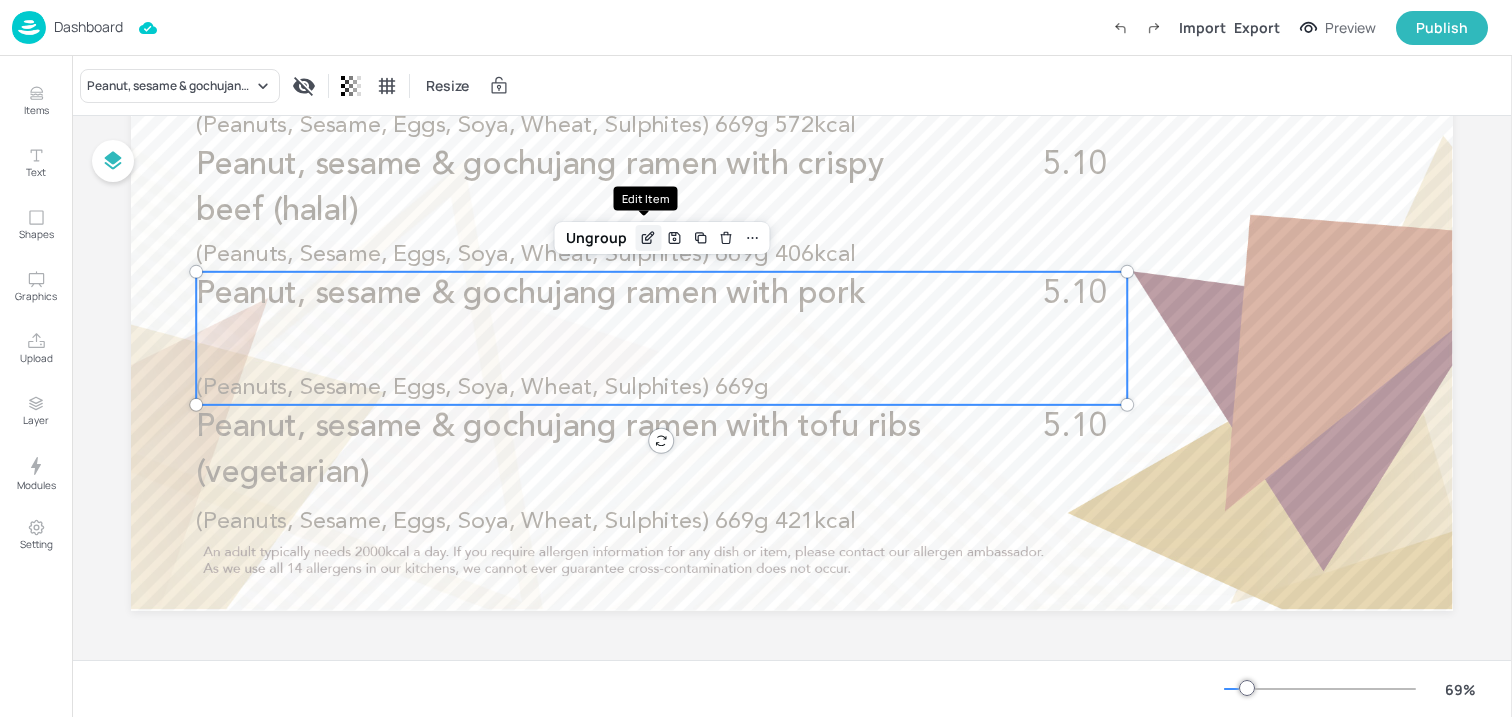 click at bounding box center (648, 238) 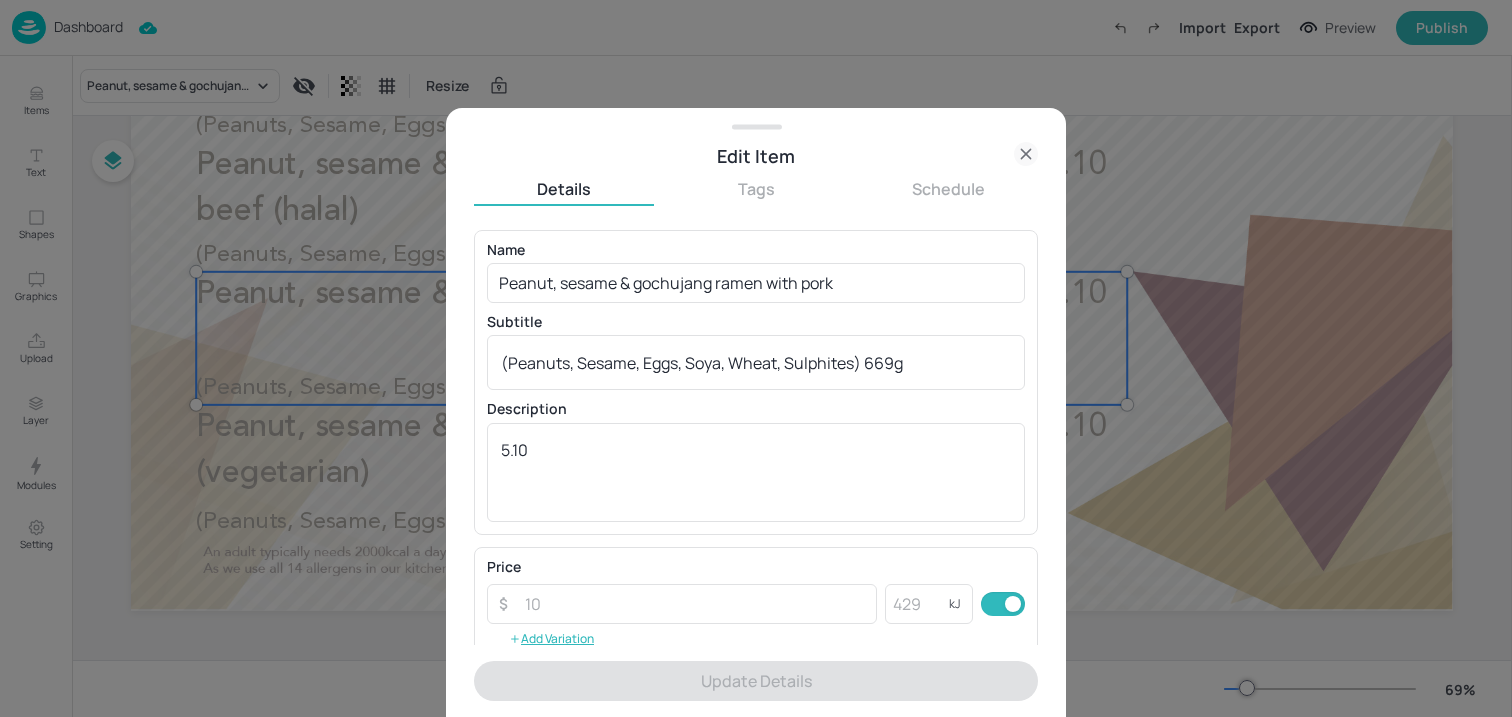 click on "Edit Item" at bounding box center [756, 156] 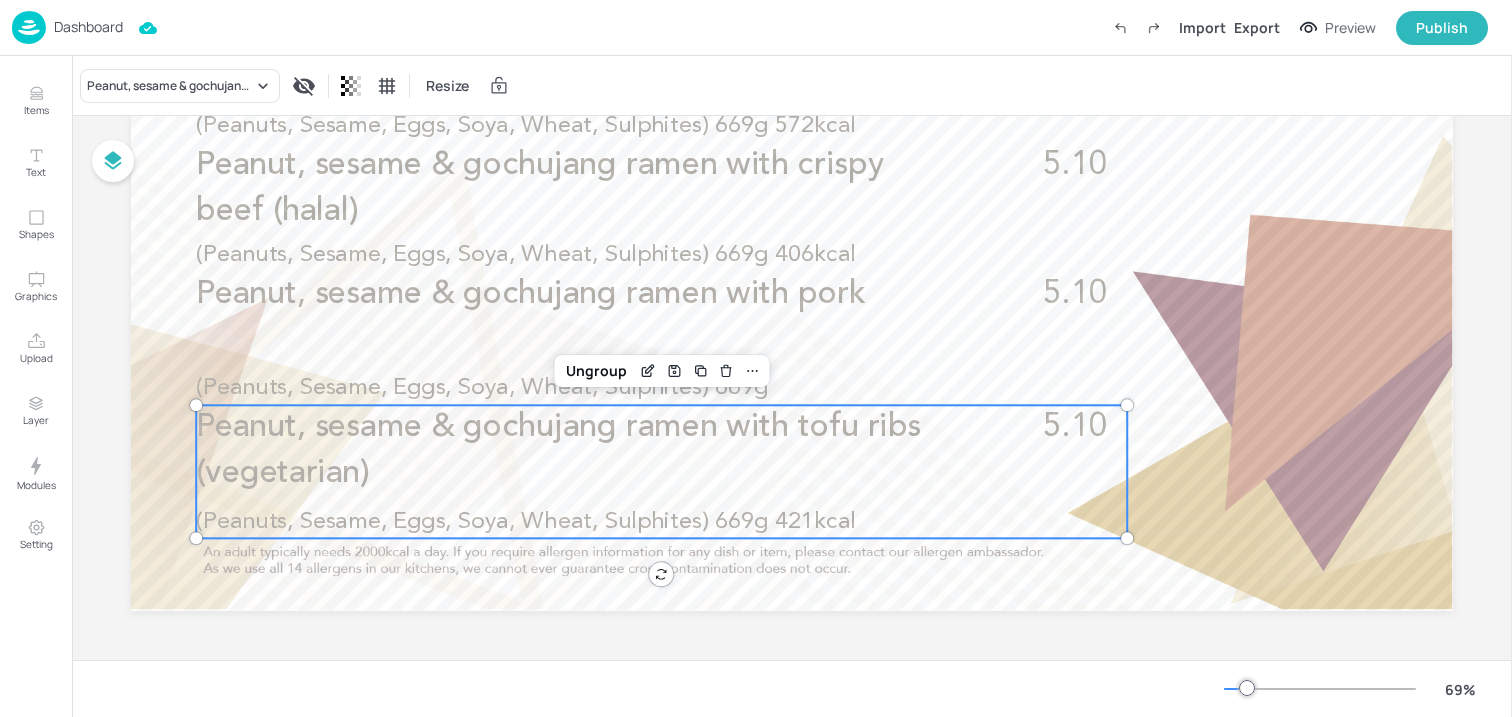 click on "(Peanuts, Sesame, Eggs, Soya, Wheat, Sulphites) 669g 421kcal" at bounding box center [568, 522] 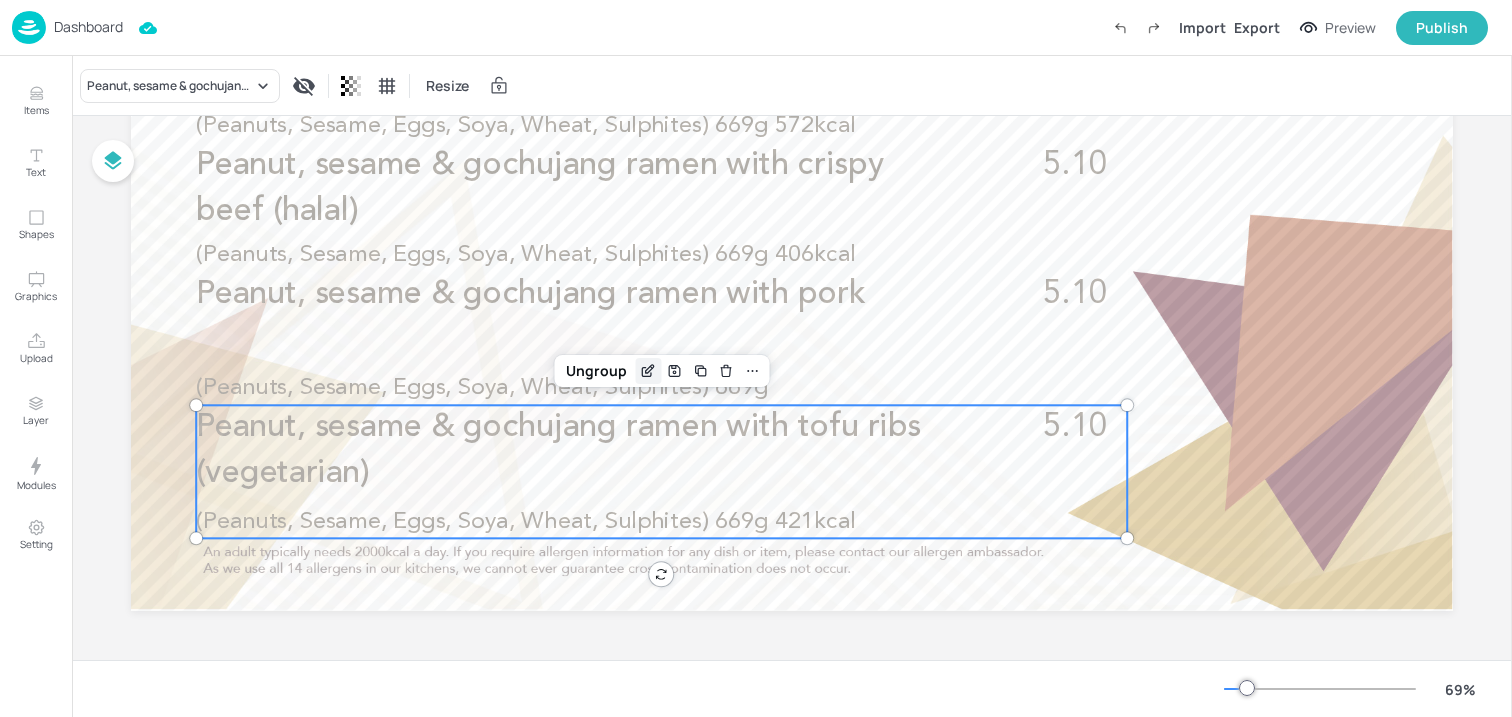 click 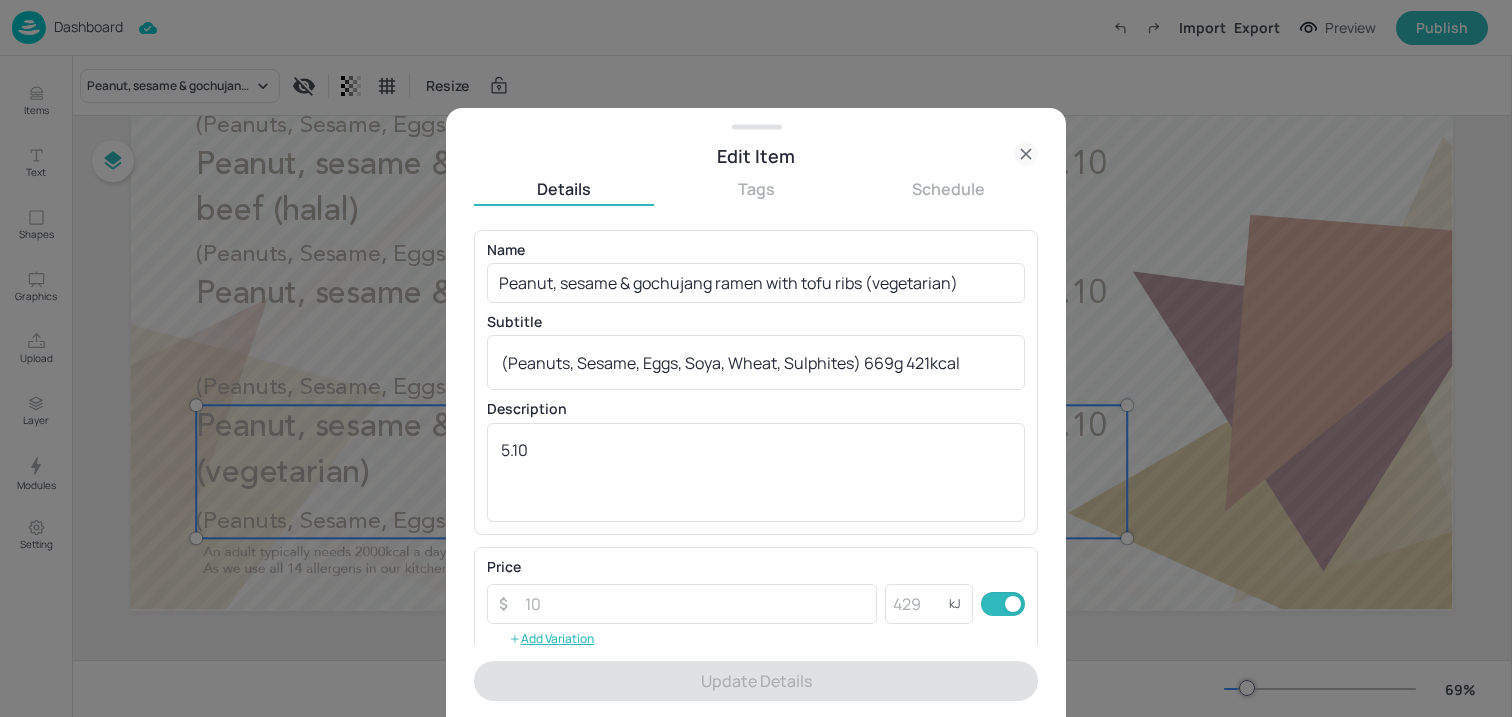 click on "Name Peanut, sesame & gochujang ramen with tofu ribs (vegetarian) ​ Subtitle (Peanuts, Sesame, Eggs, Soya, Wheat, Sulphites) 669g 421kcal x ​ Description 5.10 x ​" at bounding box center [756, 382] 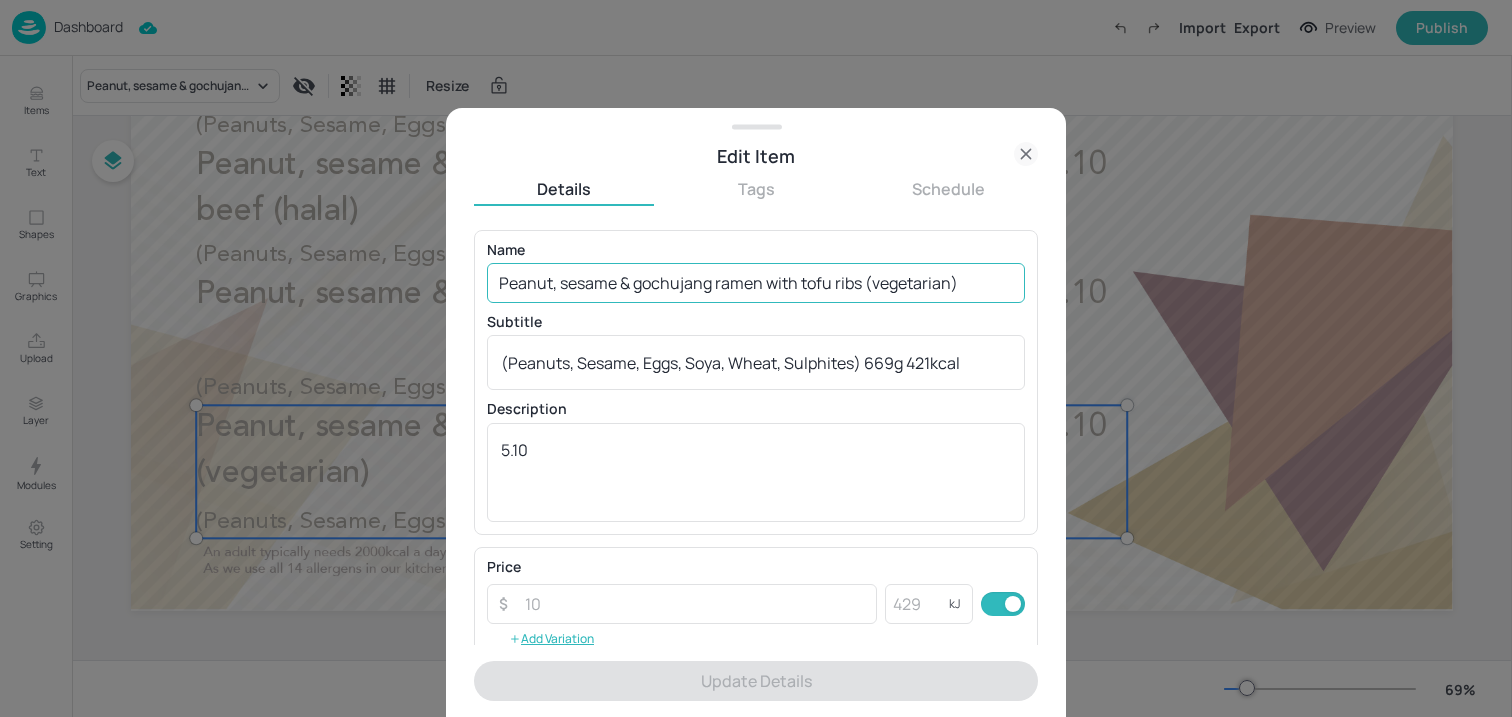 click on "Peanut, sesame & gochujang ramen with tofu ribs (vegetarian)" at bounding box center [756, 283] 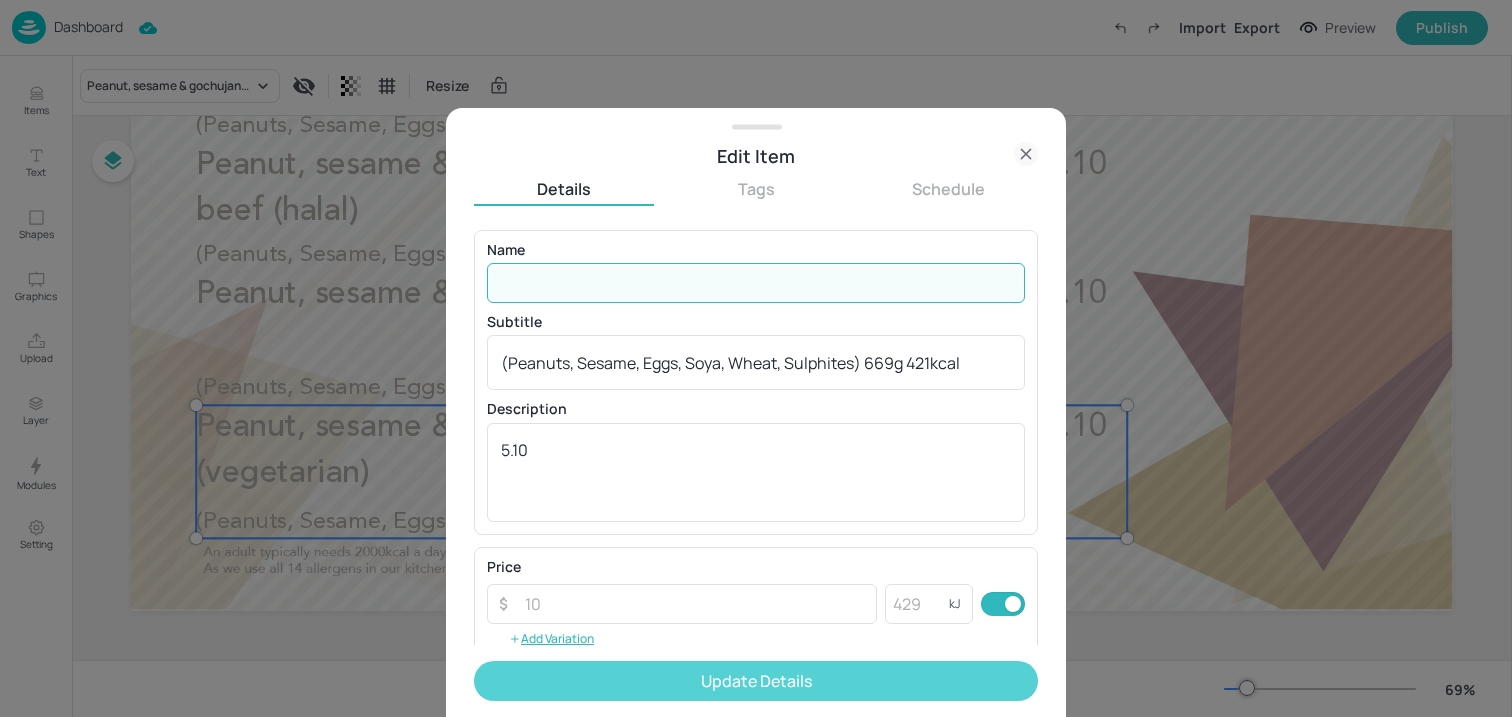 type 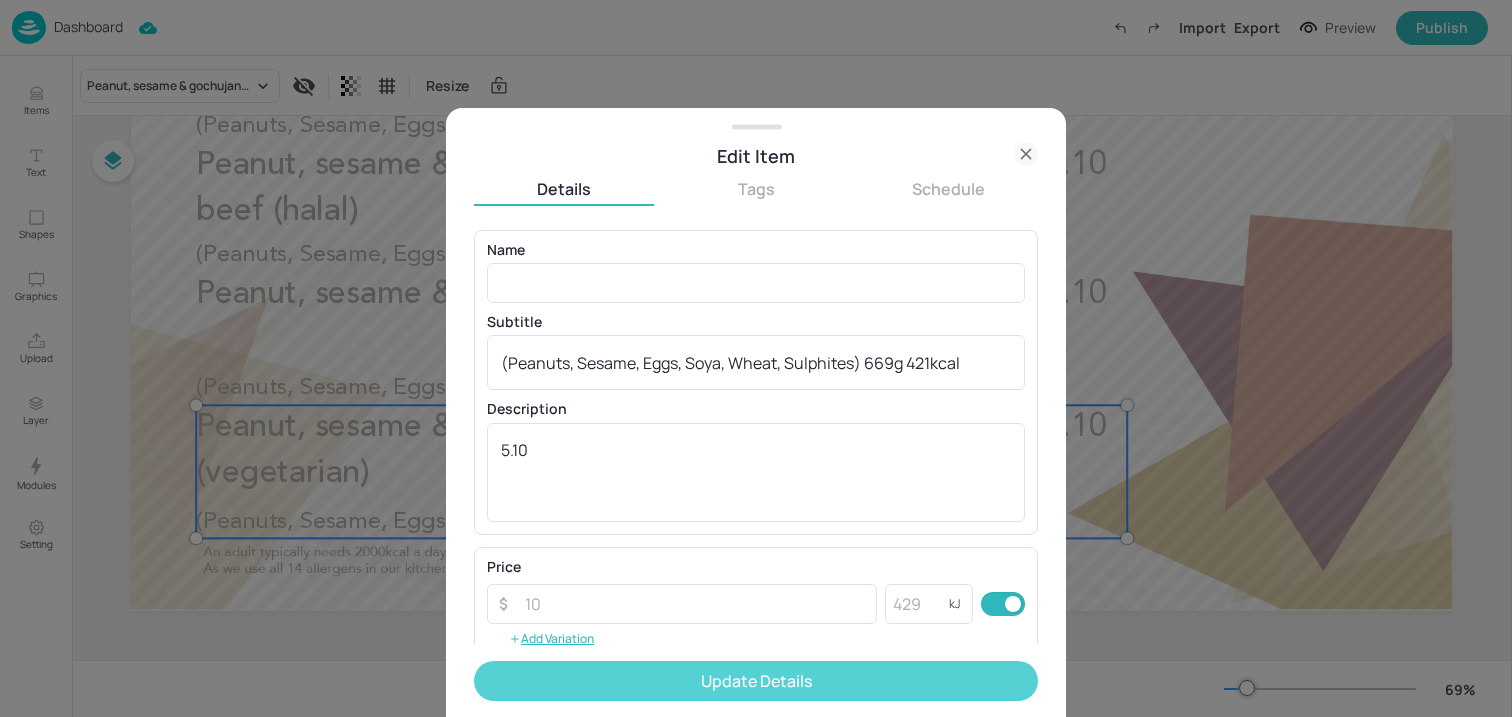 click on "Update Details" at bounding box center (756, 681) 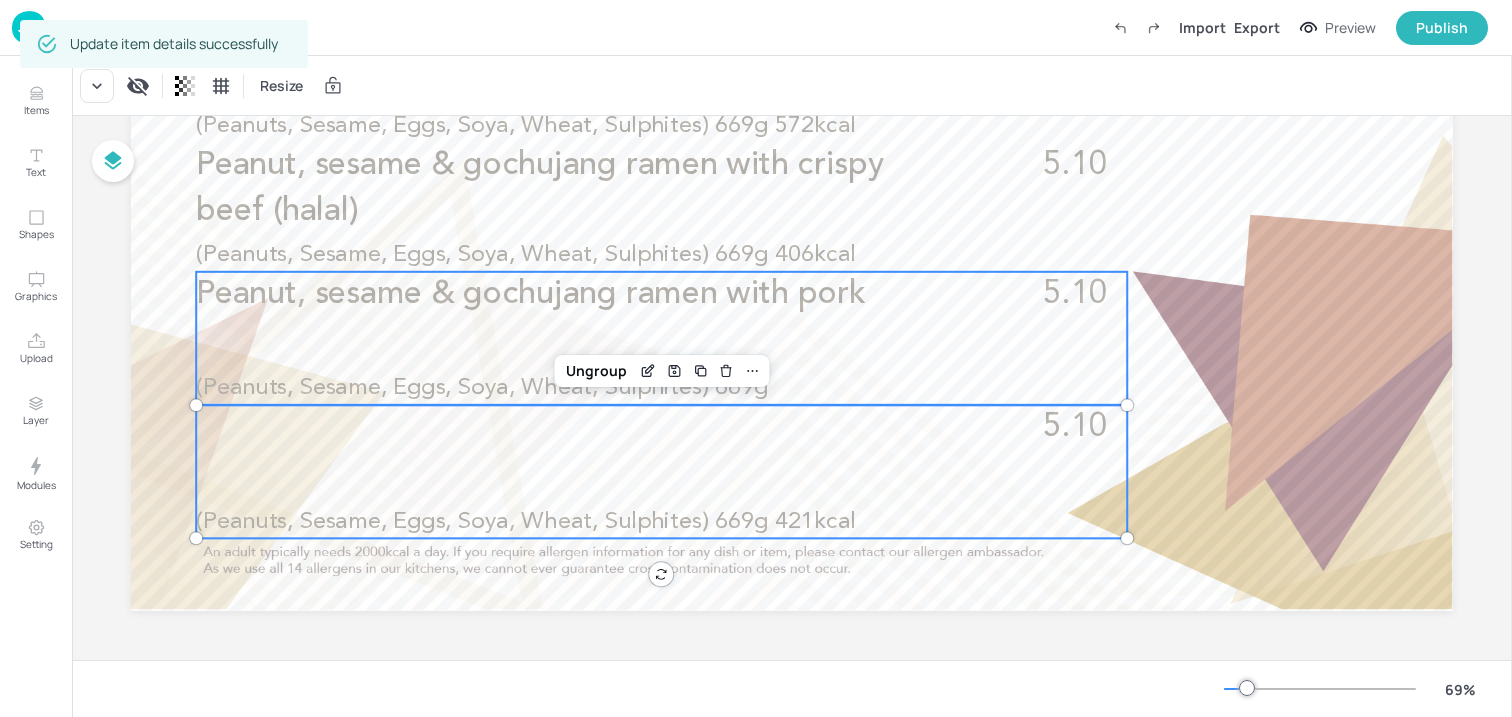 click on "Peanut, sesame & gochujang ramen with pork  5.10 (Peanuts, Sesame, Eggs, Soya, Wheat, Sulphites) 669g" at bounding box center (661, 338) 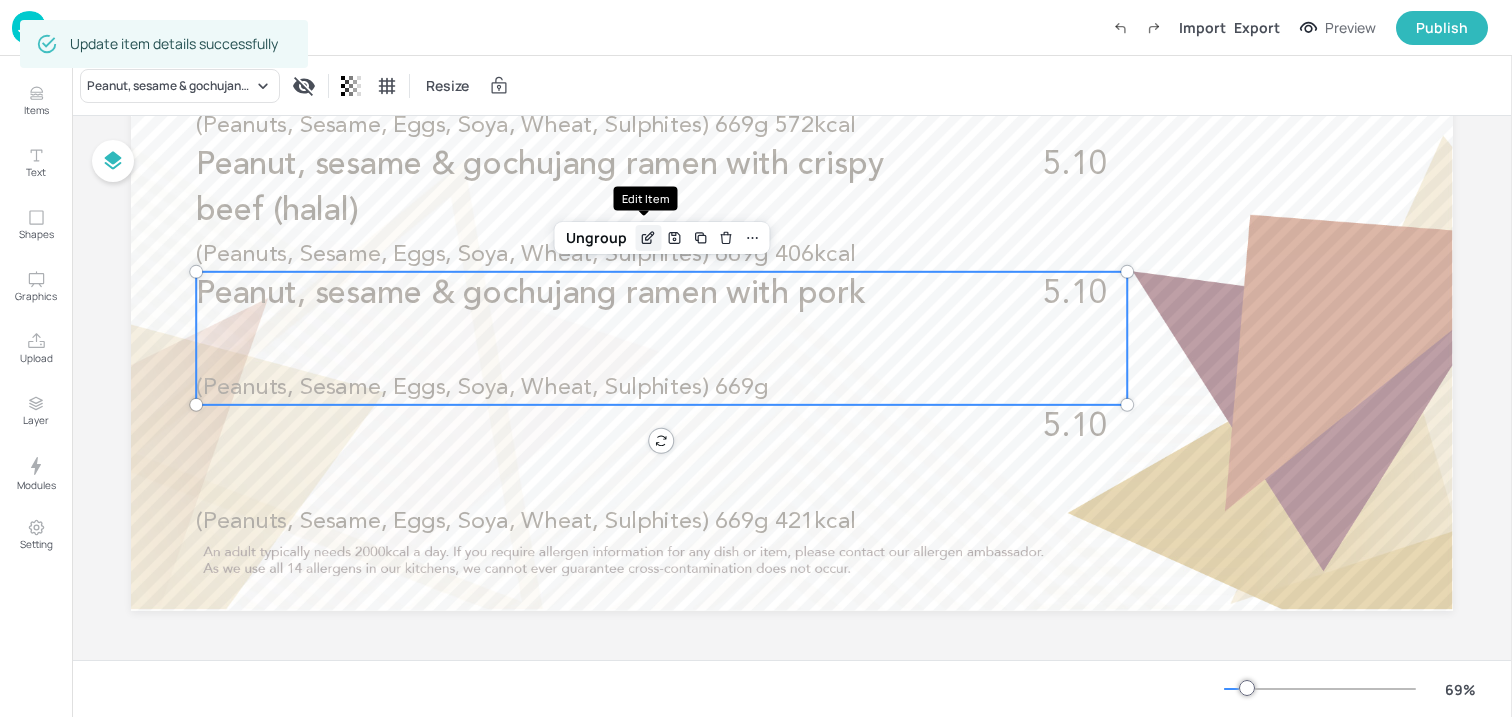 click at bounding box center (648, 238) 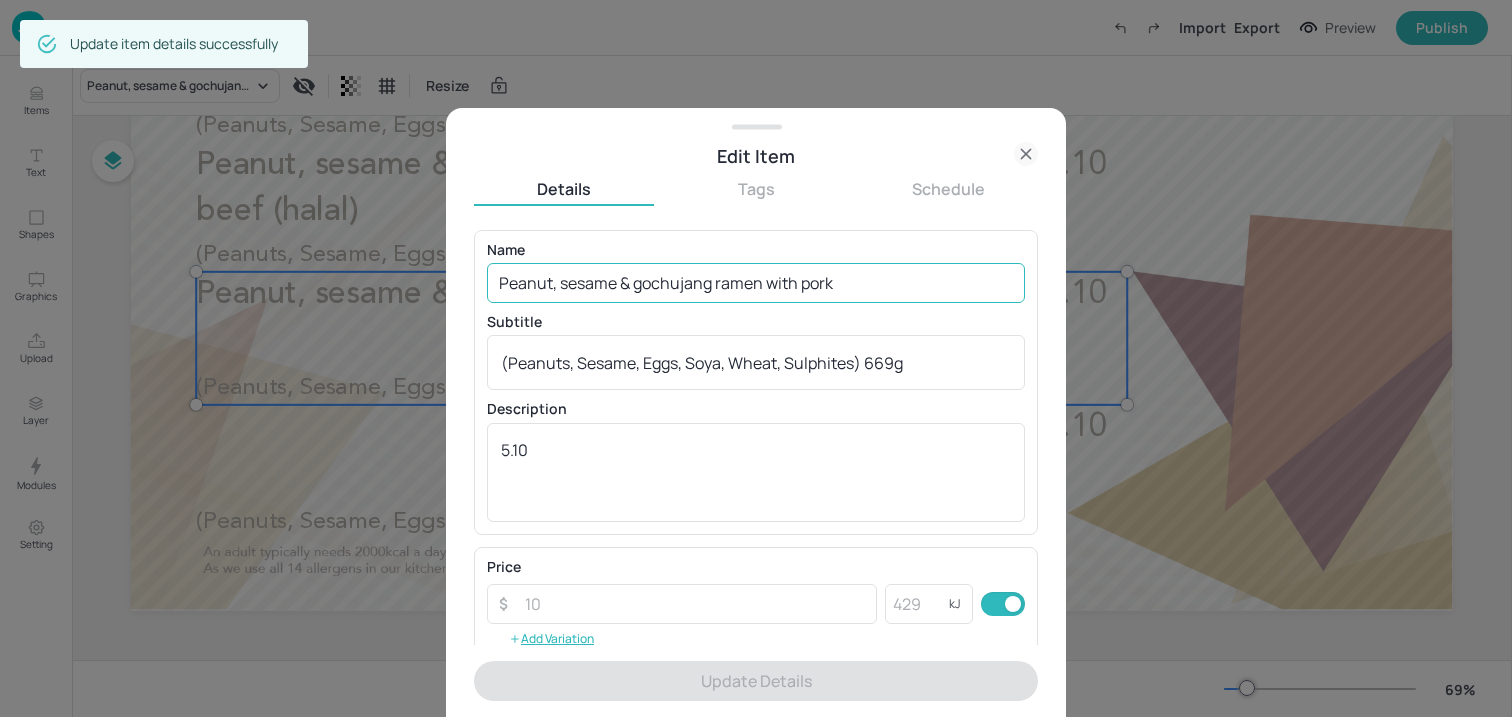 click on "Peanut, sesame & gochujang ramen with pork" at bounding box center (756, 283) 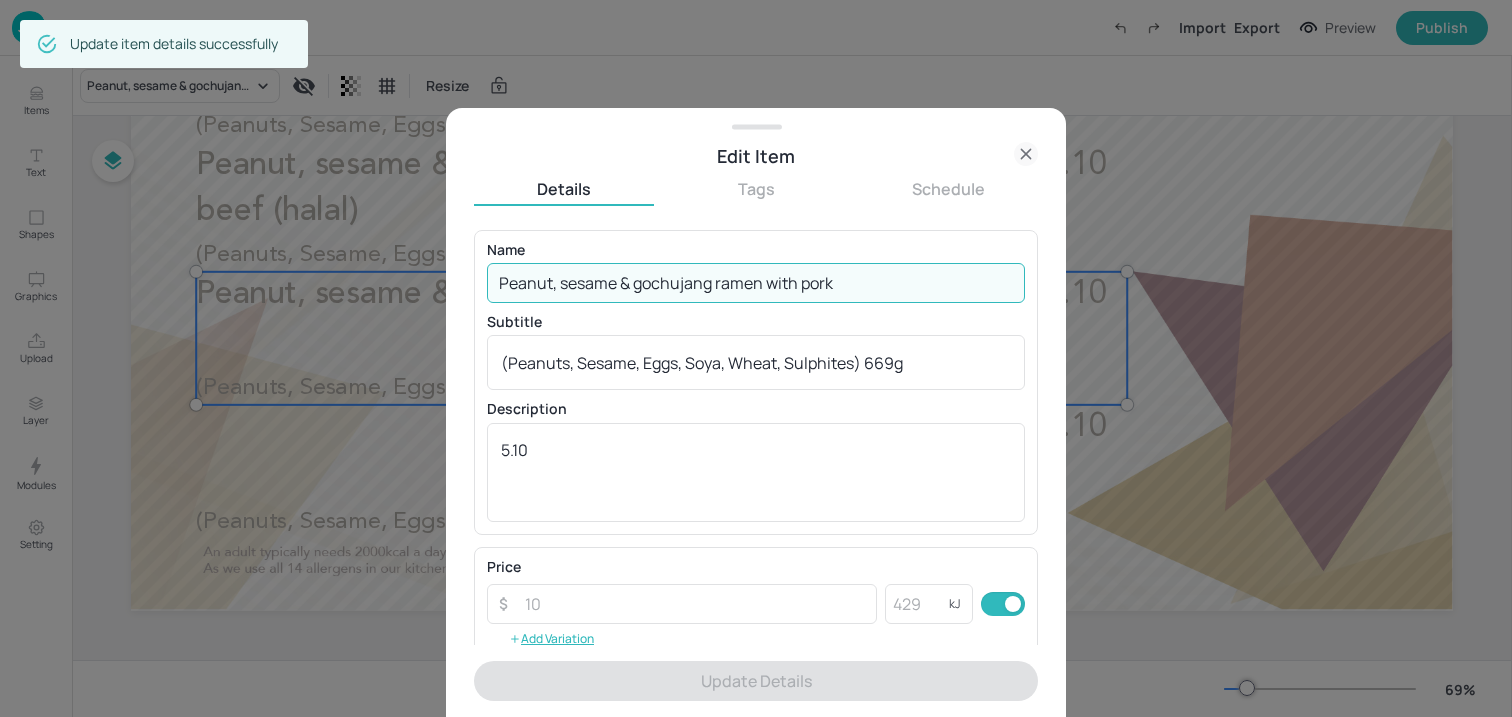 click on "Peanut, sesame & gochujang ramen with pork" at bounding box center (756, 283) 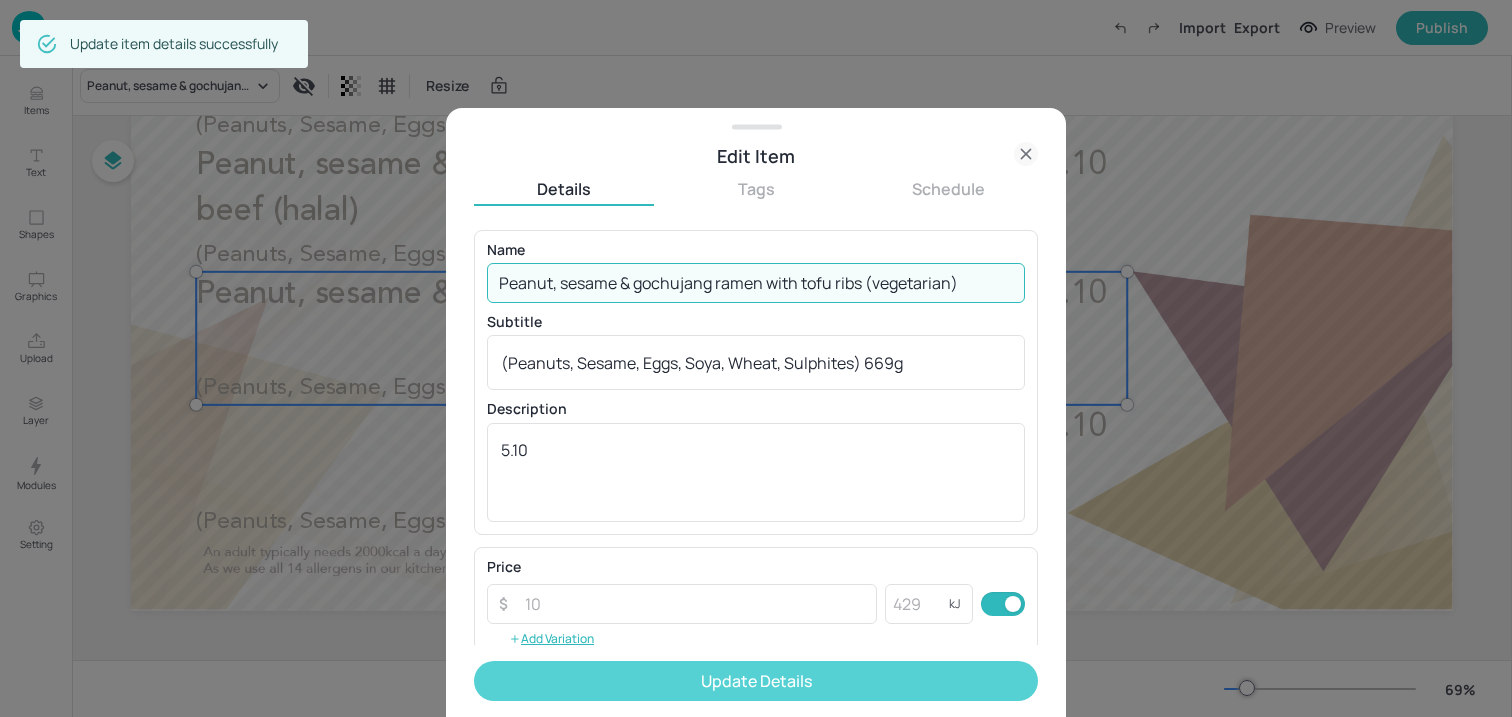 type on "Peanut, sesame & gochujang ramen with tofu ribs (vegetarian)" 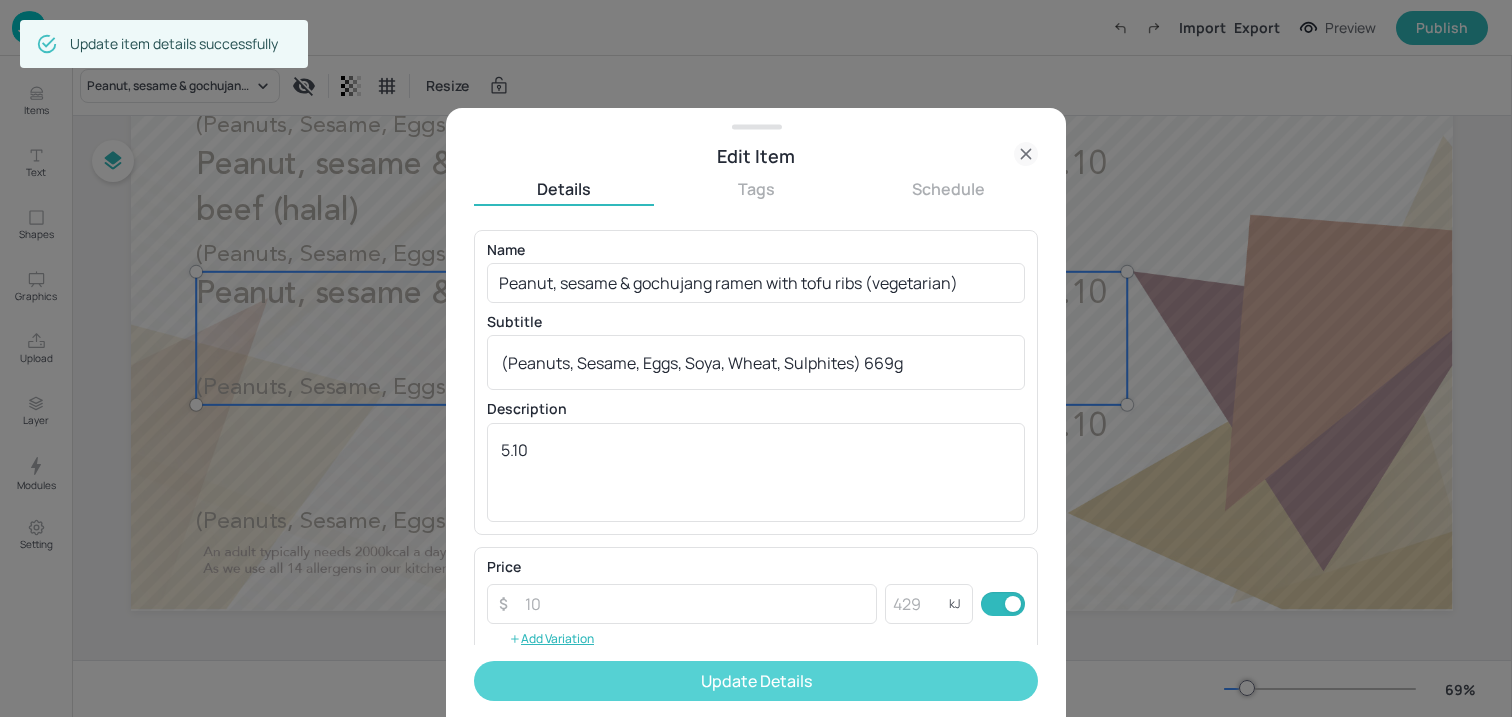 click on "Update Details" at bounding box center [756, 681] 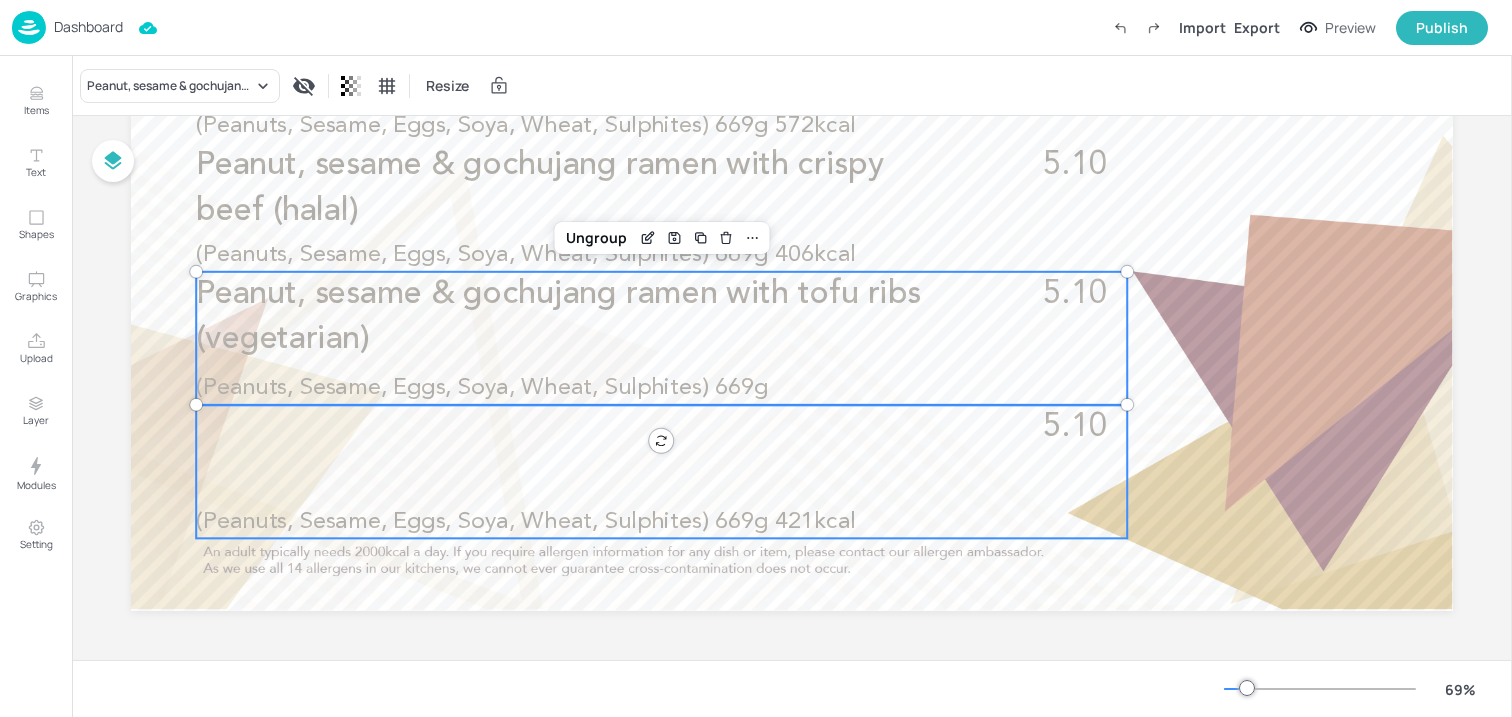 click on "(Peanuts, Sesame, Eggs, Soya, Wheat, Sulphites) 669g 421kcal" at bounding box center [526, 521] 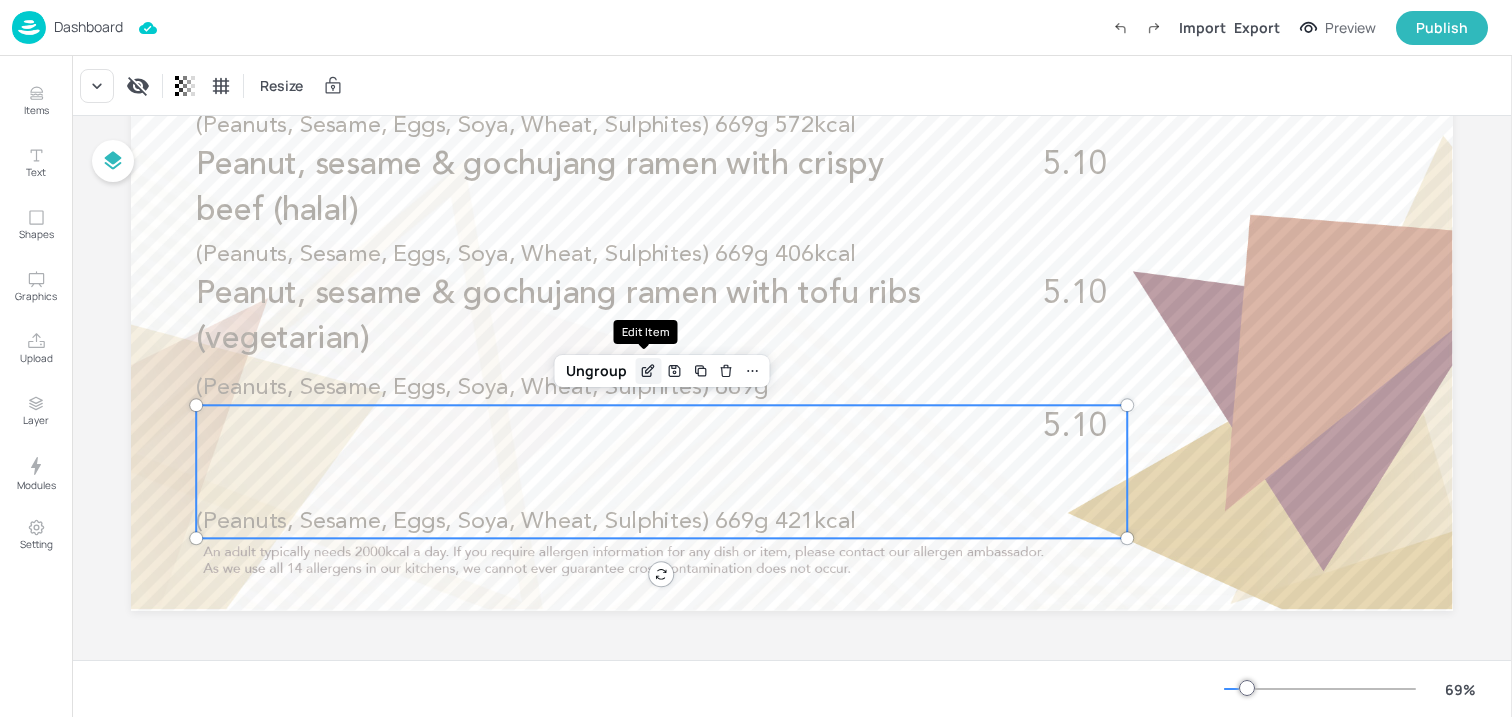 click 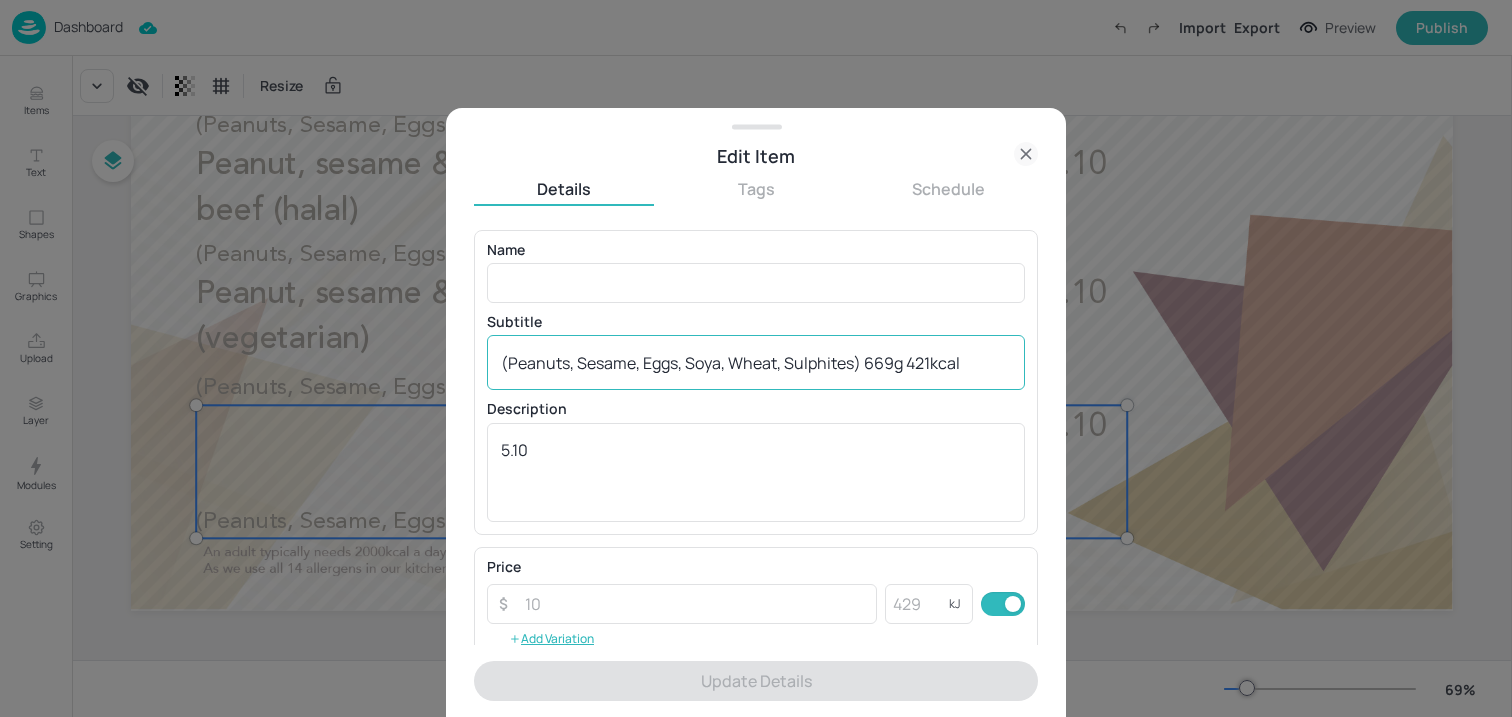 click on "(Peanuts, Sesame, Eggs, Soya, Wheat, Sulphites) 669g 421kcal x ​" at bounding box center (756, 362) 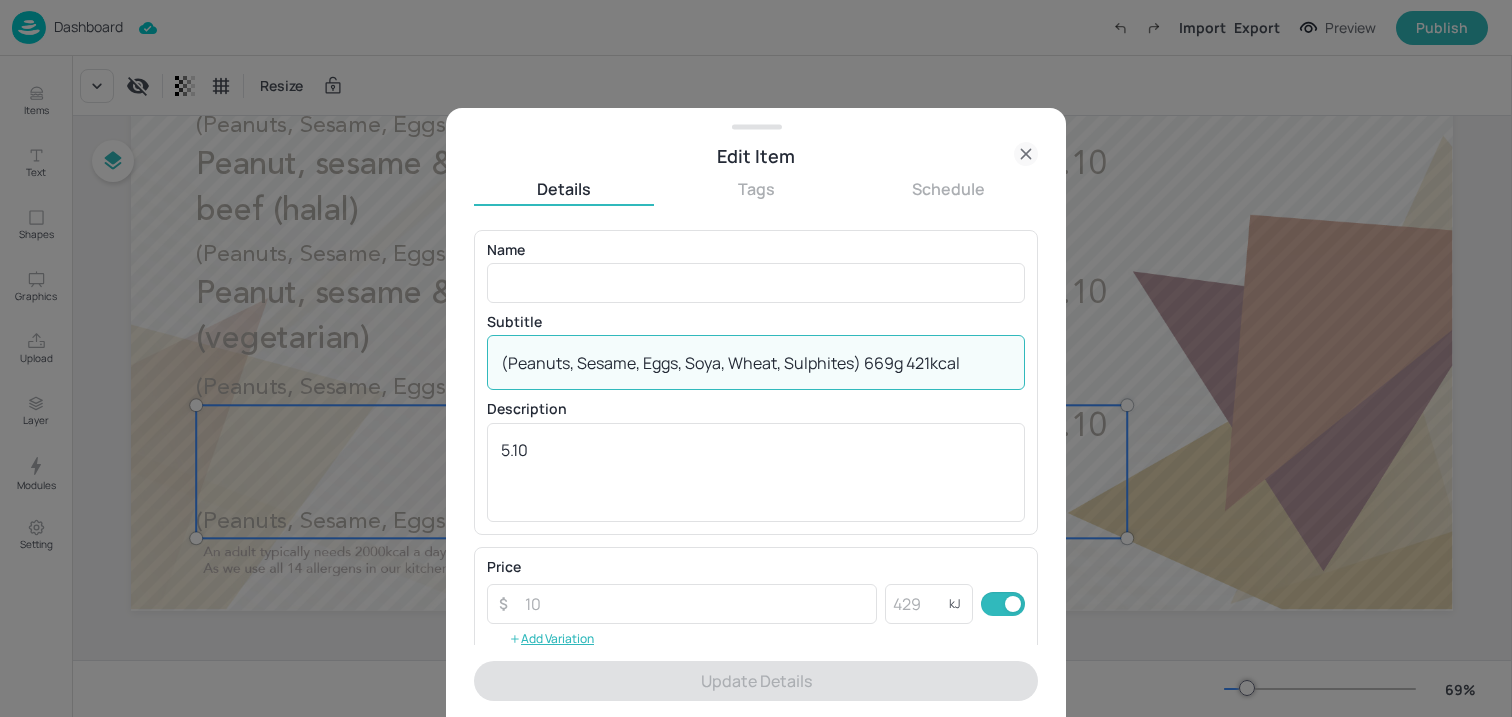 click on "(Peanuts, Sesame, Eggs, Soya, Wheat, Sulphites) 669g 421kcal x ​" at bounding box center [756, 362] 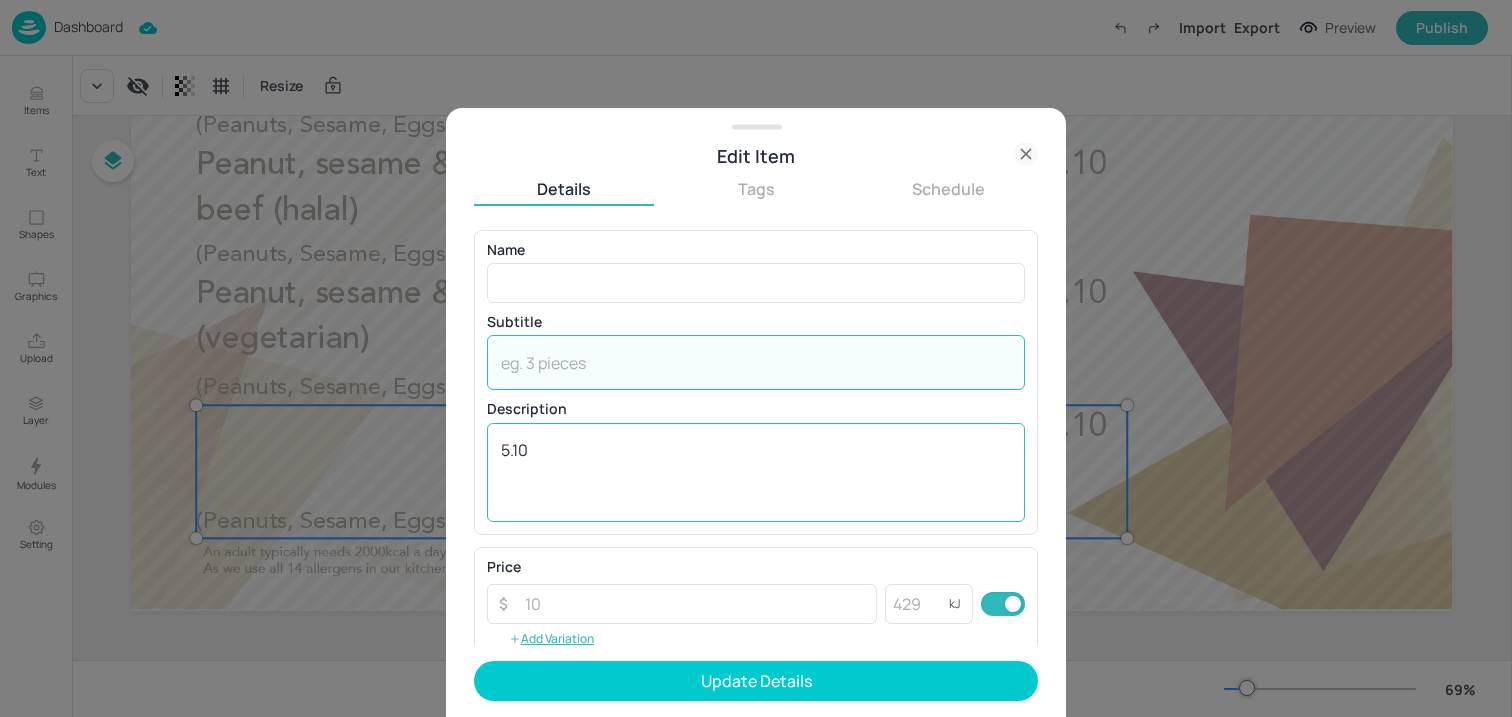 type 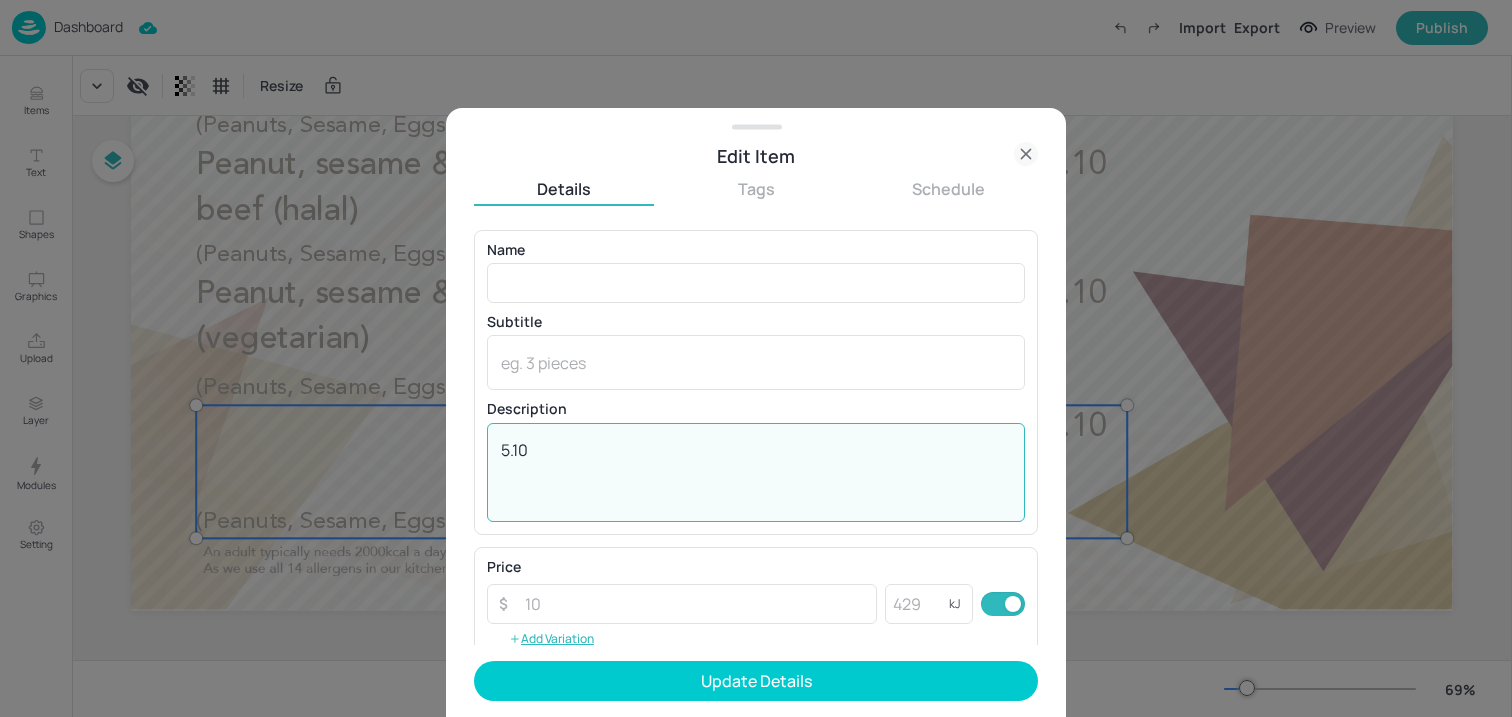 click on "5.10" at bounding box center (756, 472) 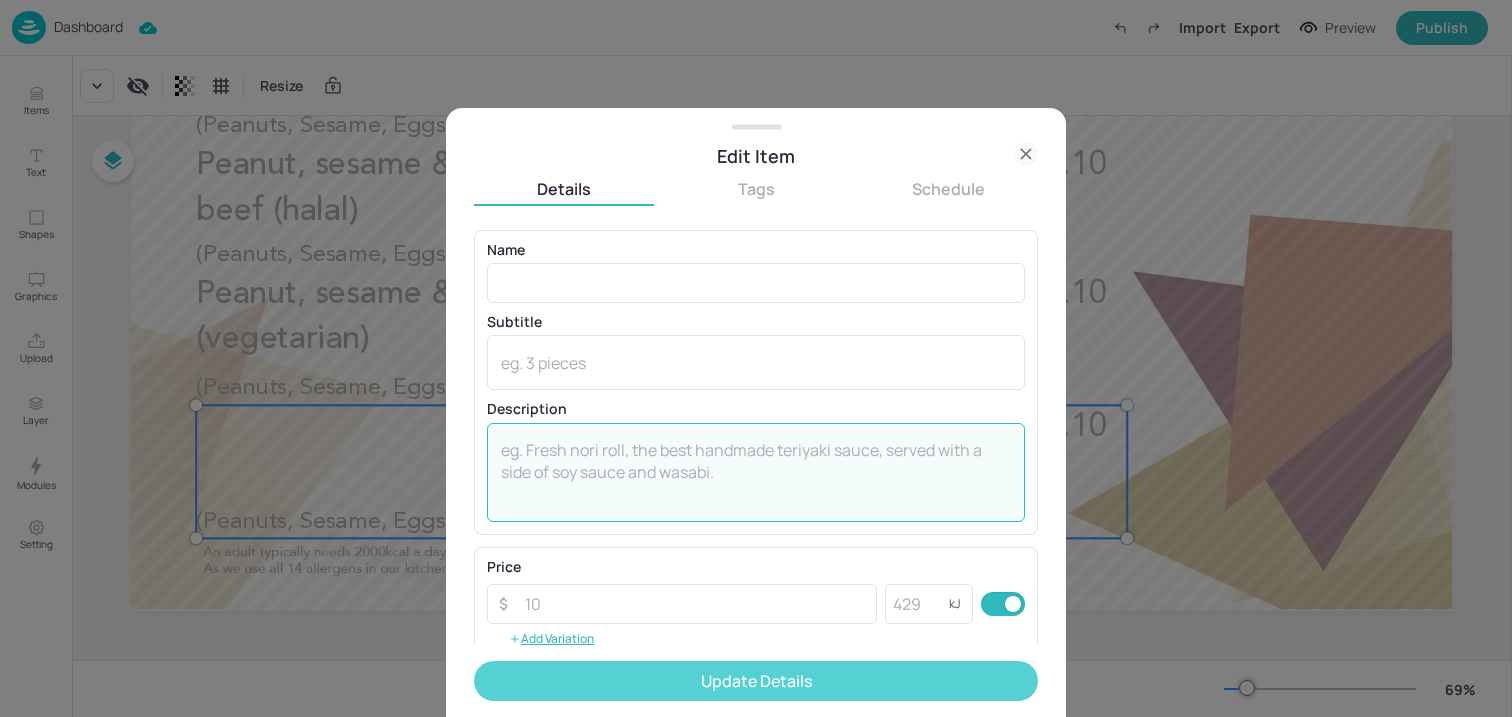 type 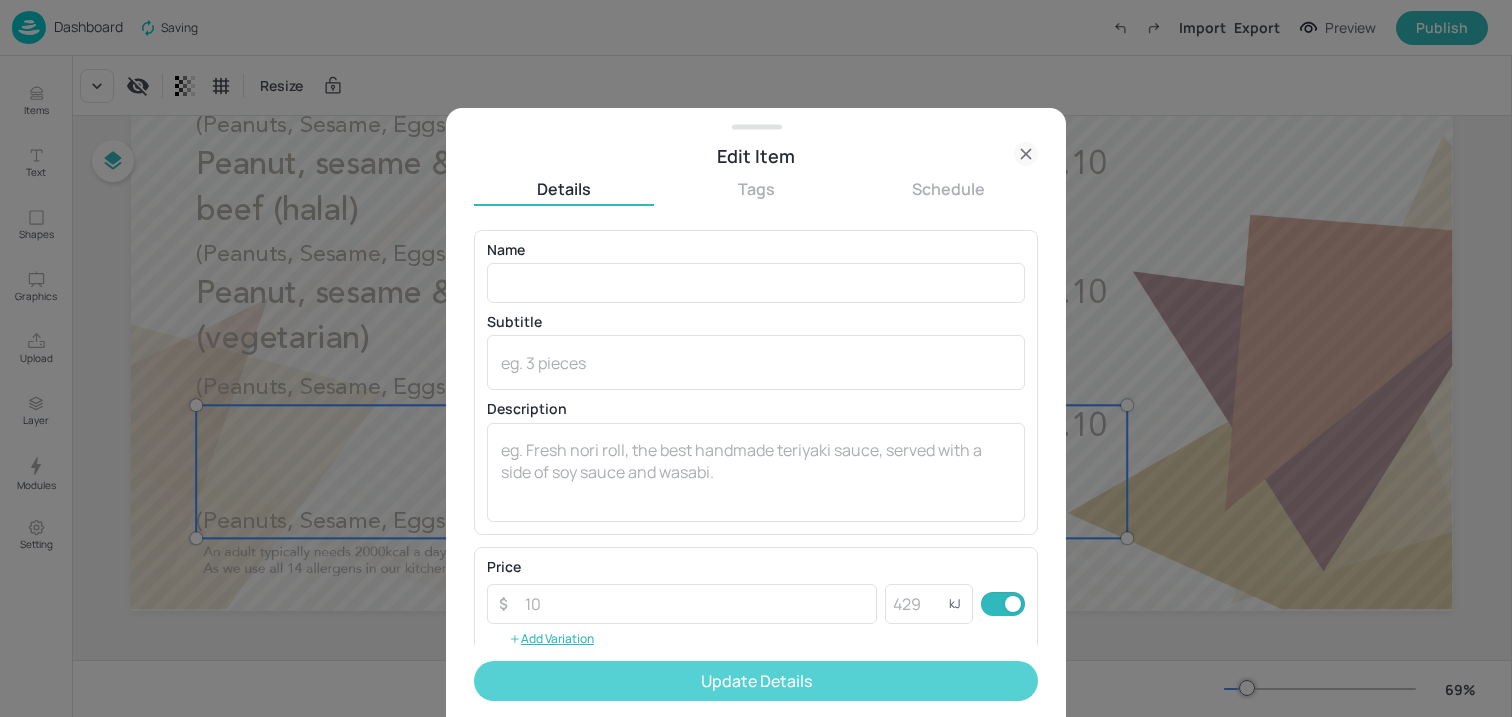 click on "Update Details" at bounding box center [756, 681] 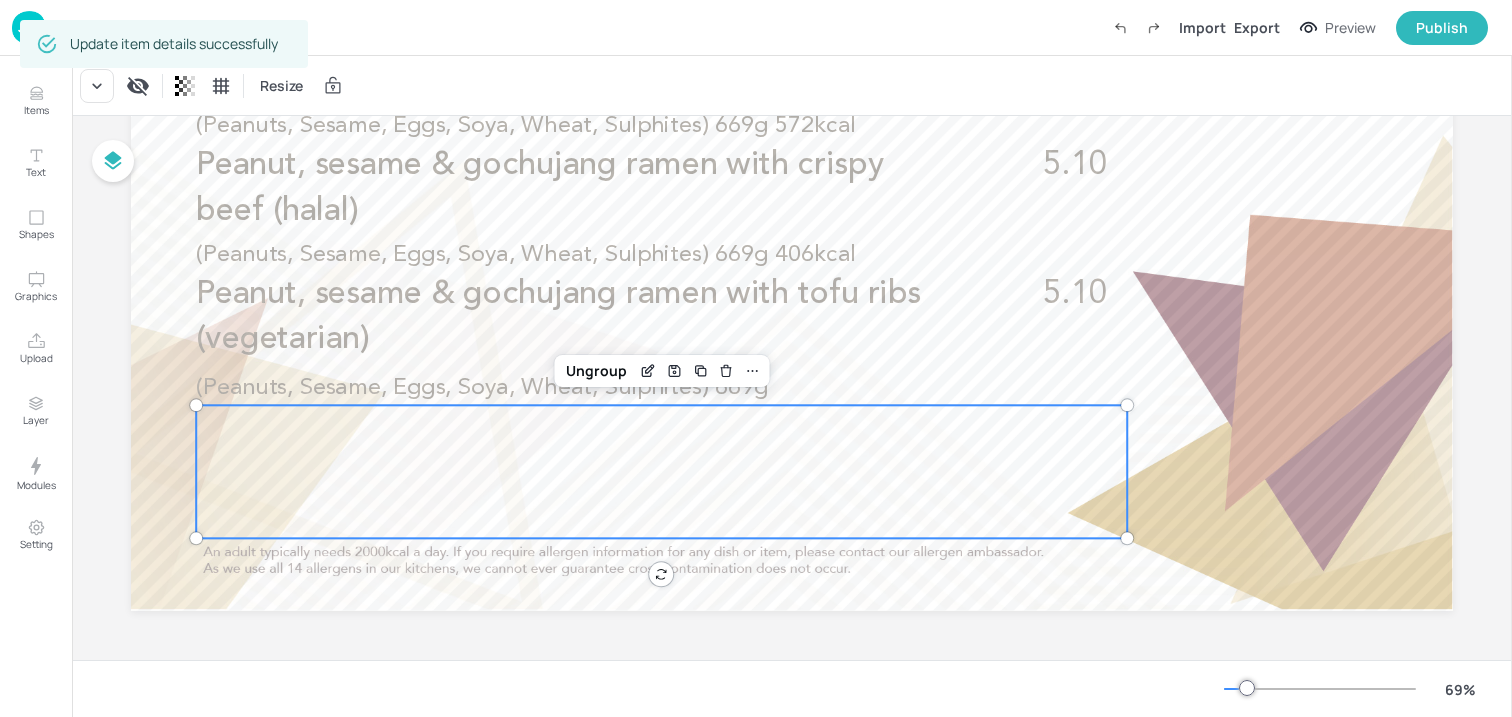 click on "Peanut, sesame & gochujang ramen with tofu ribs (vegetarian)" at bounding box center (558, 317) 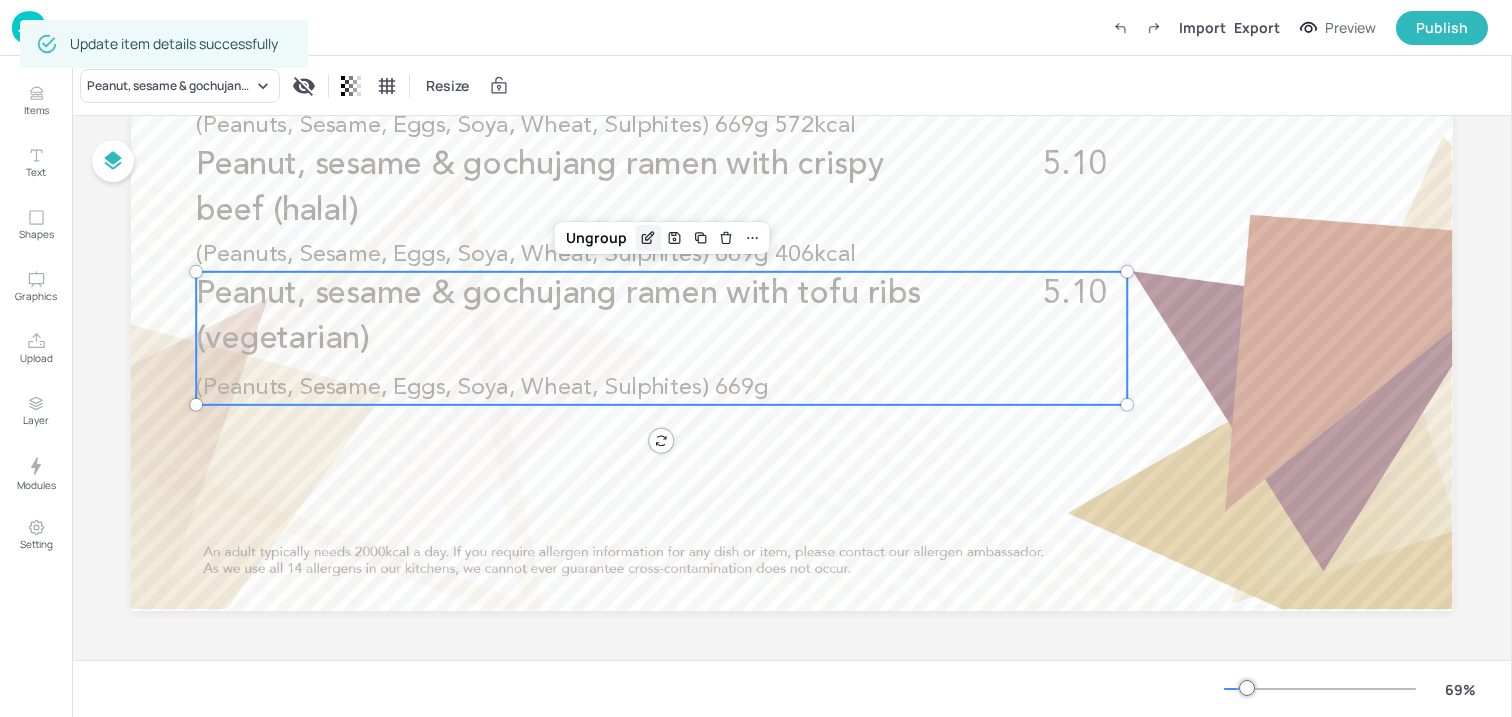 click 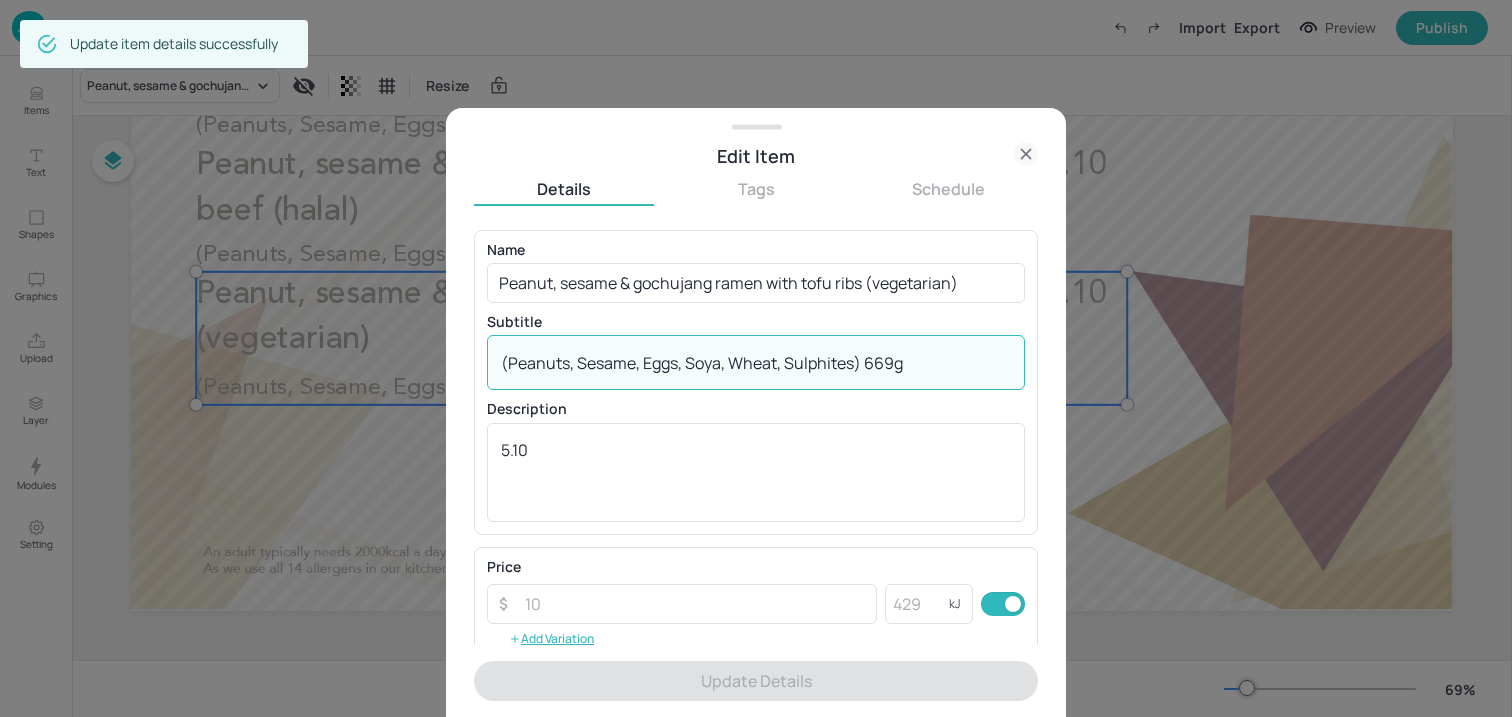 click on "(Peanuts, Sesame, Eggs, Soya, Wheat, Sulphites) 669g" at bounding box center [756, 363] 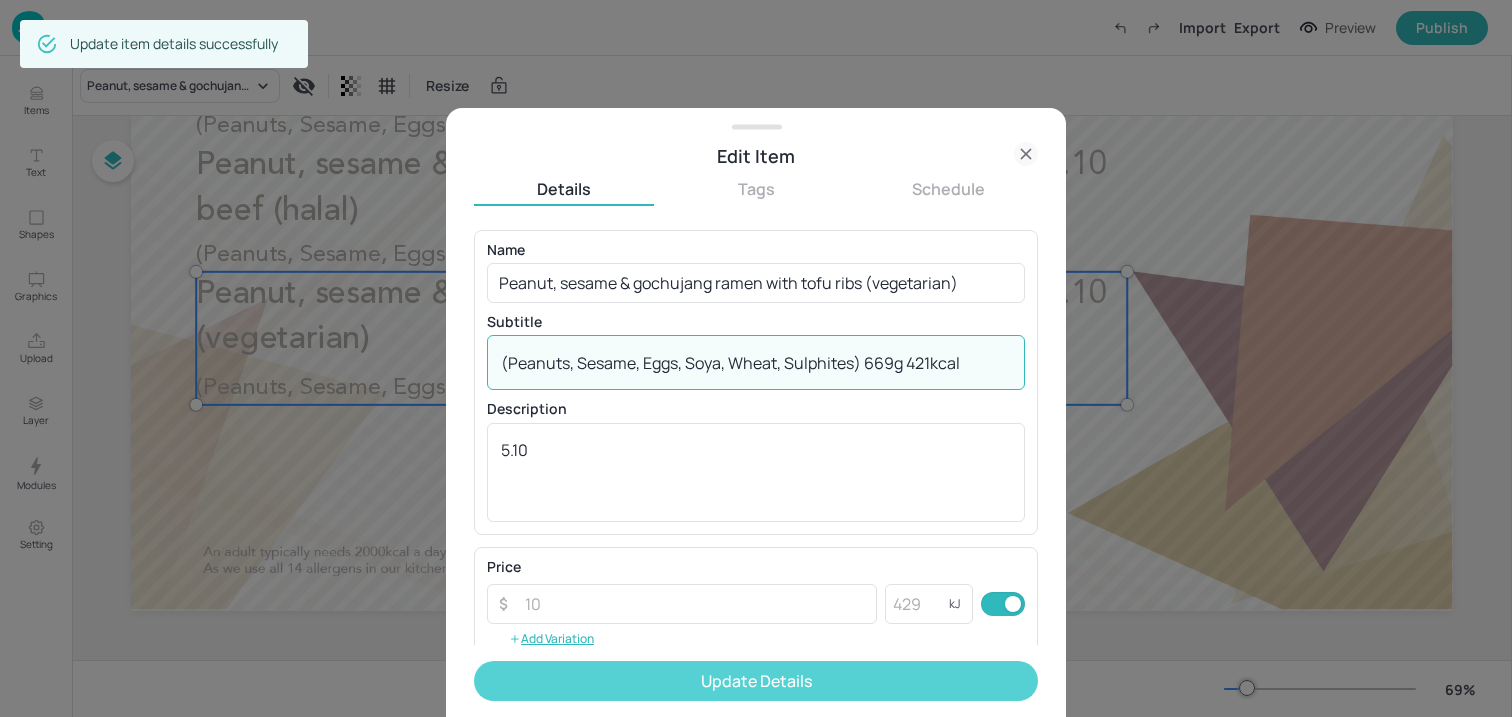 type on "(Peanuts, Sesame, Eggs, Soya, Wheat, Sulphites) 669g 421kcal" 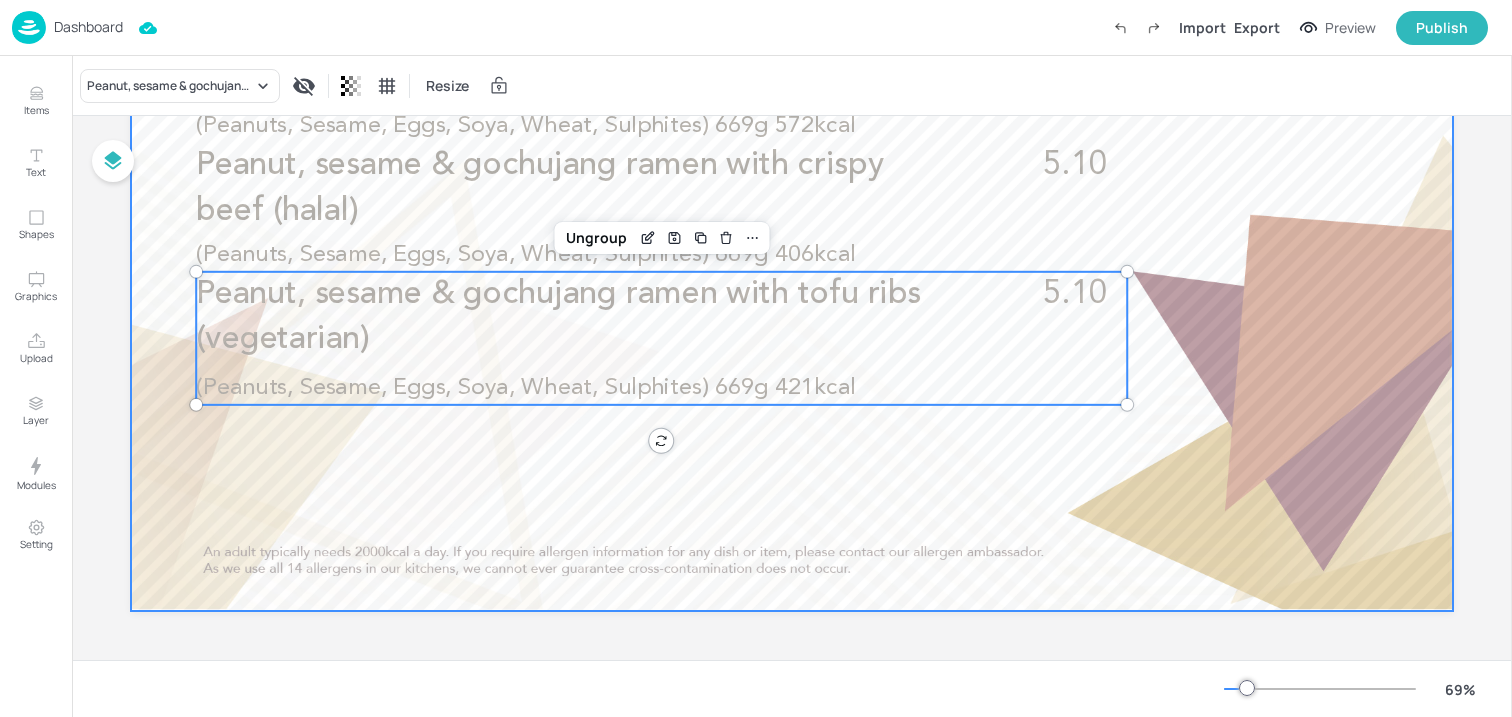 click at bounding box center [792, 239] 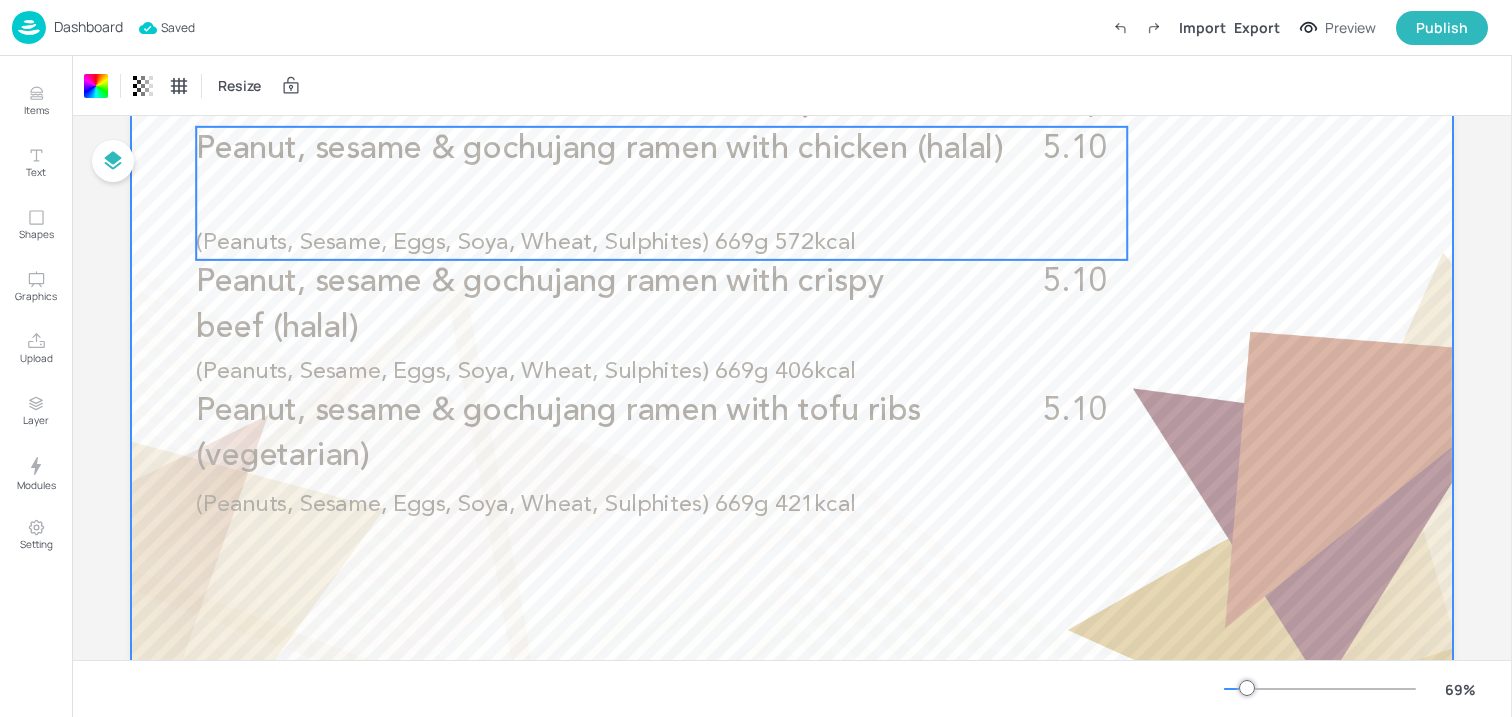 scroll, scrollTop: 0, scrollLeft: 0, axis: both 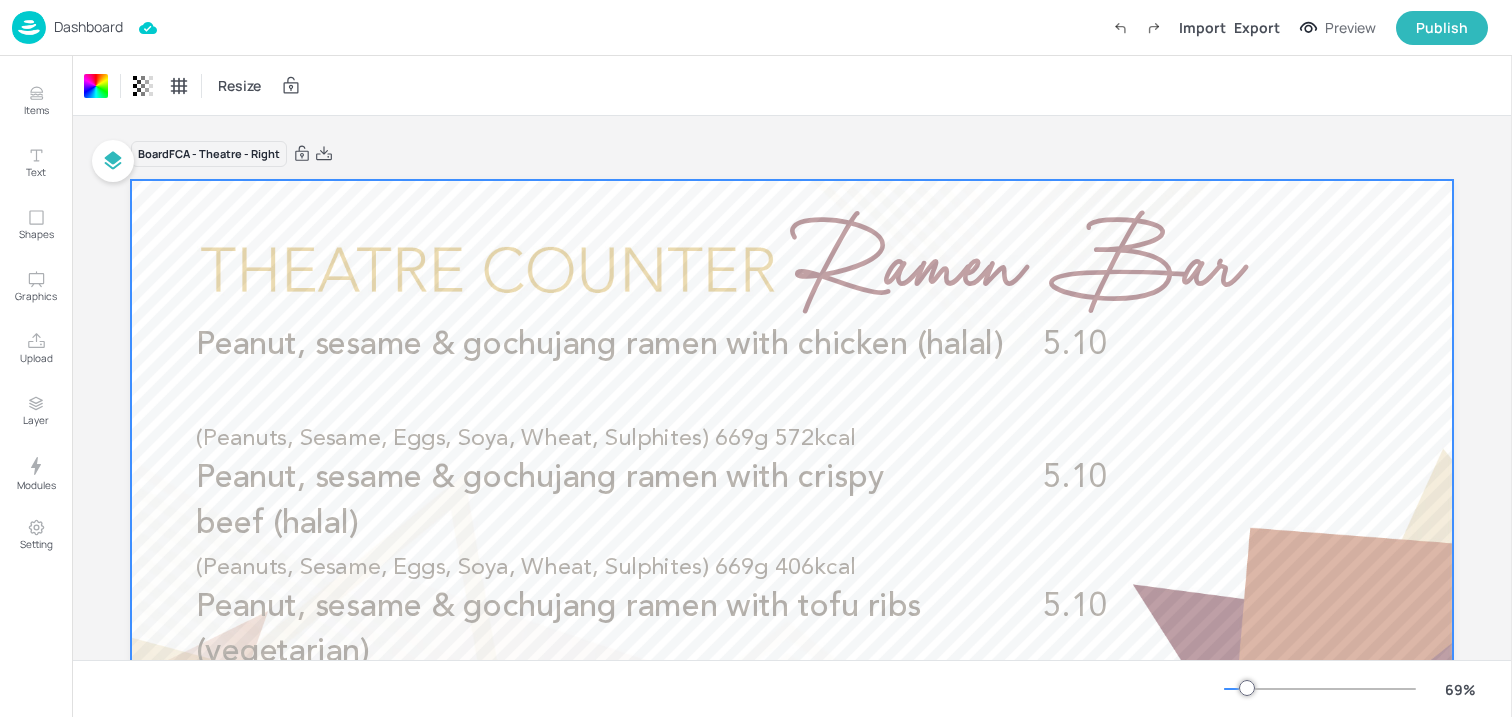 click at bounding box center (29, 27) 